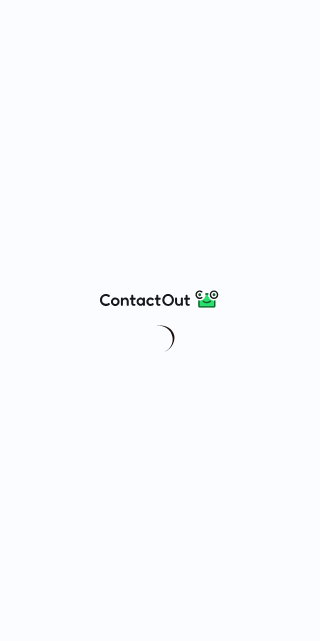 scroll, scrollTop: 0, scrollLeft: 0, axis: both 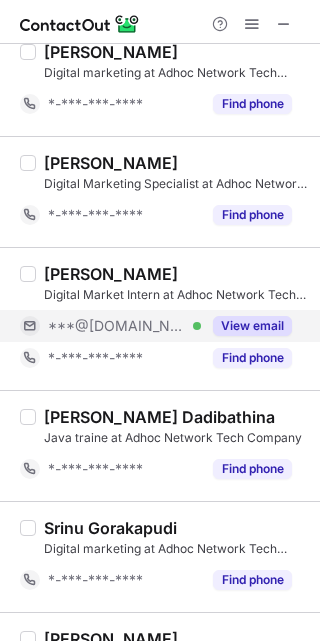 click on "***@[DOMAIN_NAME] Verified" at bounding box center (124, 326) 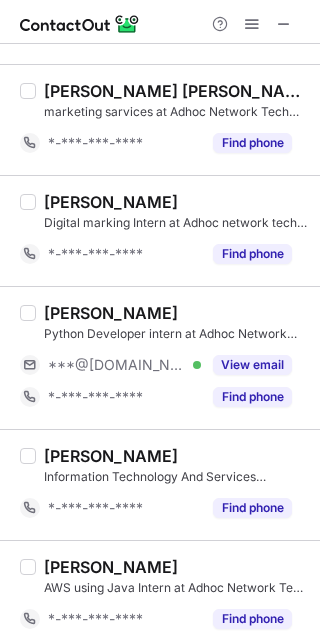 scroll, scrollTop: 901, scrollLeft: 0, axis: vertical 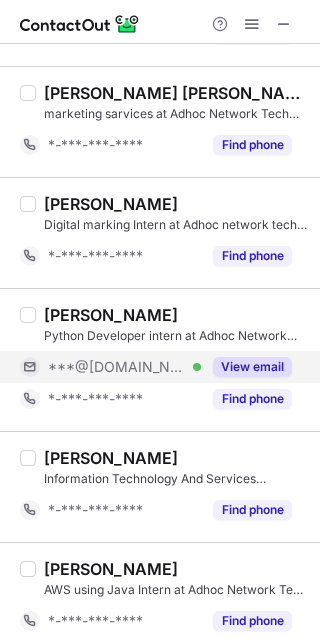 click on "***@[DOMAIN_NAME] Verified" at bounding box center (124, 367) 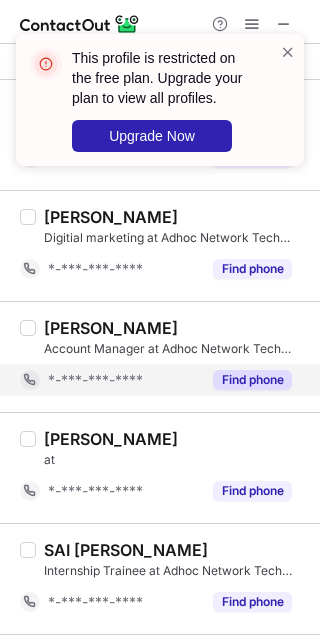 scroll, scrollTop: 0, scrollLeft: 0, axis: both 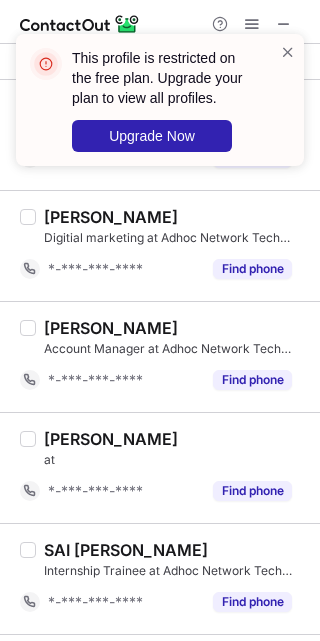drag, startPoint x: 291, startPoint y: 54, endPoint x: 278, endPoint y: 49, distance: 13.928389 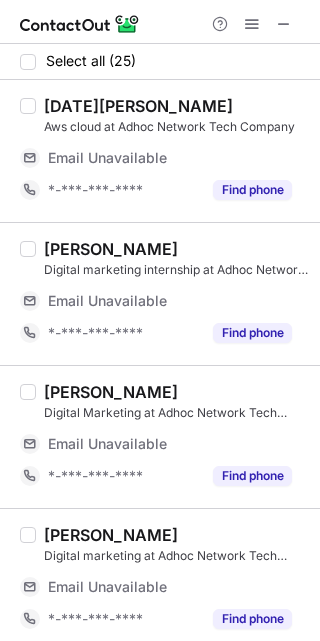 click on "[PERSON_NAME] Digital marketing internship at Adhoc Network Tech Company Email Unavailable Email address *-***-***-**** Find phone" at bounding box center [160, 293] 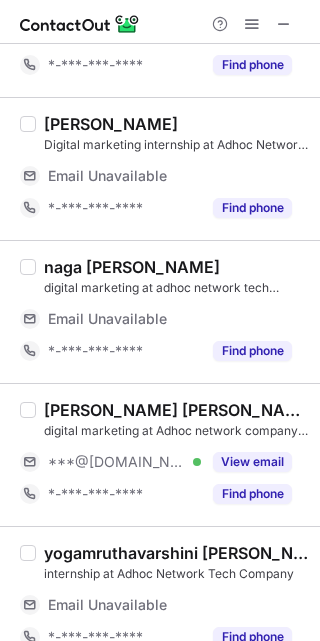 scroll, scrollTop: 268, scrollLeft: 0, axis: vertical 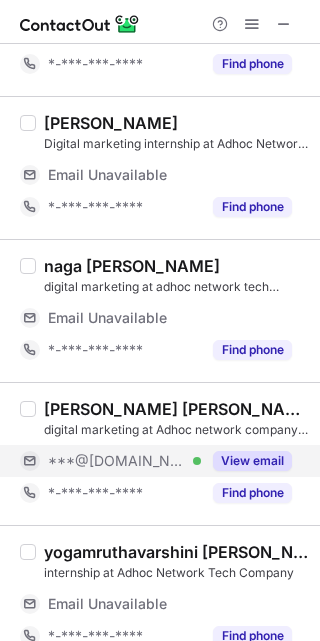 click on "***@[DOMAIN_NAME] Verified View email" at bounding box center (156, 461) 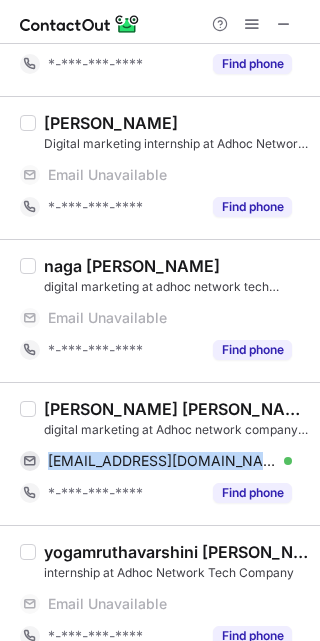 click on "[PERSON_NAME] [PERSON_NAME]" at bounding box center [176, 409] 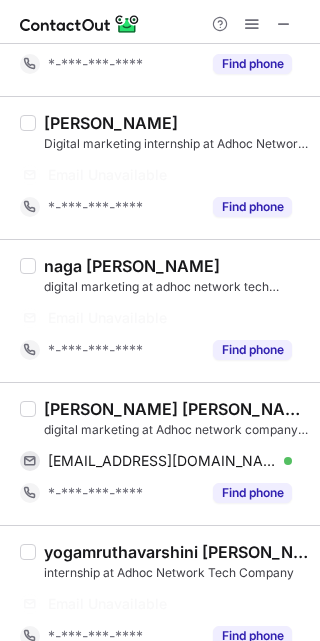 click on "[PERSON_NAME] [PERSON_NAME]" at bounding box center [176, 409] 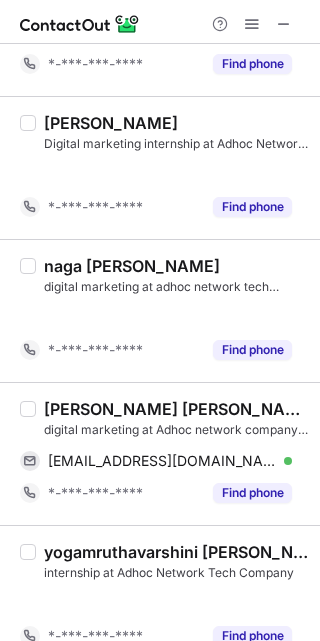 scroll, scrollTop: 237, scrollLeft: 0, axis: vertical 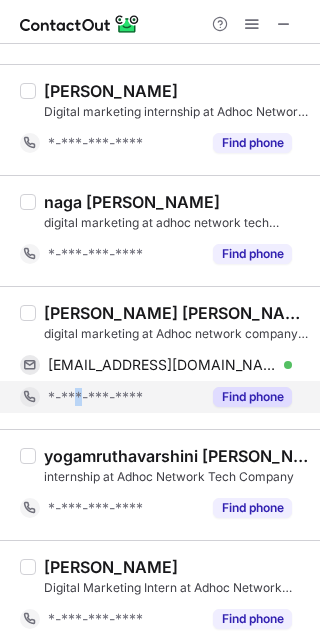 click on "*-***-***-****" at bounding box center [110, 397] 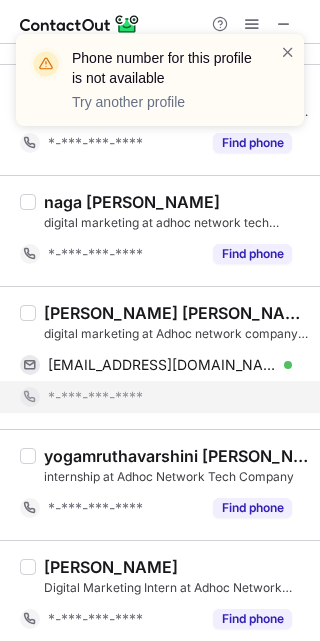 click on "[PERSON_NAME] [PERSON_NAME]" at bounding box center (176, 313) 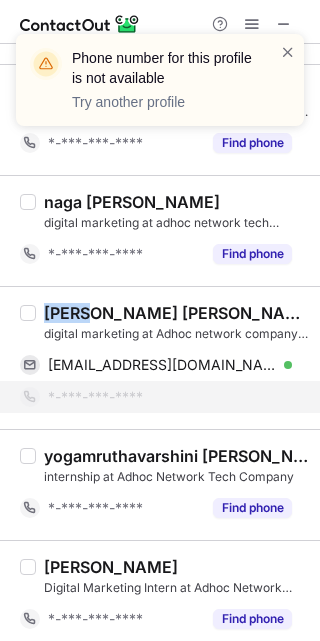 click on "[PERSON_NAME] [PERSON_NAME]" at bounding box center [176, 313] 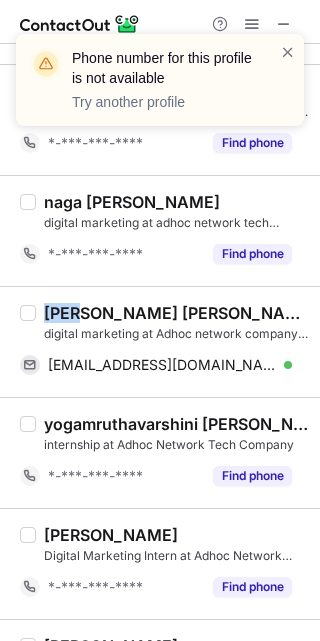 copy on "Hema" 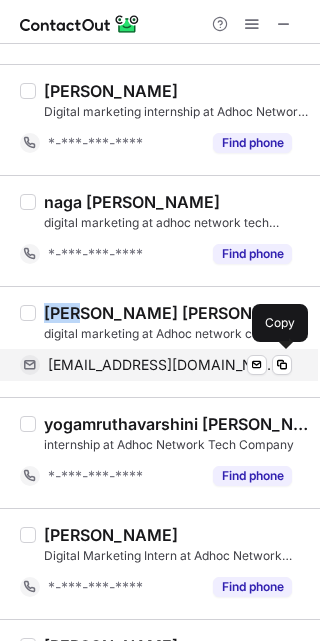 click on "nandinisree1234@gmail.com Verified Send email Copy" at bounding box center [156, 365] 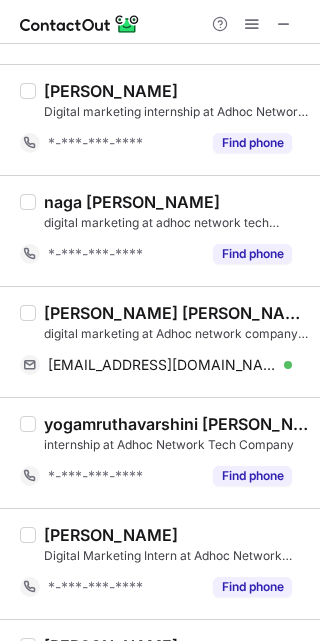 click on "Hema Nandini Pasupuleti digital marketing at Adhoc network company at Adhoc Network Tech Company nandinisree1234@gmail.com Verified Send email Copy" at bounding box center (160, 341) 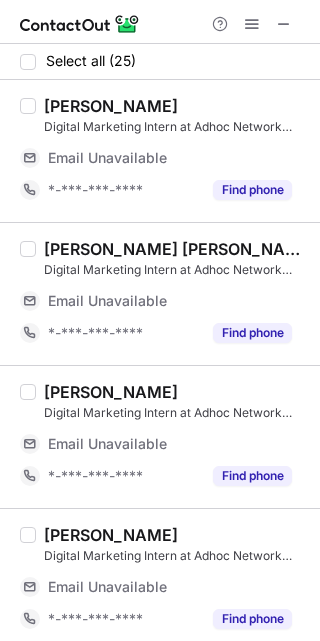 scroll, scrollTop: 0, scrollLeft: 0, axis: both 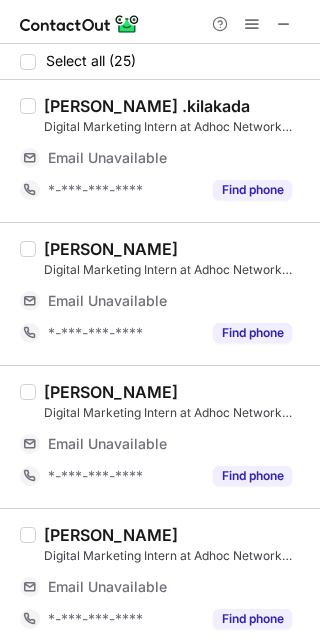 click on "Puran Singh Digital Marketing Intern at Adhoc Network Tech Company Email Unavailable Email address *-***-***-**** Find phone" at bounding box center (160, 436) 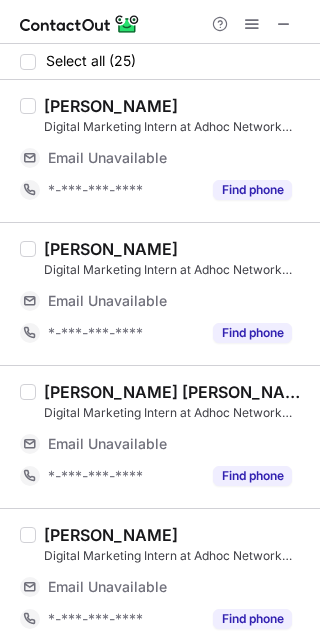 scroll, scrollTop: 0, scrollLeft: 0, axis: both 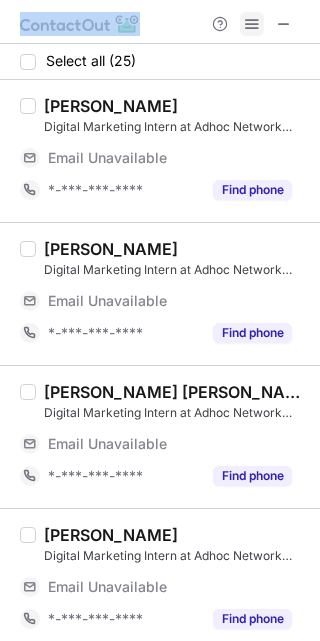 click at bounding box center (252, 24) 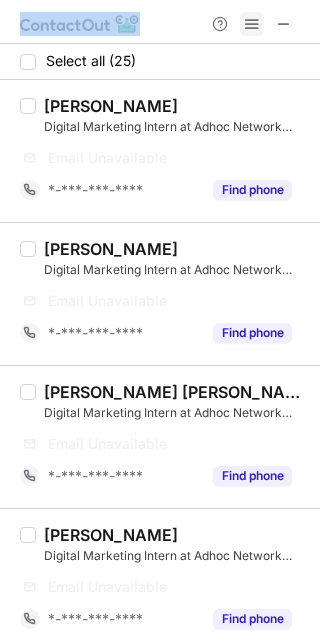 click at bounding box center [252, 24] 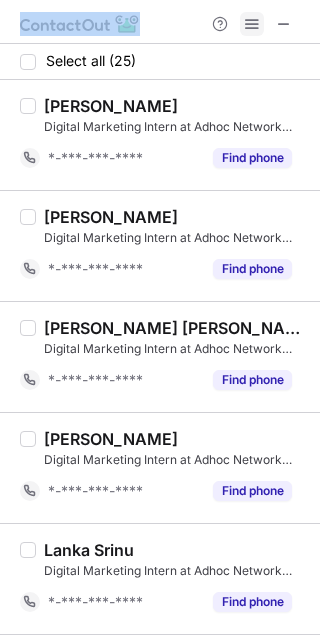 click at bounding box center (252, 24) 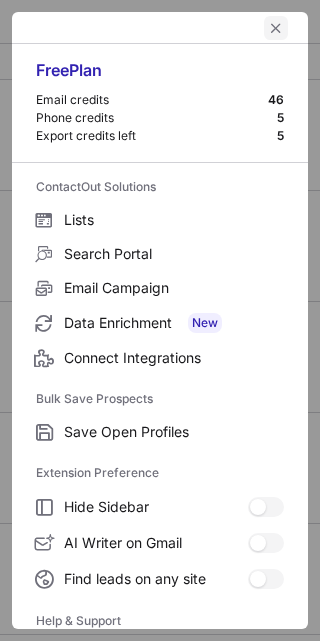 click at bounding box center [276, 28] 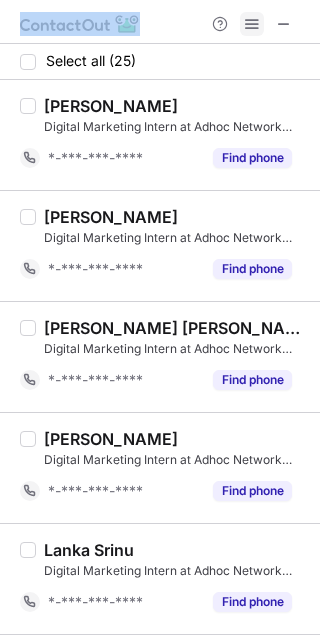 click at bounding box center (252, 24) 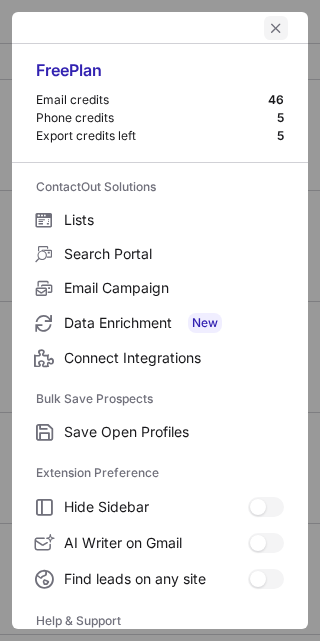 click at bounding box center [276, 28] 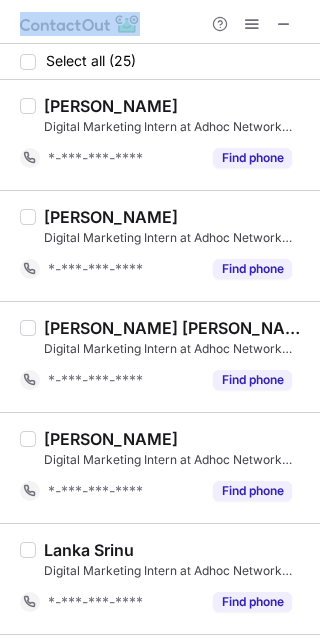 click at bounding box center [160, 22] 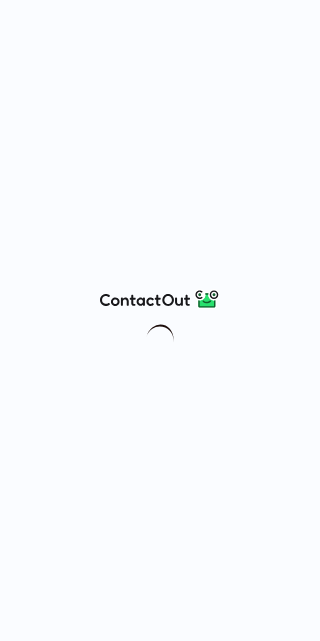 scroll, scrollTop: 0, scrollLeft: 0, axis: both 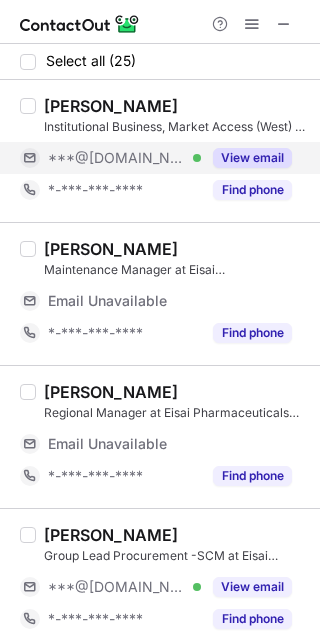 click on "***@[DOMAIN_NAME] Verified" at bounding box center (124, 158) 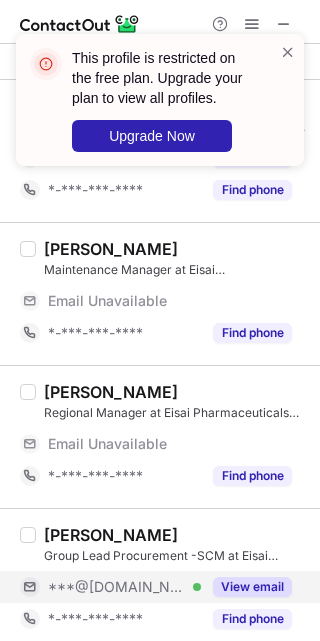 click on "***@yahoo.com Verified" at bounding box center [124, 587] 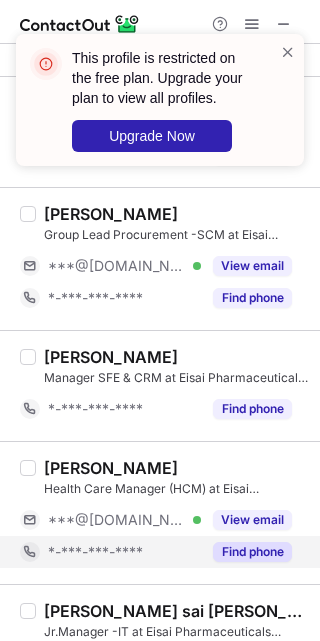 scroll, scrollTop: 268, scrollLeft: 0, axis: vertical 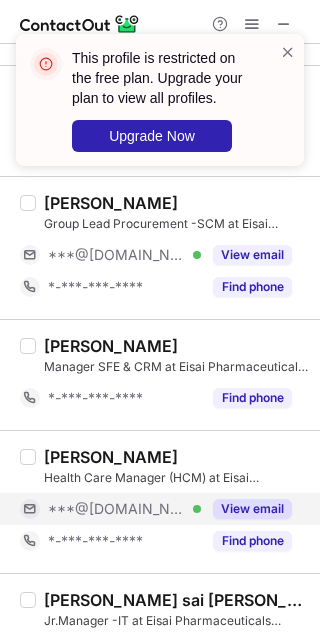 click on "***@[DOMAIN_NAME] Verified" at bounding box center (124, 509) 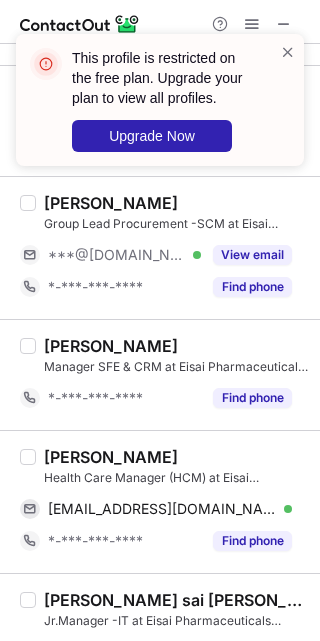 click on "Devendra Gupta" at bounding box center [111, 457] 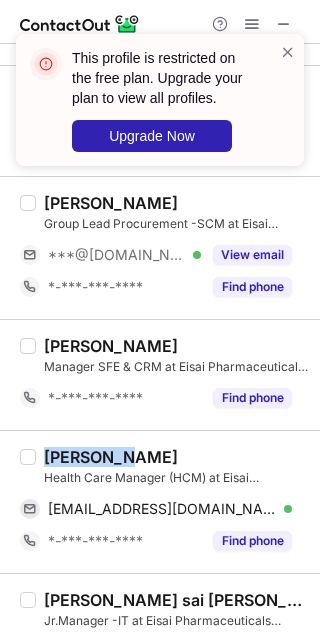 copy on "Devendra" 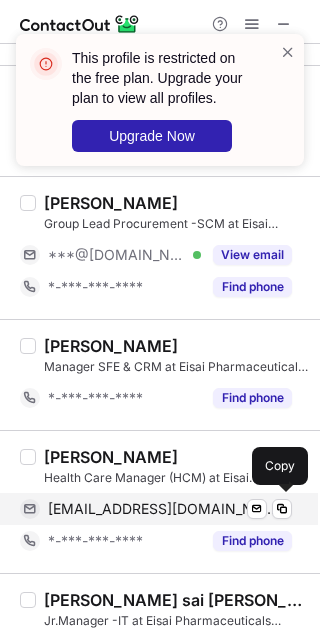 click on "devgupta72727@gmail.com" at bounding box center [162, 509] 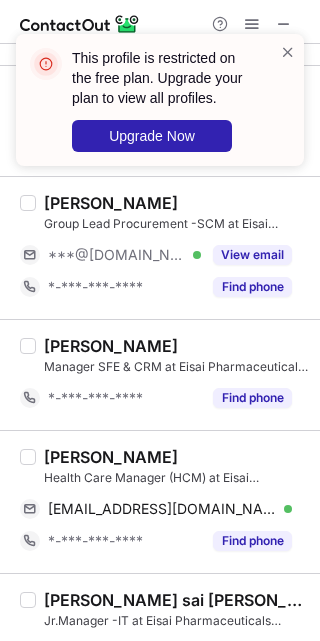click on "Devendra Gupta Health Care Manager (HCM) at Eisai Pharmaceuticals India devgupta72727@gmail.com Verified Send email Copy *-***-***-**** Find phone" at bounding box center (160, 501) 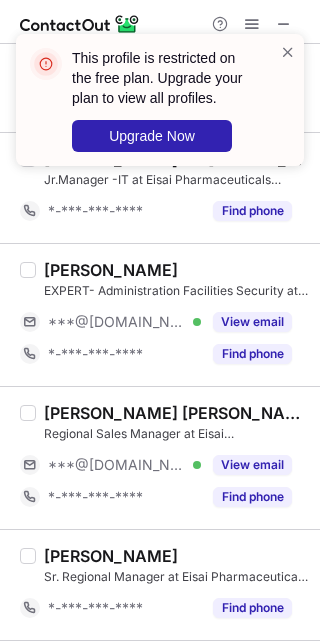scroll, scrollTop: 716, scrollLeft: 0, axis: vertical 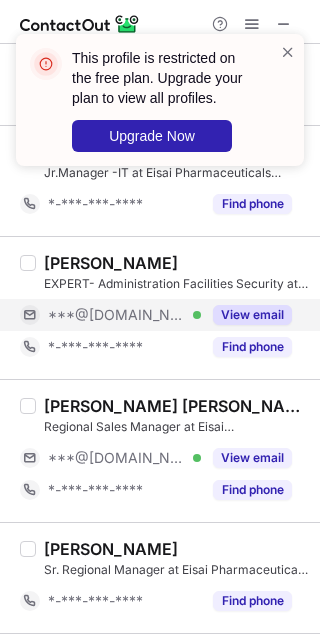 click on "***@[DOMAIN_NAME] Verified" at bounding box center [124, 315] 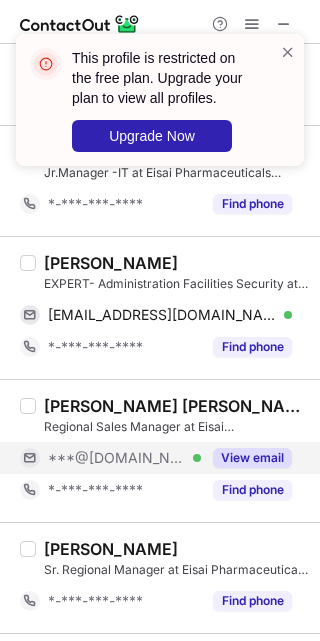 click on "***@[DOMAIN_NAME] Verified" at bounding box center (124, 458) 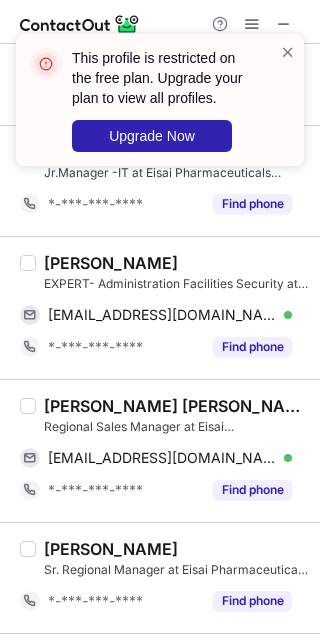 click on "Chaitanya Ravi" at bounding box center [111, 263] 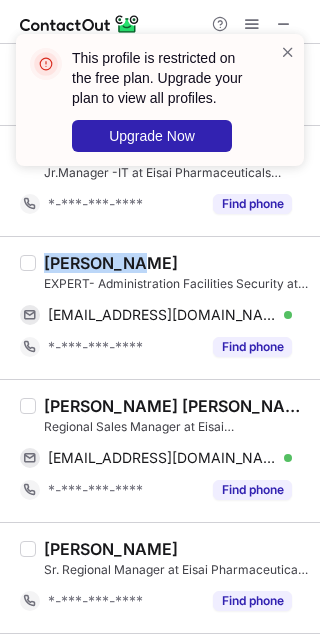 click on "Chaitanya Ravi" at bounding box center (111, 263) 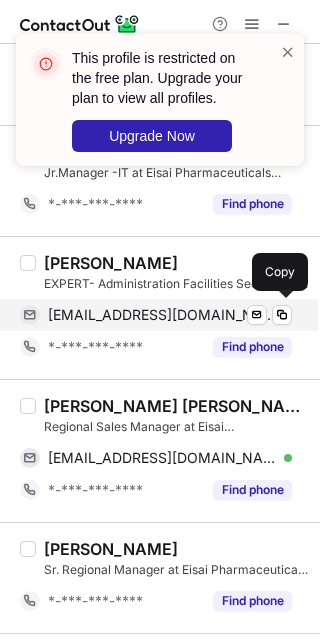 click on "gvkchaitanyaravi@gmail.com" at bounding box center (162, 315) 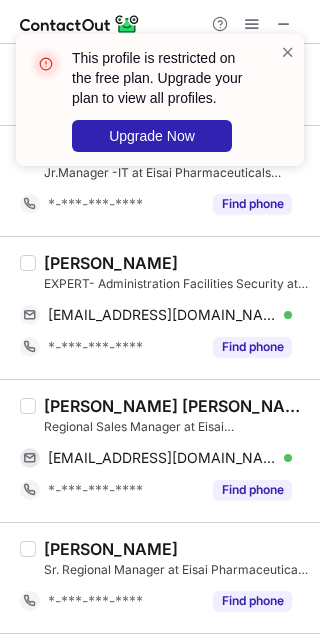 click on "Sneh Samir Gupta" at bounding box center (176, 406) 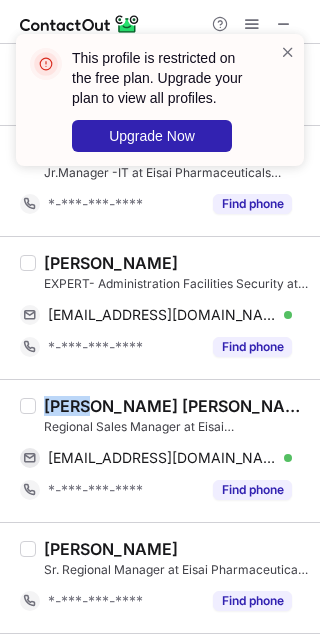 click on "Sneh Samir Gupta" at bounding box center [176, 406] 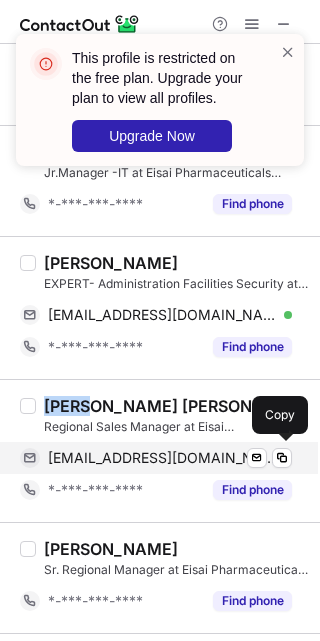click on "snehsamirgupta@gmail.com" at bounding box center (162, 458) 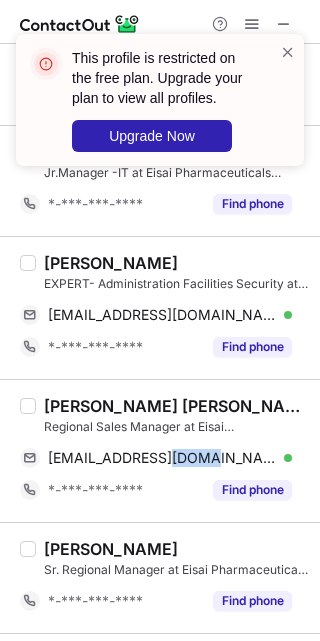 click on "NISHANT JOSHI Sr. Regional Manager at Eisai Pharmaceuticals India *-***-***-**** Find phone" at bounding box center [160, 577] 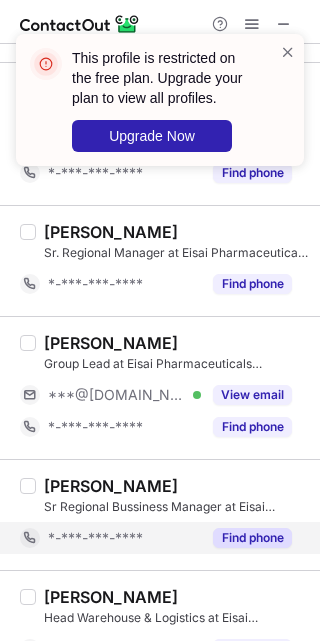scroll, scrollTop: 1074, scrollLeft: 0, axis: vertical 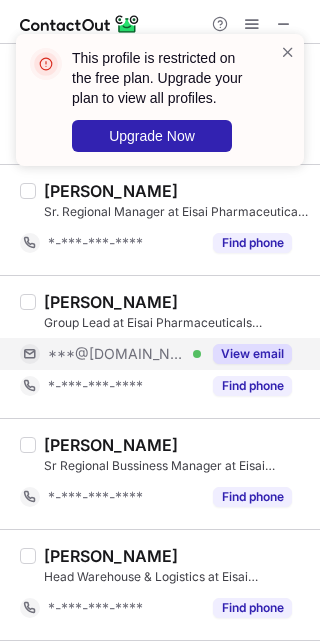 click on "***@[DOMAIN_NAME] Verified" at bounding box center [124, 354] 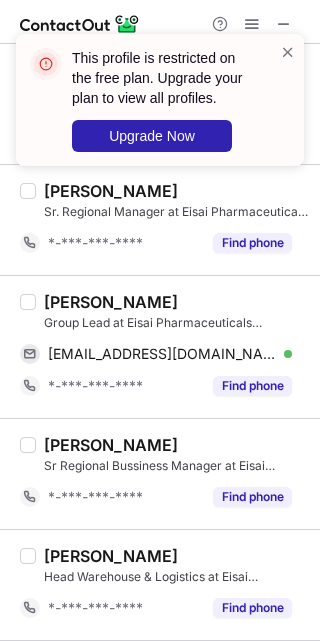 click on "ajit mohanta" at bounding box center [111, 302] 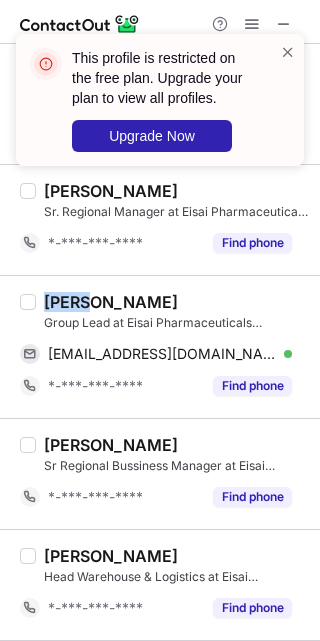 click on "ajit mohanta" at bounding box center [111, 302] 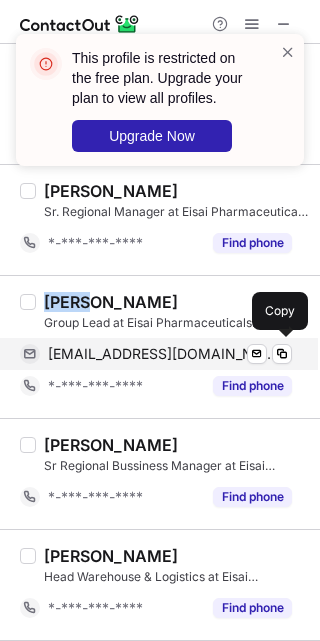 click on "abhinandan337@gmail.com" at bounding box center [162, 354] 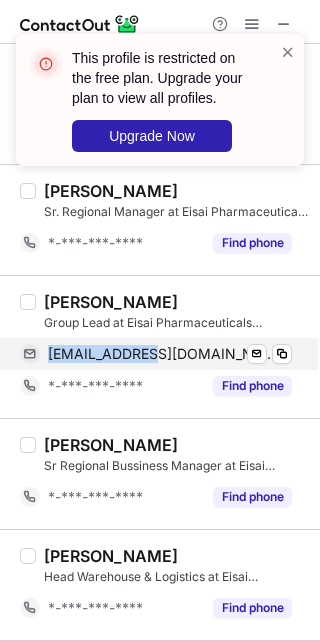 click on "abhinandan337@gmail.com" at bounding box center [162, 354] 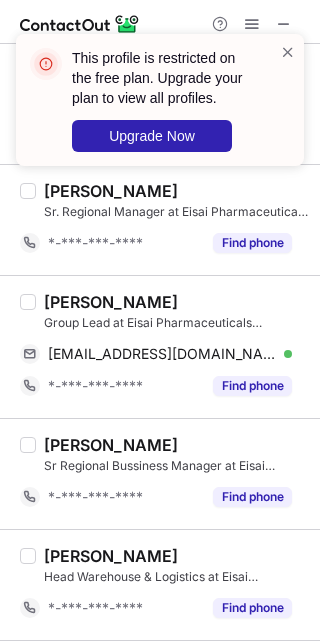 click on "Venkatraman Chowdary Head Warehouse & Logistics at Eisai Pharmaceuticals India *-***-***-**** Find phone" at bounding box center (160, 584) 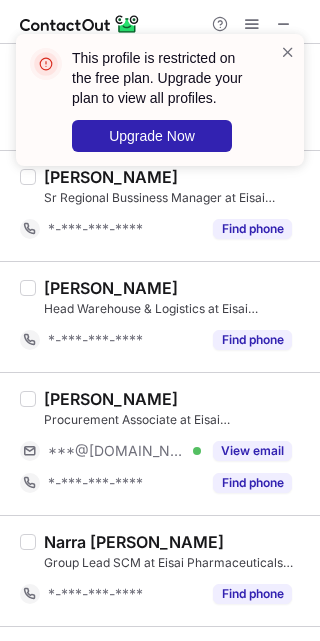 scroll, scrollTop: 1343, scrollLeft: 0, axis: vertical 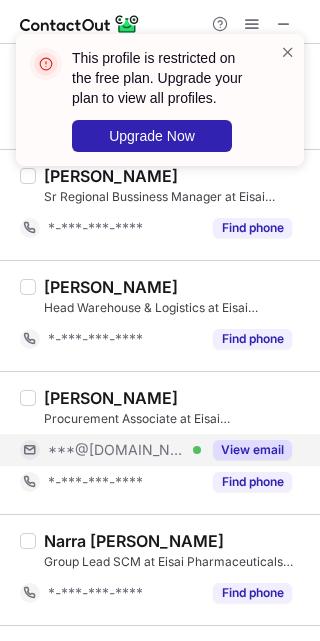 click on "***@[DOMAIN_NAME] Verified" at bounding box center (124, 450) 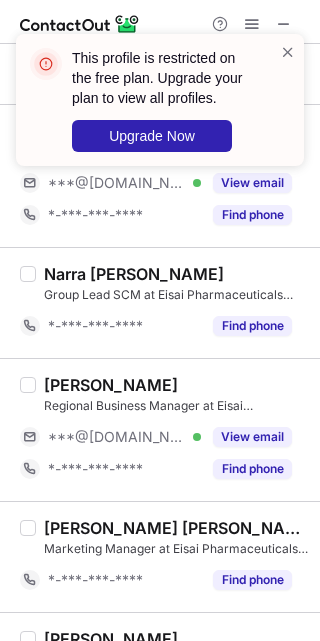 scroll, scrollTop: 1611, scrollLeft: 0, axis: vertical 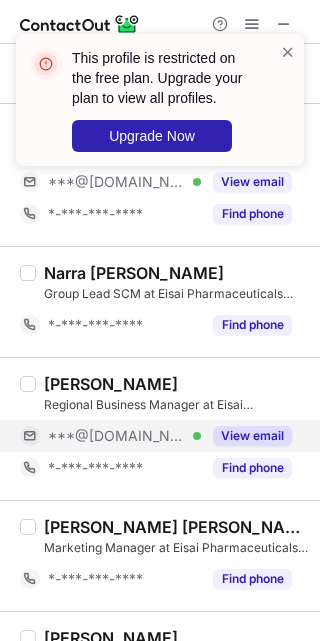click on "***@[DOMAIN_NAME] Verified" at bounding box center [124, 436] 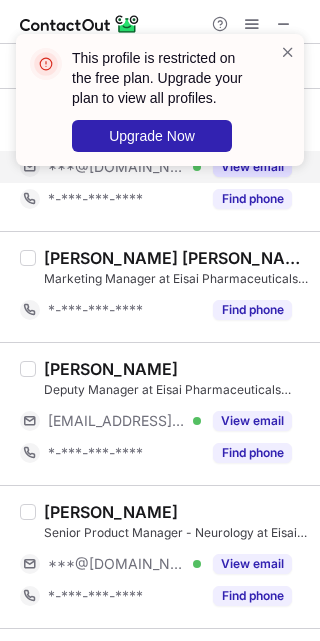 scroll, scrollTop: 1880, scrollLeft: 0, axis: vertical 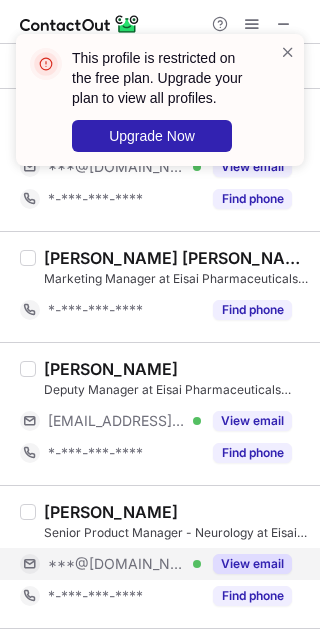click on "***@[DOMAIN_NAME] Verified" at bounding box center [124, 564] 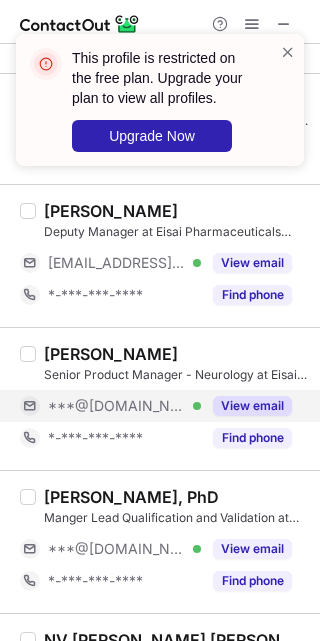 scroll, scrollTop: 2149, scrollLeft: 0, axis: vertical 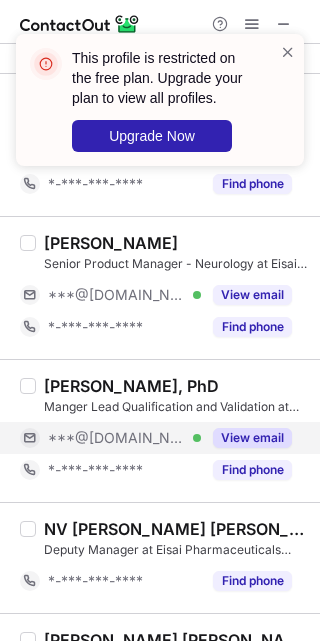 click on "***@[DOMAIN_NAME] Verified" at bounding box center (124, 438) 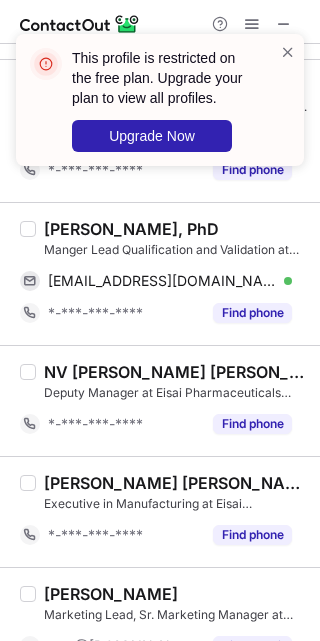 scroll, scrollTop: 2328, scrollLeft: 0, axis: vertical 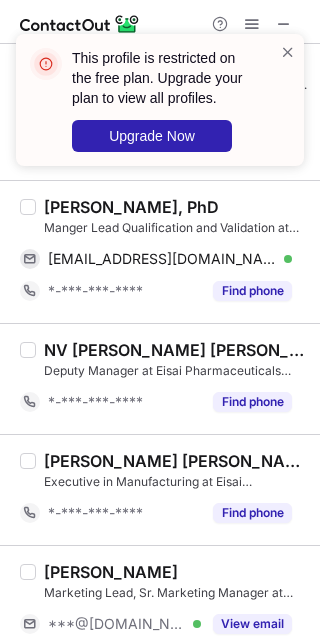 click on "Ritwik Thakura, PhD" at bounding box center [131, 207] 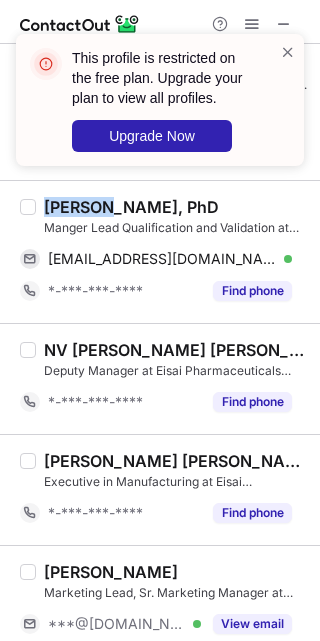 click on "Ritwik Thakura, PhD" at bounding box center (131, 207) 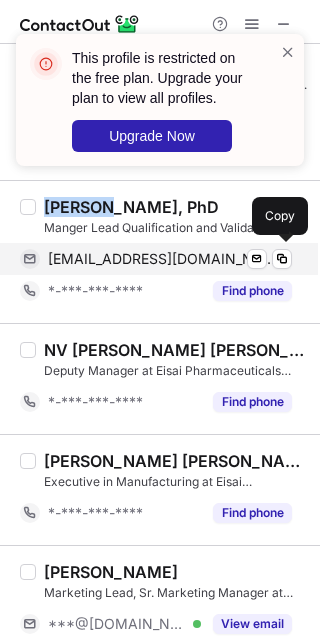click on "ritwiksan2008@gmail.com" at bounding box center (162, 259) 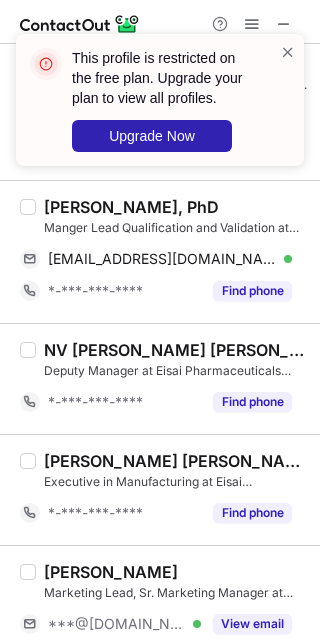 click on "Paras Doshi Marketing Lead, Sr. Marketing Manager at Eisai Pharmaceuticals India ***@gmail.com Verified ***@icloud.com Verified View email *-***-***-**** Find phone" at bounding box center [160, 632] 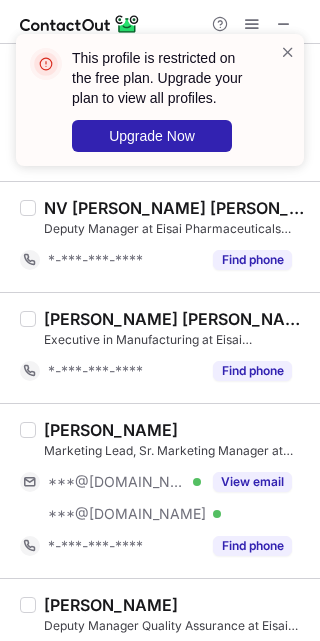 scroll, scrollTop: 2507, scrollLeft: 0, axis: vertical 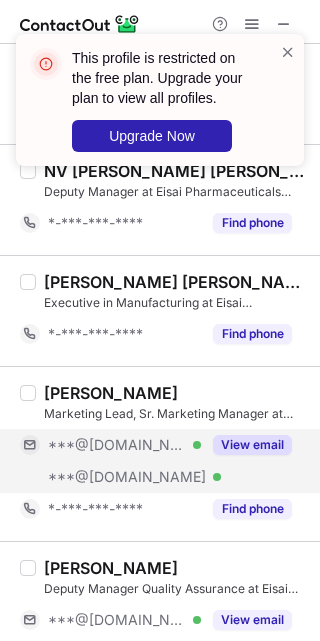 click on "***@[DOMAIN_NAME] Verified" at bounding box center (124, 445) 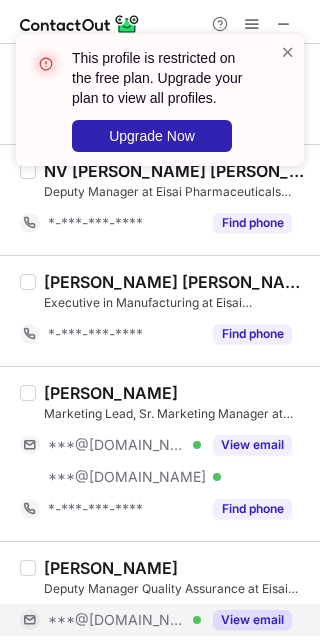 click on "***@[DOMAIN_NAME] Verified" at bounding box center (124, 620) 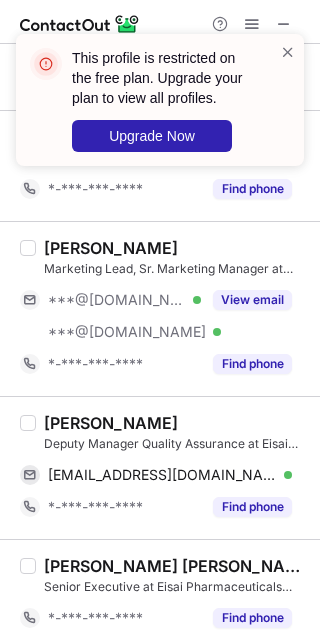 scroll, scrollTop: 2661, scrollLeft: 0, axis: vertical 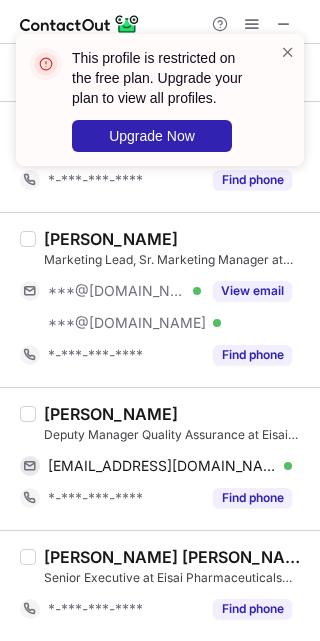 click on "Shailendra Tiwari" at bounding box center [111, 414] 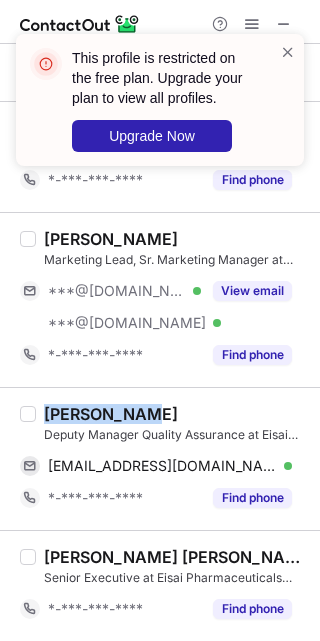 click on "Shailendra Tiwari" at bounding box center [111, 414] 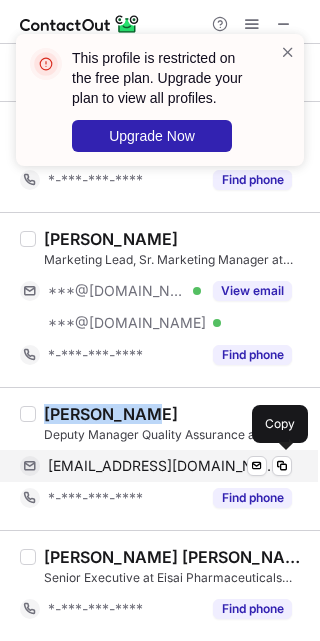 click on "shailendratiwari11@gmail.com" at bounding box center (162, 466) 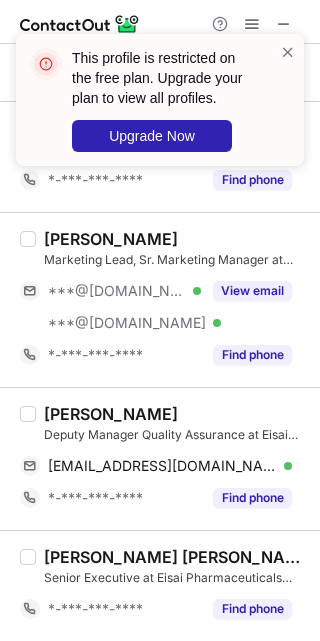 click on "Surya Teja Rekapalli Senior Executive at Eisai Pharmaceuticals India *-***-***-**** Find phone" at bounding box center [160, 585] 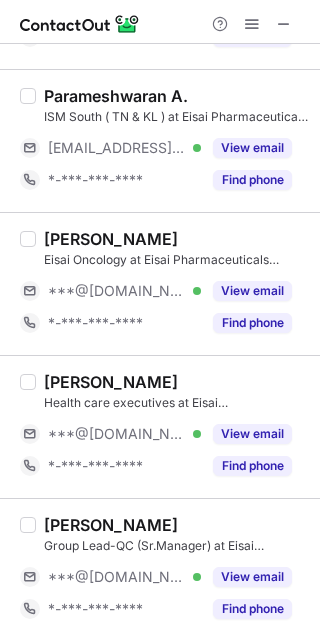 scroll, scrollTop: 3077, scrollLeft: 0, axis: vertical 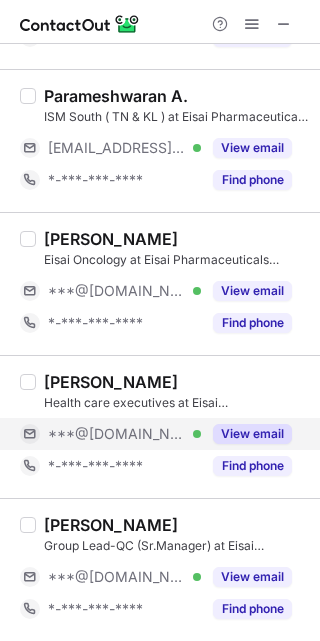 click on "***@[DOMAIN_NAME] Verified" at bounding box center [124, 434] 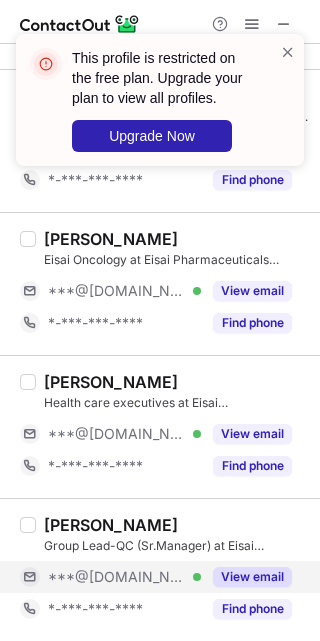 click on "***@[DOMAIN_NAME] Verified" at bounding box center (124, 577) 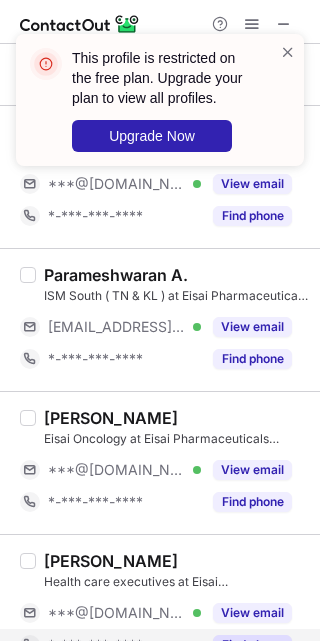 scroll, scrollTop: 2897, scrollLeft: 0, axis: vertical 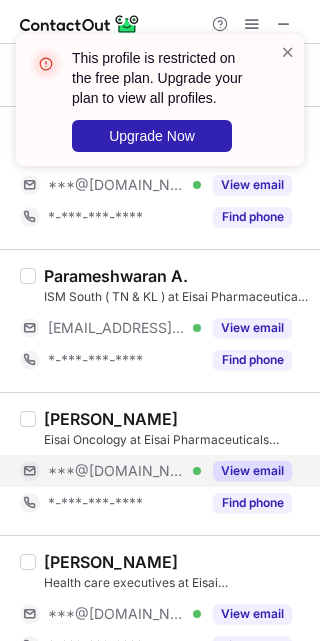 click on "***@yahoo.com Verified" at bounding box center [124, 471] 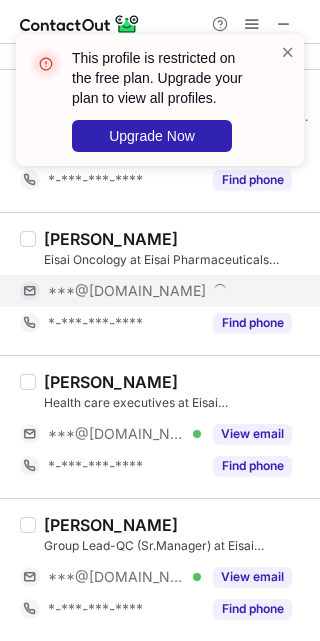 scroll, scrollTop: 2578, scrollLeft: 0, axis: vertical 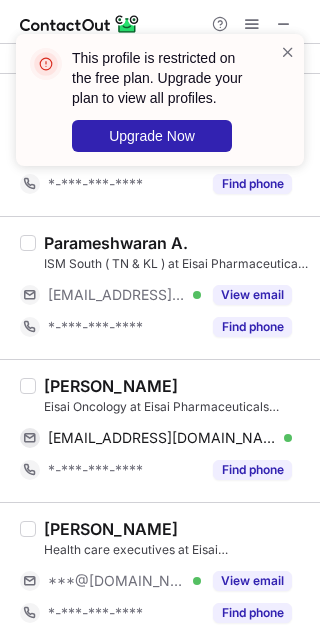 click on "Simit Darji" at bounding box center (111, 386) 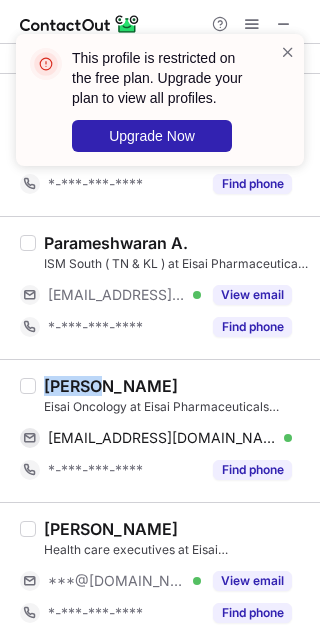 click on "Simit Darji" at bounding box center [111, 386] 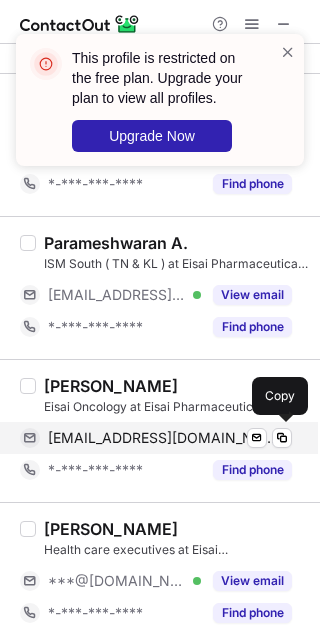 click on "simit_darji202@yahoo.com" at bounding box center (162, 438) 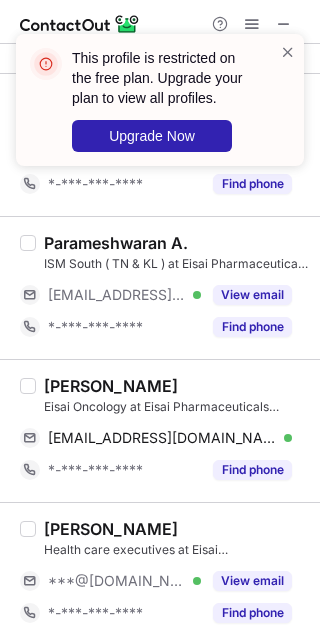 click on "Parameshwaran A." at bounding box center [176, 243] 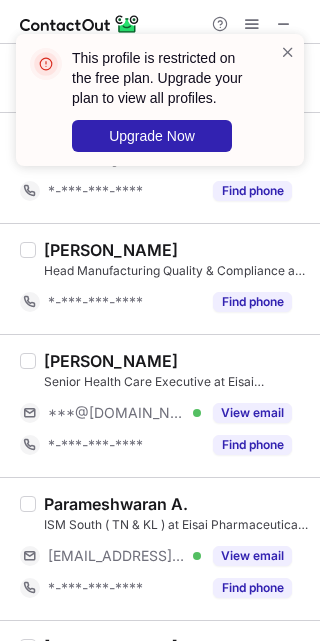 scroll, scrollTop: 2219, scrollLeft: 0, axis: vertical 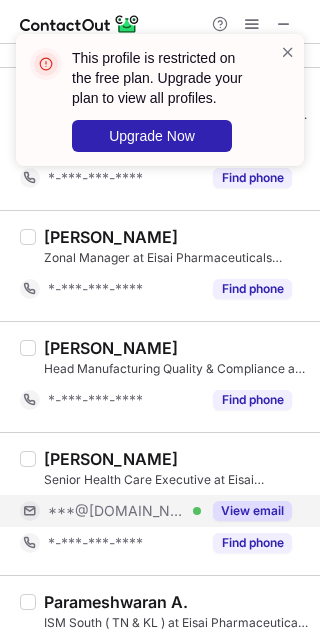 click on "***@[DOMAIN_NAME] Verified" at bounding box center [124, 511] 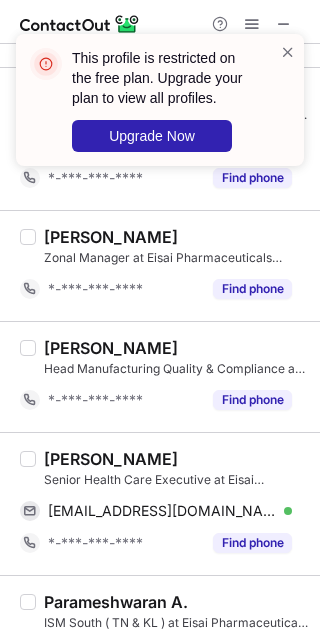 click on "Rajat Mehndiratta" at bounding box center [111, 459] 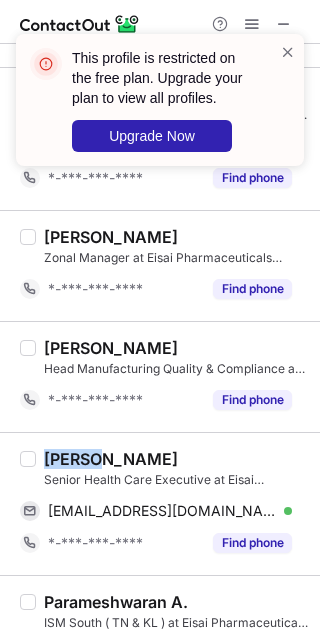 click on "Rajat Mehndiratta" at bounding box center [111, 459] 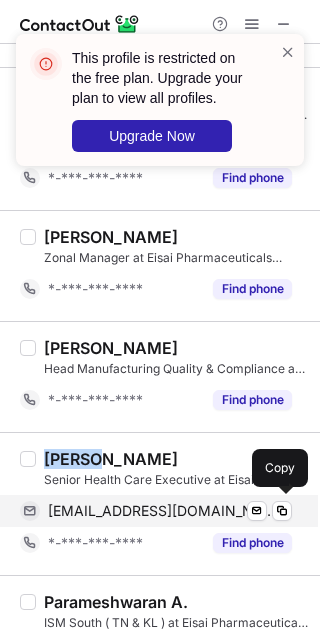 click on "rajatmehndiratta58@gmail.com" at bounding box center (162, 511) 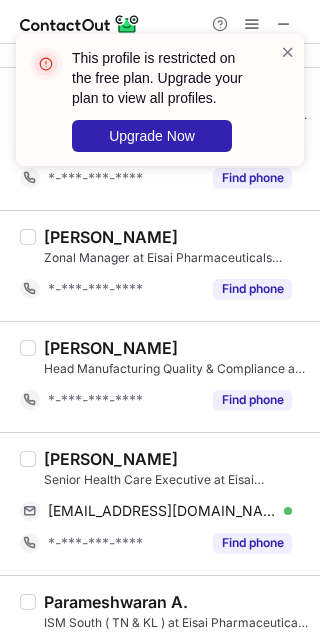 click on "Abhishek Shukla Zonal Manager at Eisai Pharmaceuticals India *-***-***-**** Find phone" at bounding box center (160, 265) 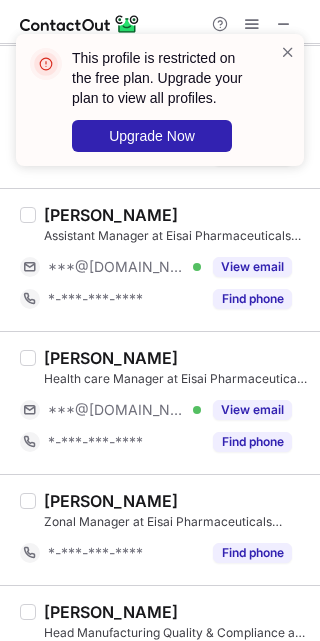 scroll, scrollTop: 1951, scrollLeft: 0, axis: vertical 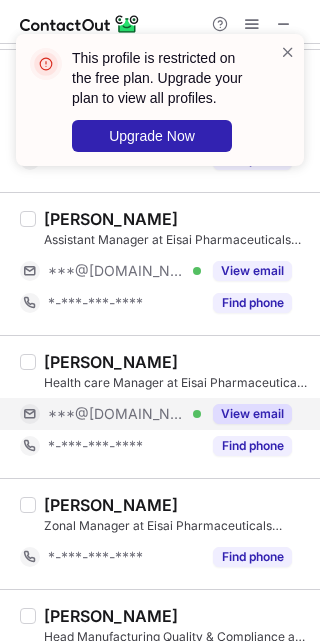 click on "***@[DOMAIN_NAME] Verified" at bounding box center [124, 414] 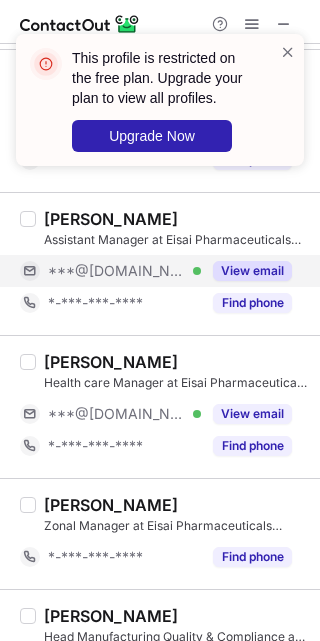 click on "***@[DOMAIN_NAME] Verified" at bounding box center [124, 271] 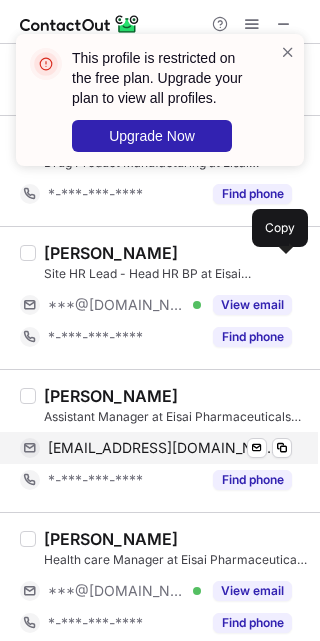 scroll, scrollTop: 1772, scrollLeft: 0, axis: vertical 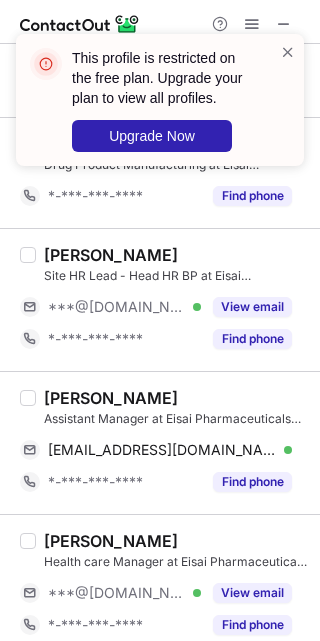 click on "Manideep Sripada" at bounding box center (111, 398) 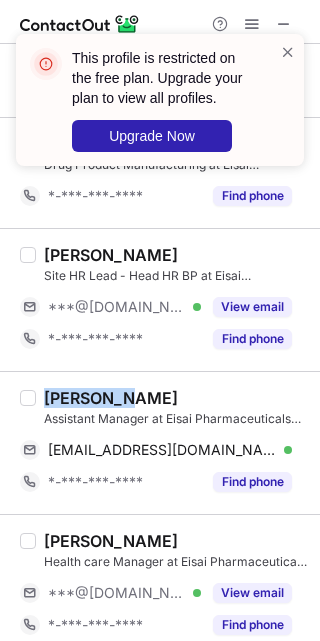 click on "Manideep Sripada" at bounding box center (111, 398) 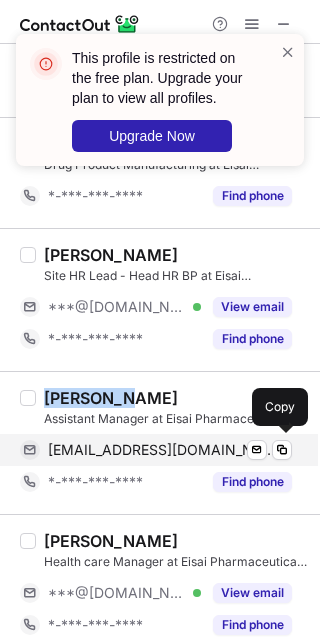 click on "manideepsripada@gmail.com" at bounding box center [162, 450] 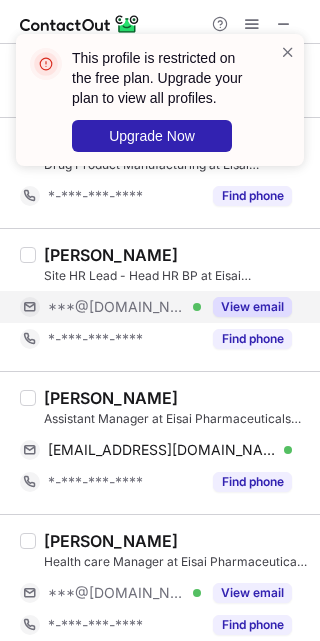 click on "***@[DOMAIN_NAME] Verified" at bounding box center (124, 307) 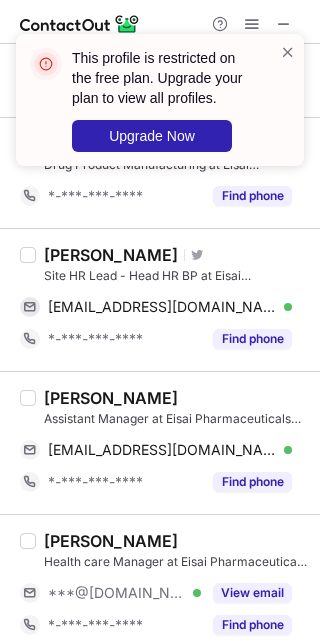click on "Lokesh Babu" at bounding box center (111, 255) 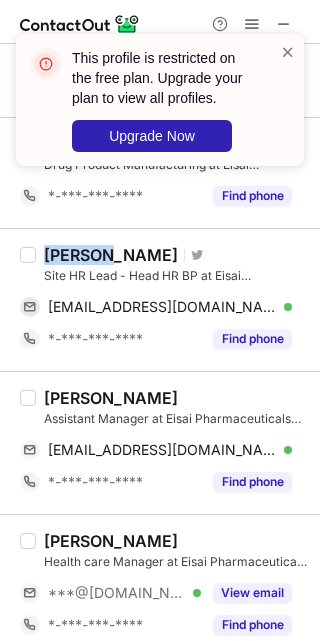click on "Lokesh Babu" at bounding box center (111, 255) 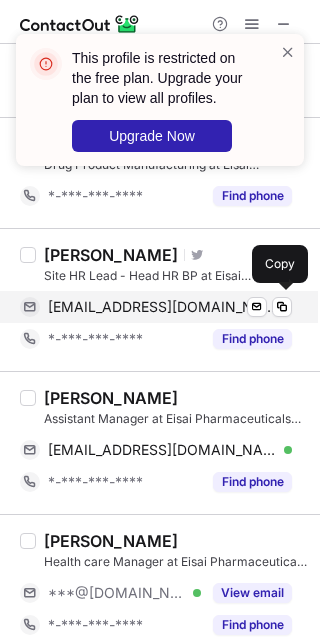 click on "lokeshhr5@gmail.com" at bounding box center [162, 307] 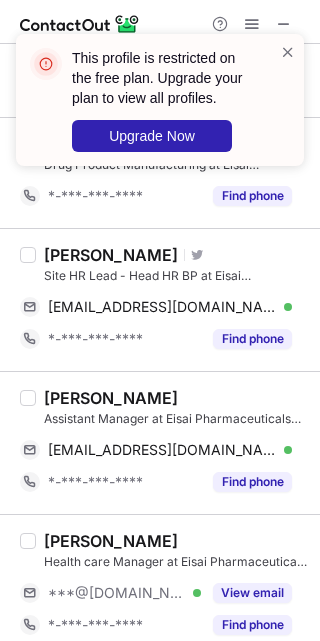 click on "Lokesh Babu Visit Twitter profile Site HR Lead - Head HR BP at Eisai Pharmaceuticals India lokeshhr5@gmail.com Verified Send email Copy *-***-***-**** Find phone" at bounding box center (160, 299) 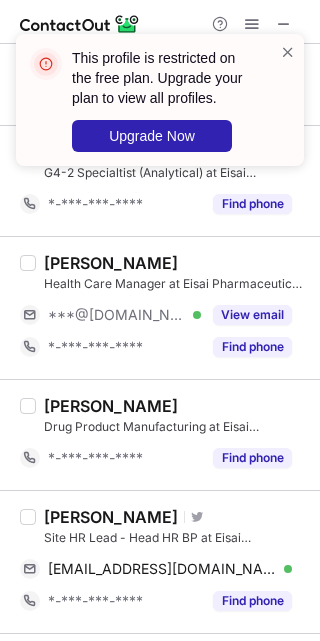scroll, scrollTop: 1503, scrollLeft: 0, axis: vertical 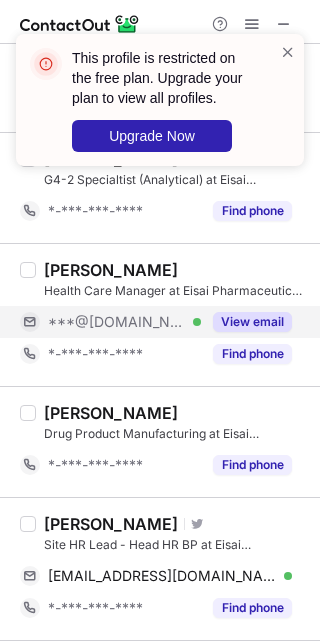 click on "***@[DOMAIN_NAME] Verified" at bounding box center (124, 322) 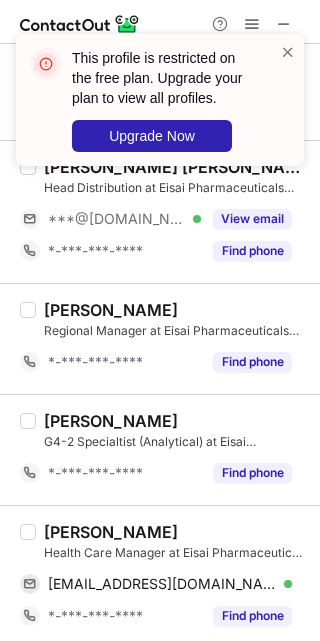 scroll, scrollTop: 1234, scrollLeft: 0, axis: vertical 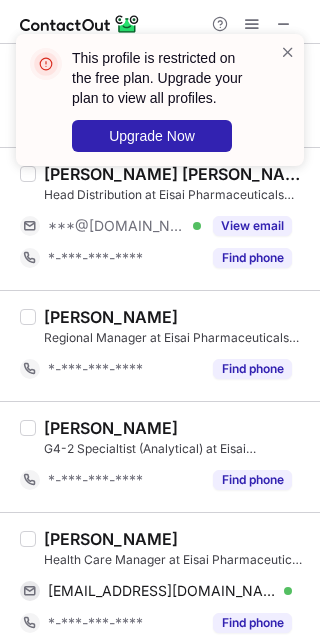 click on "ANUP RAWAT" at bounding box center [111, 539] 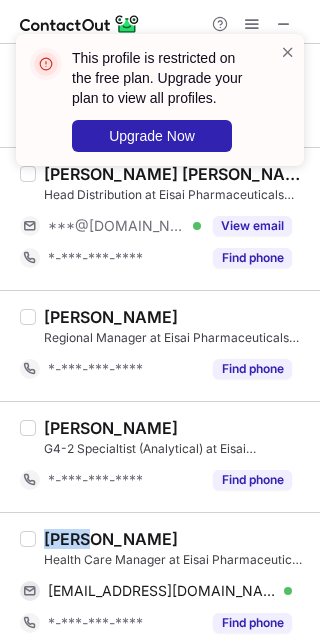 click on "ANUP RAWAT" at bounding box center (111, 539) 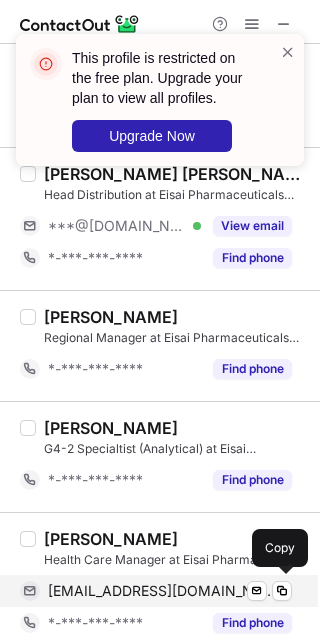 click on "anooprawat983@gmail.com" at bounding box center [162, 591] 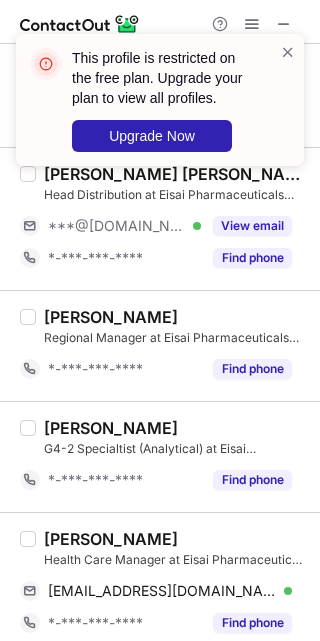 click on "Subodh Sharma Regional Manager at Eisai Pharmaceuticals Pvt. ltd at Eisai Pharmaceuticals India *-***-***-**** Find phone" at bounding box center [160, 345] 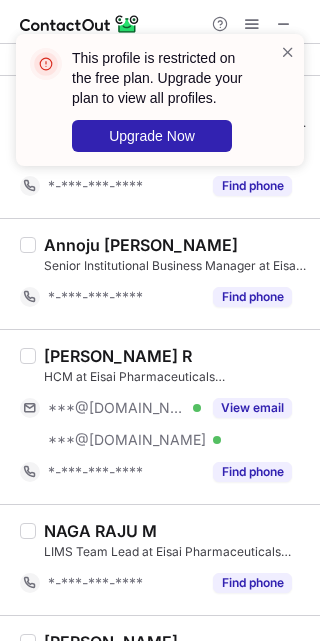 scroll, scrollTop: 428, scrollLeft: 0, axis: vertical 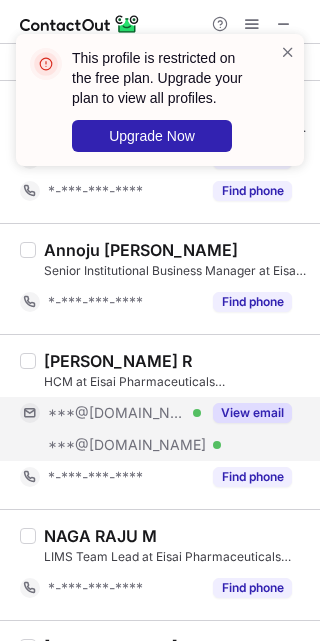 click on "***@[DOMAIN_NAME] Verified" at bounding box center (124, 413) 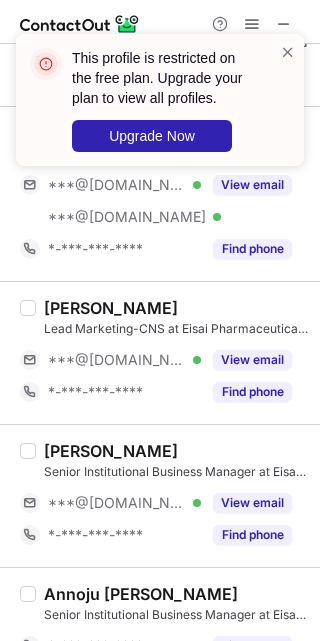 scroll, scrollTop: 70, scrollLeft: 0, axis: vertical 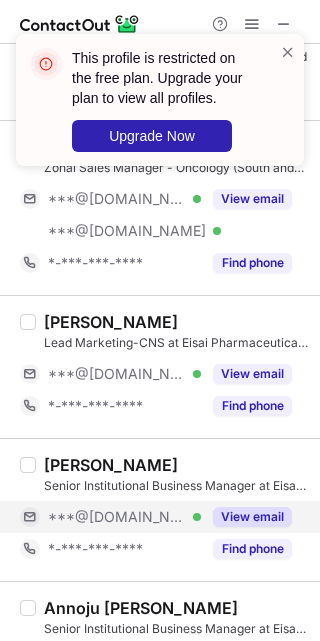 click on "***@[DOMAIN_NAME] Verified" at bounding box center (124, 517) 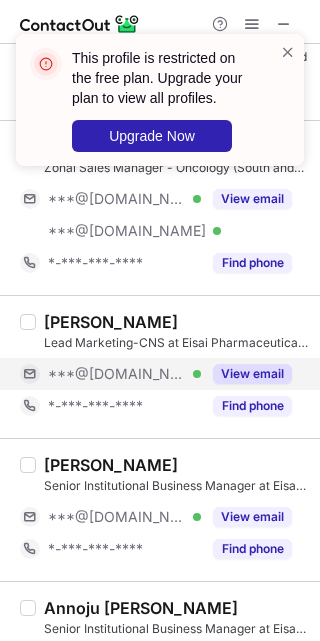 click on "***@[DOMAIN_NAME] Verified" at bounding box center (124, 374) 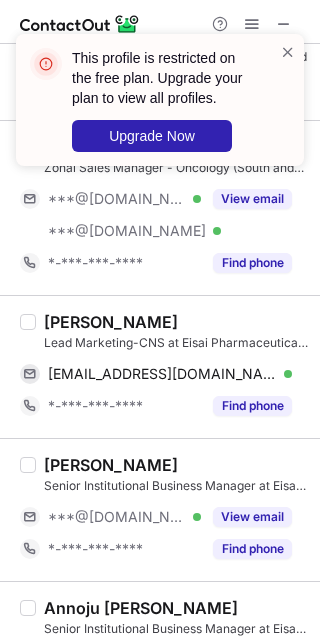 click on "VIVEK PANDEY" at bounding box center [111, 322] 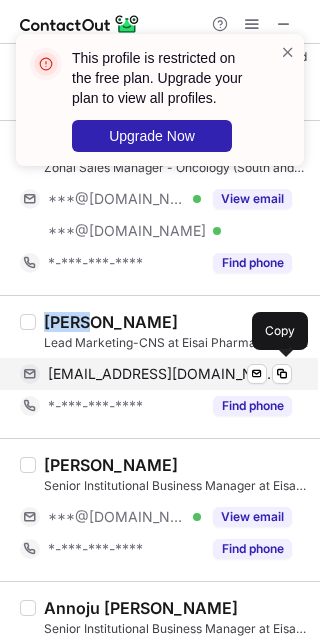 click on "pandeyvivekr@gmail.com" at bounding box center [162, 374] 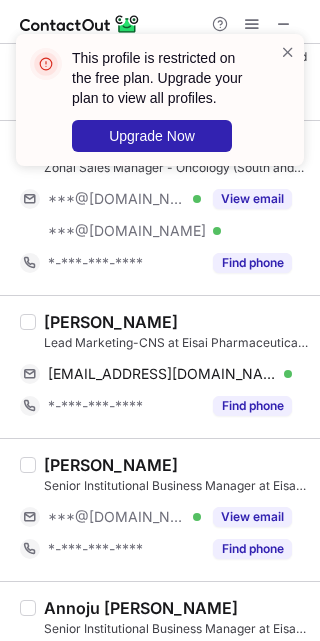 click on "VIVEK PANDEY Lead Marketing-CNS at Eisai Pharmaceuticals India pandeyvivekr@gmail.com Verified Send email Copy *-***-***-**** Find phone" at bounding box center [160, 366] 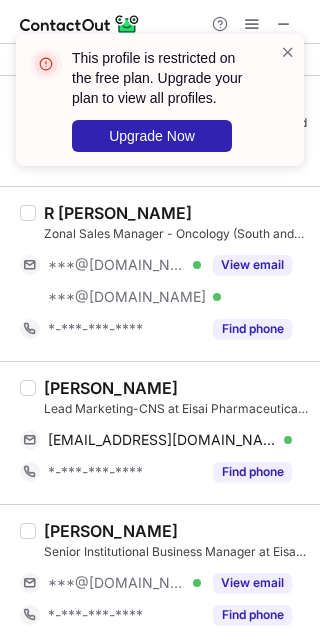 scroll, scrollTop: 0, scrollLeft: 0, axis: both 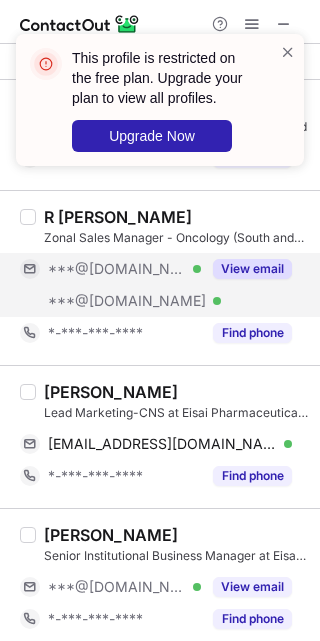 click on "***@[DOMAIN_NAME] Verified" at bounding box center [124, 269] 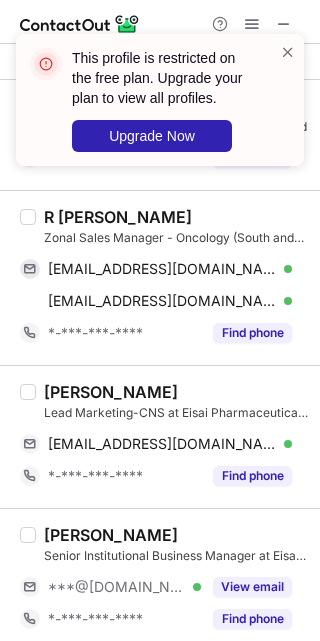 click on "R Damodar Srinivasulu" at bounding box center [118, 217] 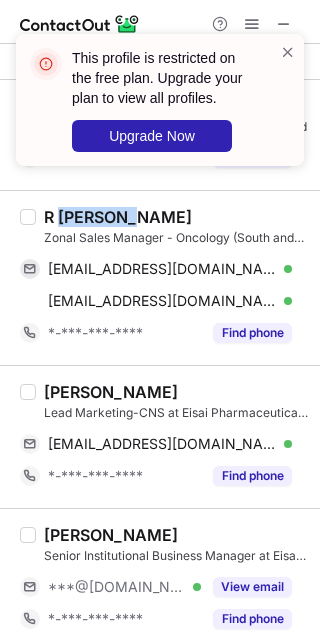 click on "R Damodar Srinivasulu" at bounding box center (118, 217) 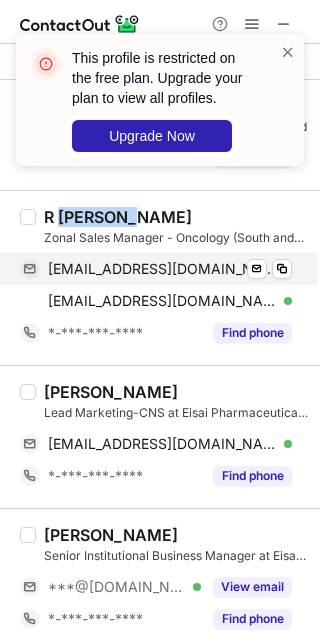 click on "rdsrinivasulu@gmail.com" at bounding box center (162, 269) 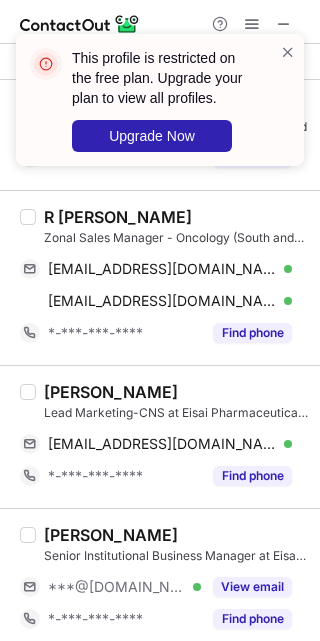 click on "VIVEK PANDEY" at bounding box center (176, 392) 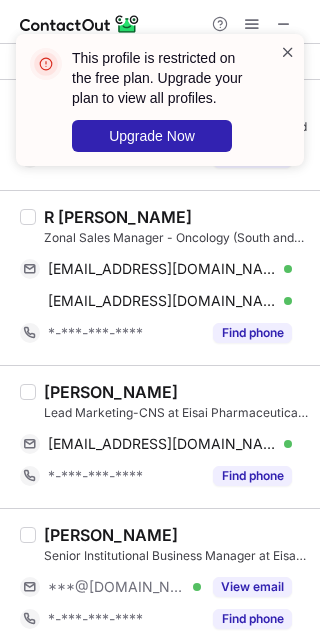 click at bounding box center [288, 52] 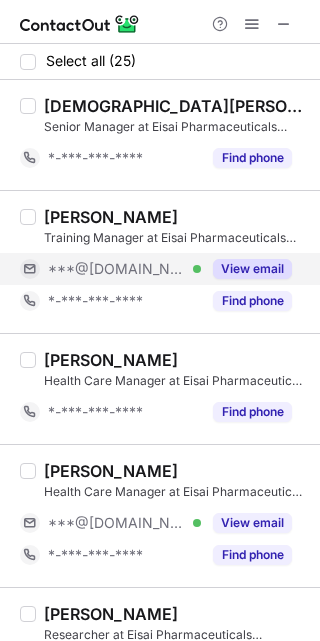 click on "***@[DOMAIN_NAME] Verified" at bounding box center (124, 269) 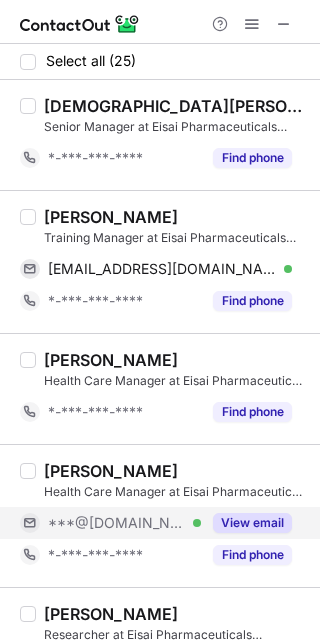 click on "***@[DOMAIN_NAME] Verified" at bounding box center (124, 523) 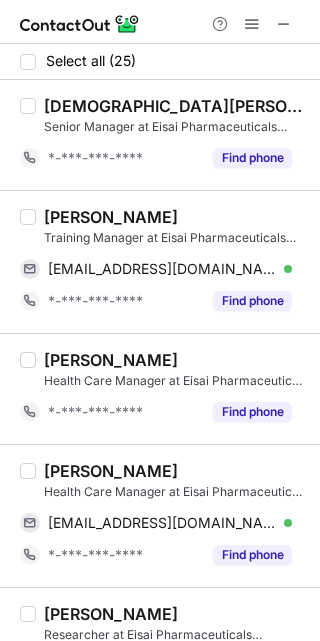 click on "Vishnu Sharma" at bounding box center [111, 217] 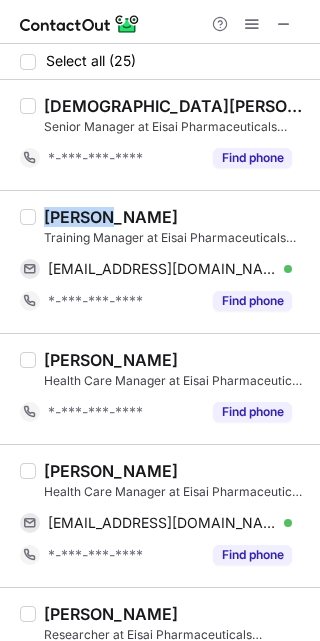 click on "Vishnu Sharma" at bounding box center [111, 217] 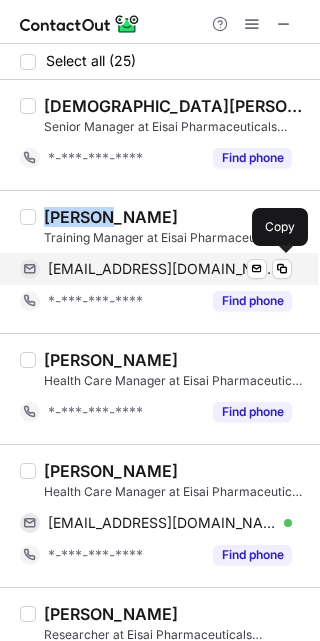 click on "vishnusharma76@gmail.com" at bounding box center (162, 269) 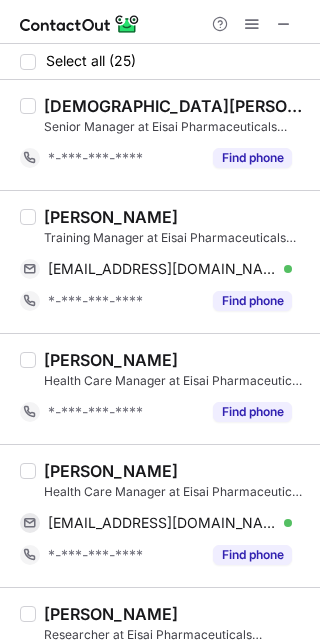 click on "Arvind Sharma" at bounding box center [111, 471] 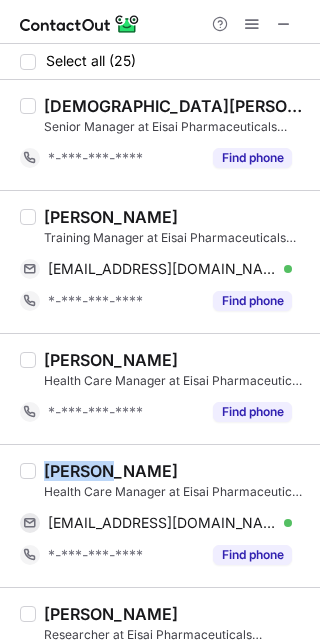click on "Arvind Sharma" at bounding box center [111, 471] 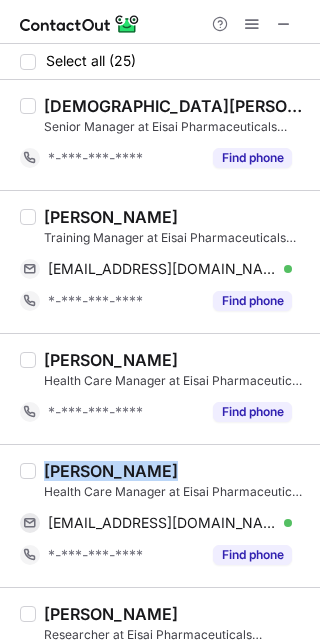 click on "Arvind Sharma Health Care Manager at Eisai Pharmaceuticals India arvindsharma358@gmail.com Verified Send email Copy *-***-***-**** Find phone" at bounding box center (160, 515) 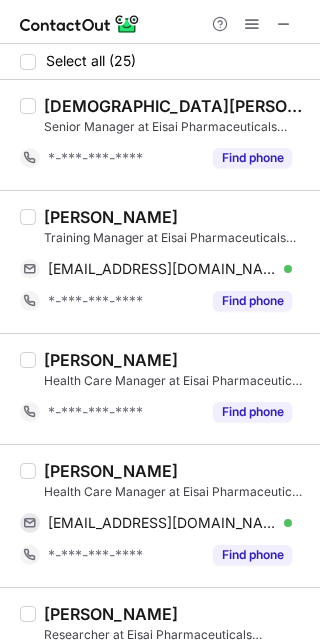 click on "Arvind Sharma" at bounding box center (111, 471) 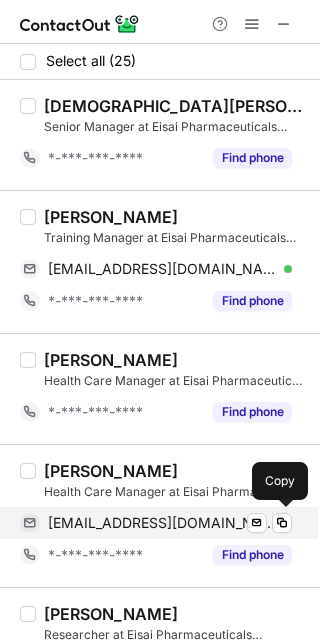 click on "arvindsharma358@gmail.com" at bounding box center [162, 523] 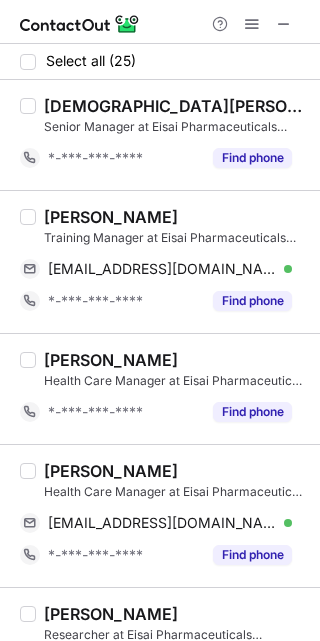 click on "Arvind Sharma Health Care Manager at Eisai Pharmaceuticals India arvindsharma358@gmail.com Verified Send email Copy *-***-***-**** Find phone" at bounding box center [160, 515] 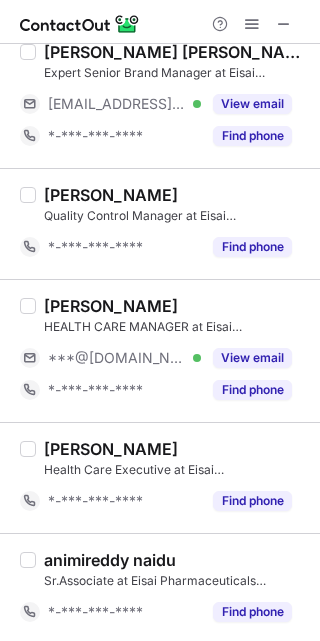 scroll, scrollTop: 895, scrollLeft: 0, axis: vertical 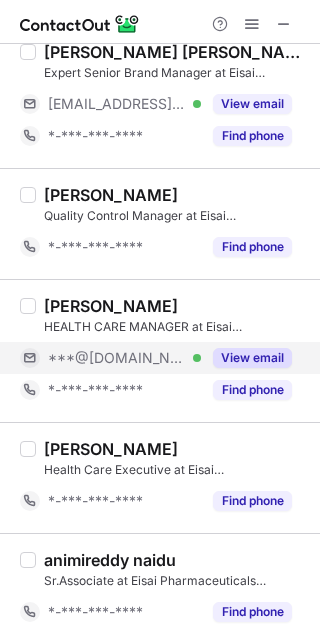 click on "***@[DOMAIN_NAME] Verified" at bounding box center (124, 358) 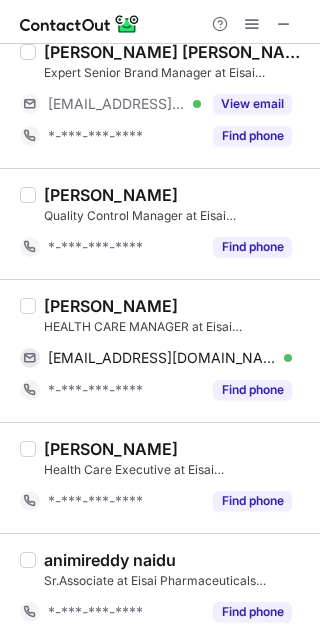click on "Rohit Bansod" at bounding box center (111, 306) 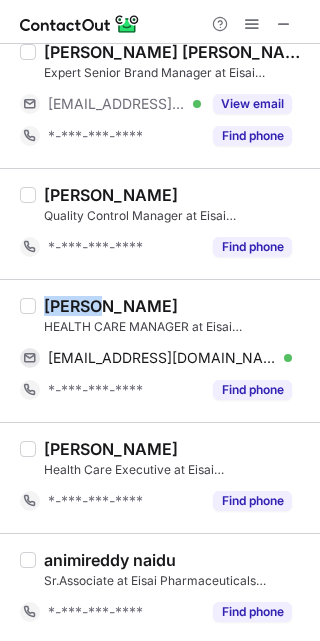 click on "Rohit Bansod" at bounding box center [111, 306] 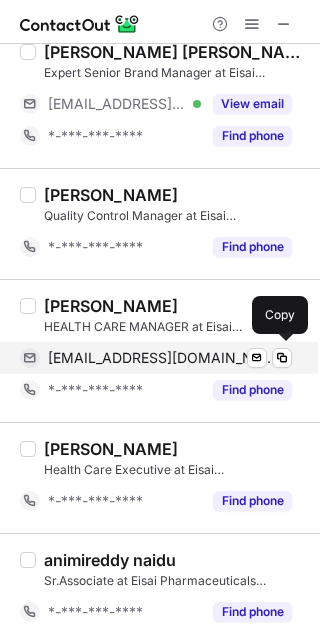 click on "rohitbansod2009@gmail.com" at bounding box center [162, 358] 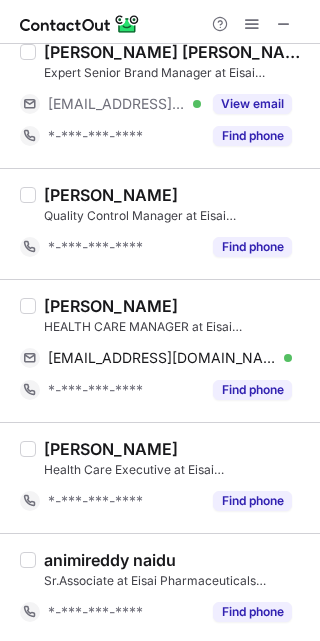 click on "Avesh Khatik Health Care Executive at Eisai Pharmaceuticals India *-***-***-**** Find phone" at bounding box center (160, 477) 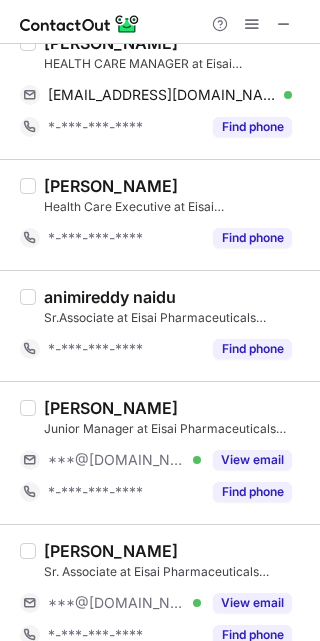 scroll, scrollTop: 1164, scrollLeft: 0, axis: vertical 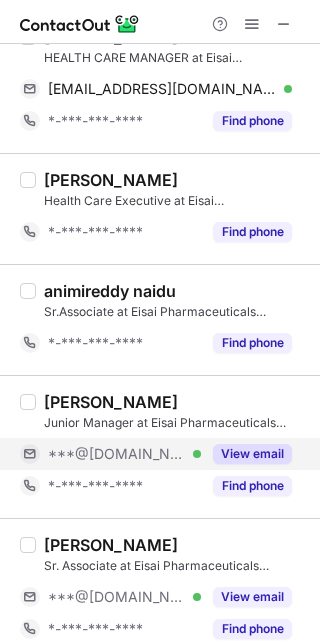 click on "***@[DOMAIN_NAME] Verified" at bounding box center (124, 454) 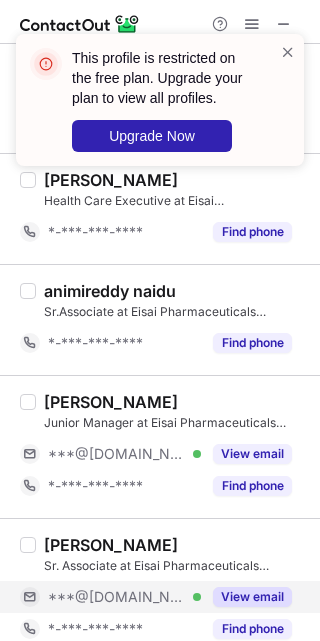 click on "***@[DOMAIN_NAME] Verified" at bounding box center (124, 597) 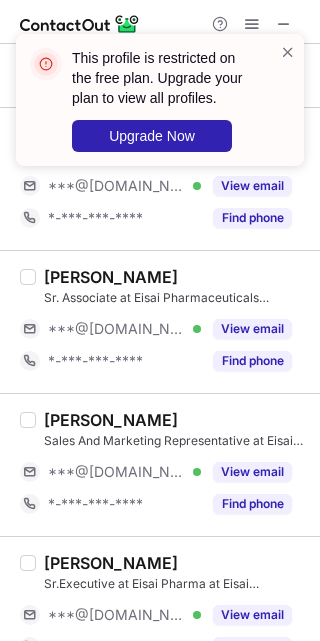 scroll, scrollTop: 1432, scrollLeft: 0, axis: vertical 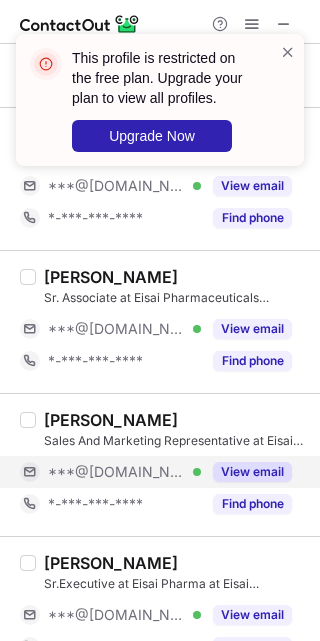 click on "***@[DOMAIN_NAME] Verified" at bounding box center (124, 472) 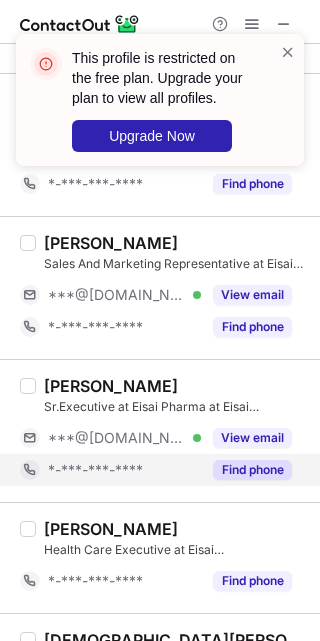 scroll, scrollTop: 1611, scrollLeft: 0, axis: vertical 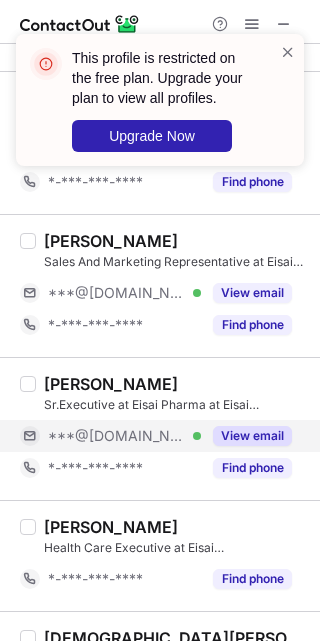 click on "***@[DOMAIN_NAME] Verified" at bounding box center [124, 436] 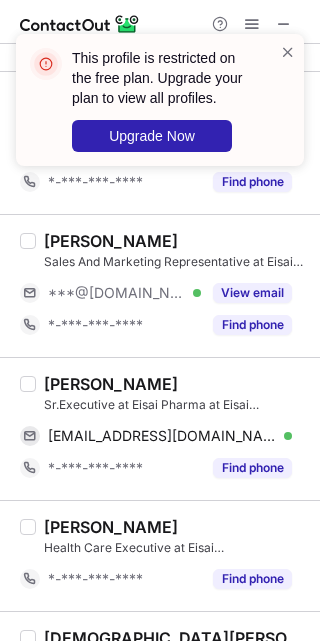 click on "Nabojyoti Bhowal" at bounding box center [111, 384] 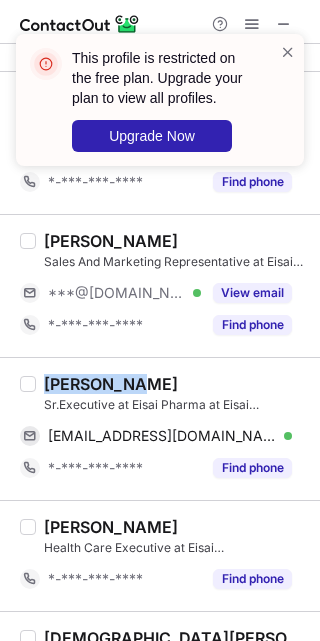 click on "Nabojyoti Bhowal" at bounding box center [111, 384] 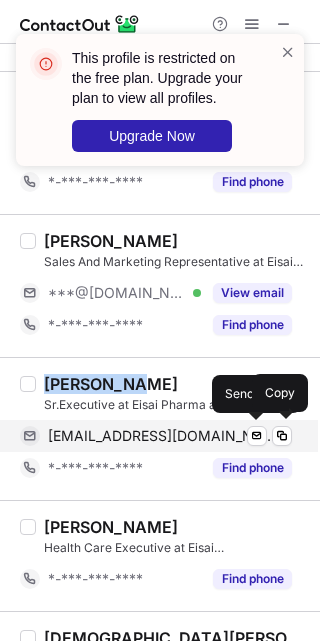 click on "nabosunpharma@gmail.com" at bounding box center [162, 436] 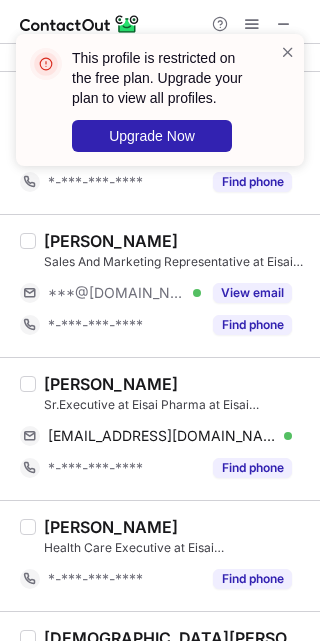 click on "Dinesh Singh Chauhan Health Care Executive at Eisai Pharmaceuticals India *-***-***-**** Find phone" at bounding box center (160, 555) 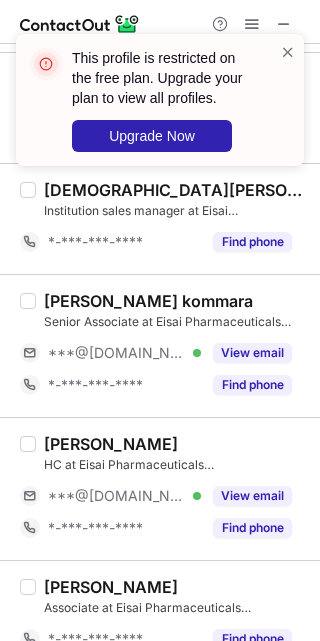scroll, scrollTop: 2059, scrollLeft: 0, axis: vertical 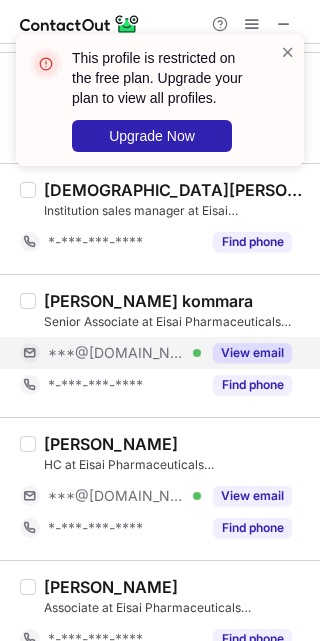 click on "***@[DOMAIN_NAME] Verified" at bounding box center [124, 353] 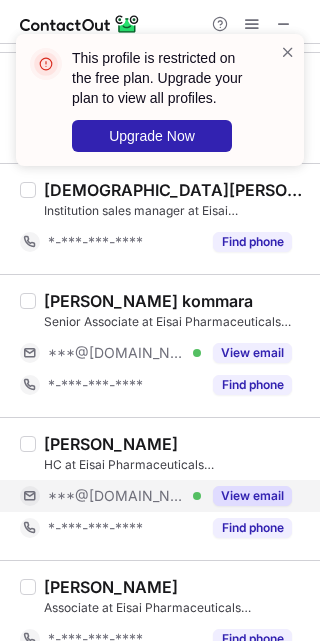 click on "***@[DOMAIN_NAME] Verified" at bounding box center [124, 496] 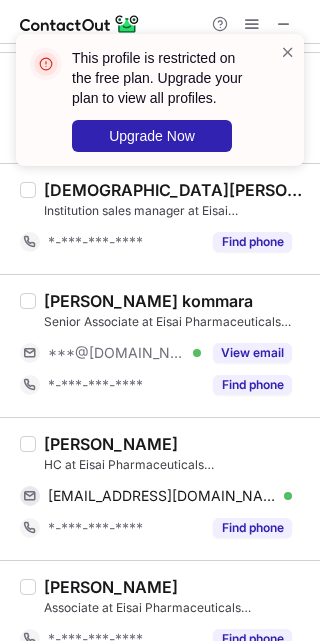 click on "Sayantan Chaterjee" at bounding box center [111, 444] 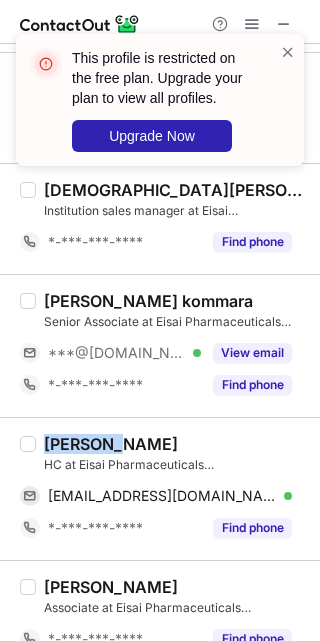 click on "Sayantan Chaterjee" at bounding box center (111, 444) 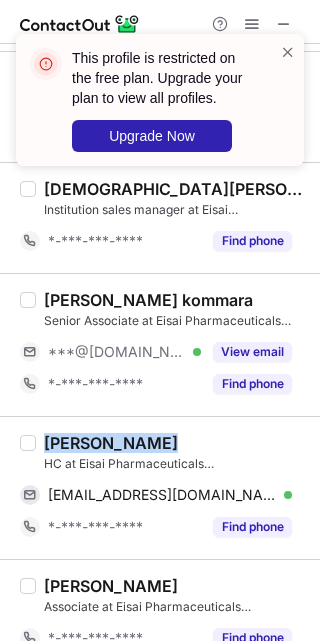 click on "Sayantan Chaterjee" at bounding box center [111, 443] 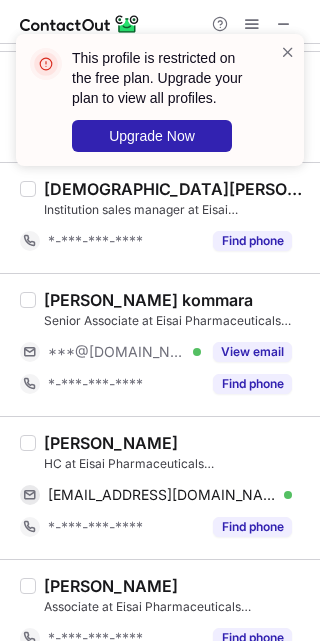 click on "Sayantan Chaterjee HC at Eisai Pharmaceuticals India chtsym89@gmail.com Verified Send email Copy *-***-***-**** Find phone" at bounding box center [160, 487] 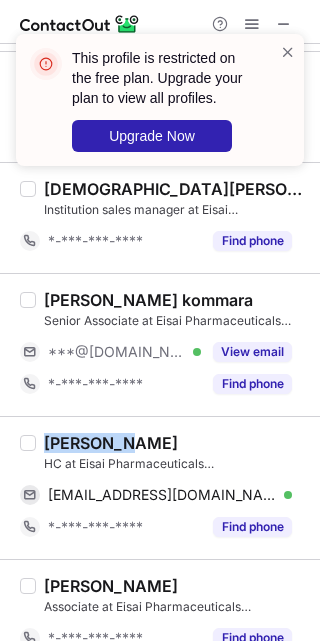 click on "Sayantan Chaterjee" at bounding box center (111, 443) 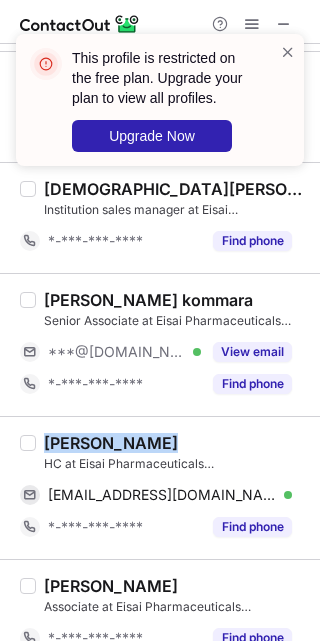 click on "Sayantan Chaterjee" at bounding box center (111, 443) 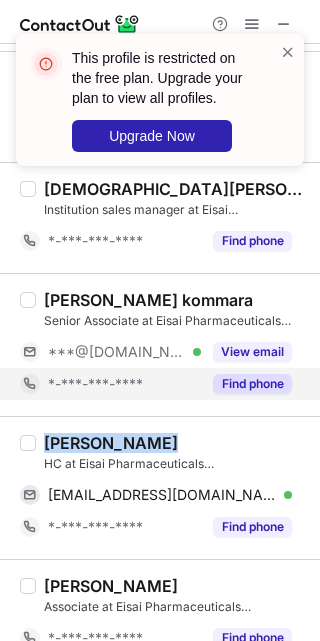 click on "*-***-***-****" at bounding box center [110, 384] 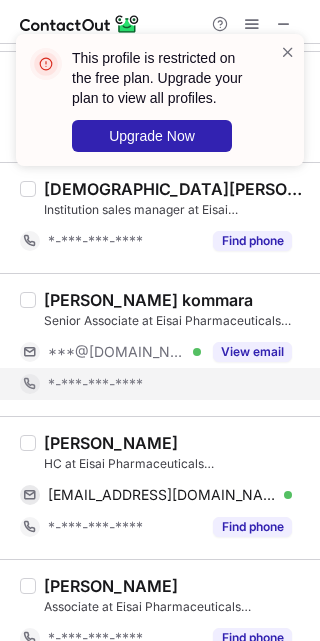 click on "Sayantan Chaterjee" at bounding box center (111, 443) 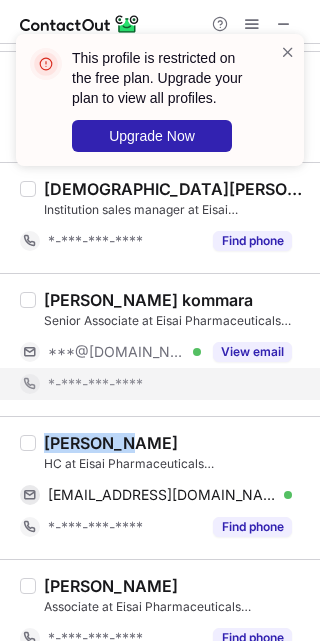 click on "Sayantan Chaterjee" at bounding box center [111, 443] 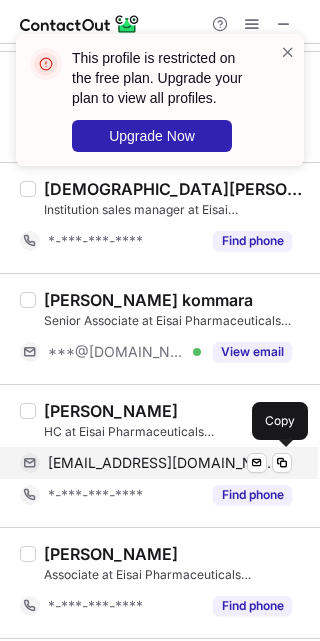 click on "chtsym89@gmail.com" at bounding box center [162, 463] 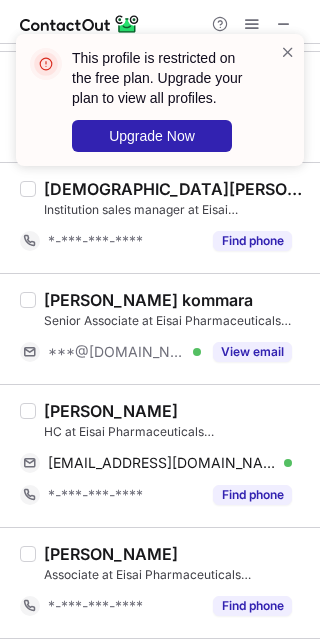 click on "Mahesh Yerramsetty" at bounding box center (176, 554) 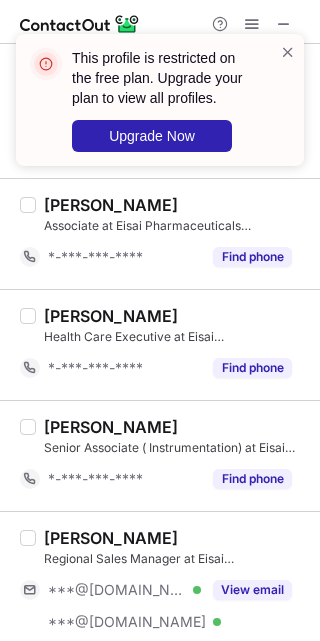 scroll, scrollTop: 2418, scrollLeft: 0, axis: vertical 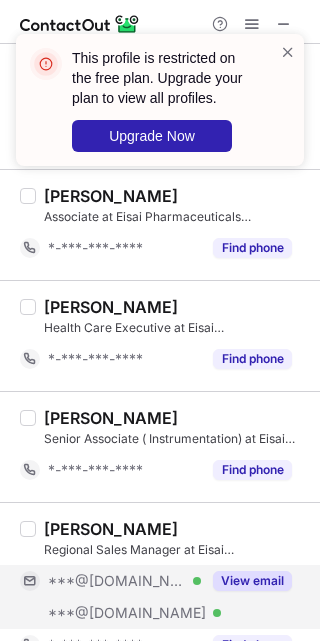 click on "***@[DOMAIN_NAME] Verified" at bounding box center [124, 581] 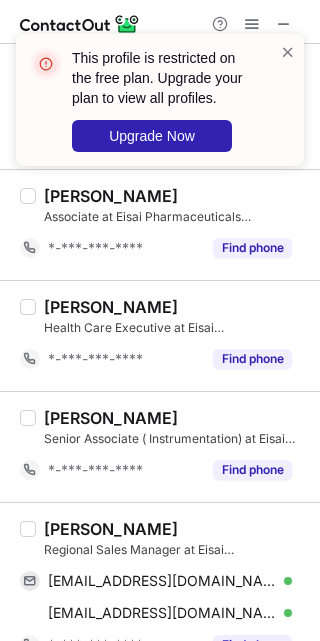 click on "AJIT PAWAR" at bounding box center (111, 529) 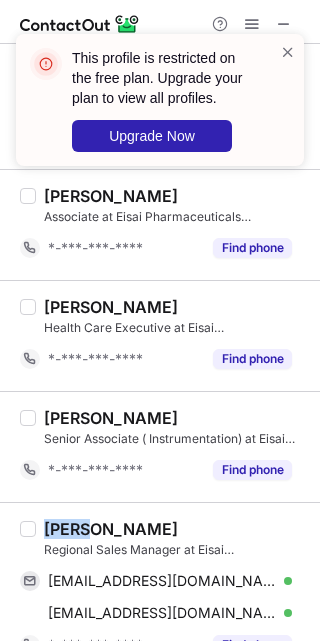 click on "AJIT PAWAR" at bounding box center [111, 529] 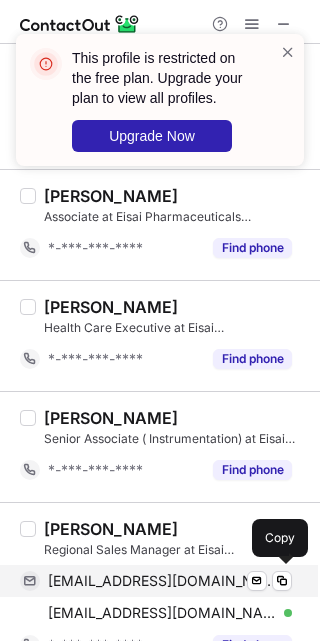 click on "ajitpawar492@gmail.com" at bounding box center (162, 581) 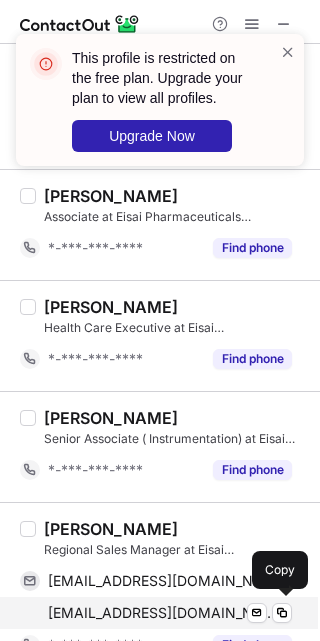 click on "pawarajit12@yahoo.com" at bounding box center (162, 613) 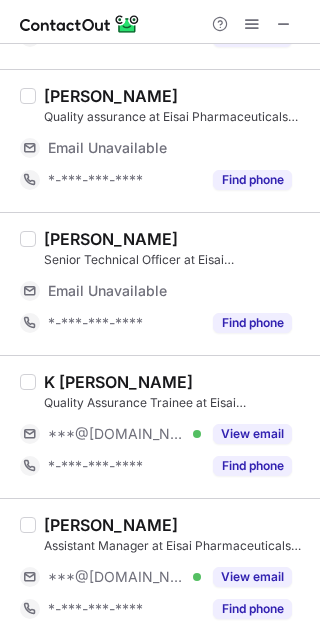 scroll, scrollTop: 3013, scrollLeft: 0, axis: vertical 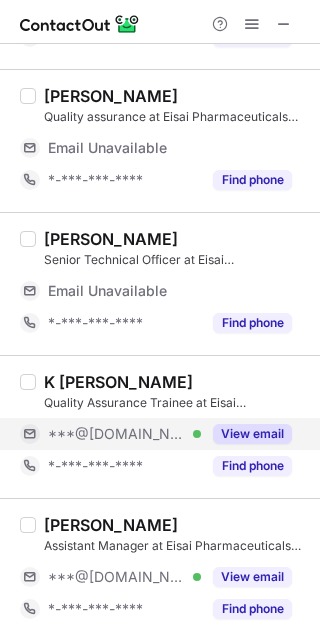 click on "***@[DOMAIN_NAME] Verified" at bounding box center [124, 434] 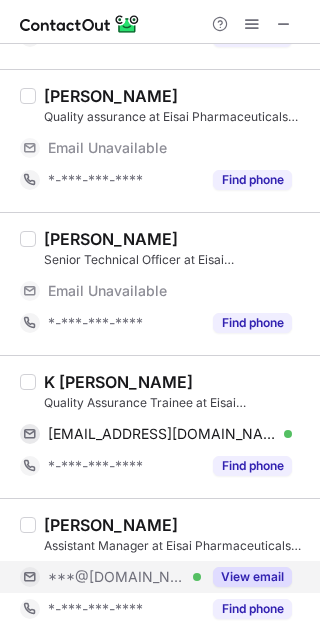 click on "***@[DOMAIN_NAME] Verified" at bounding box center (124, 577) 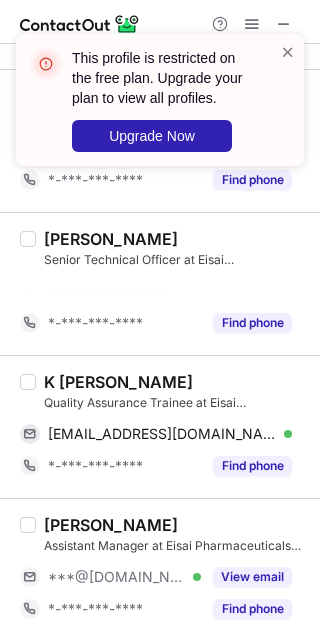 click on "K NAVEEN KUMAR" at bounding box center (118, 382) 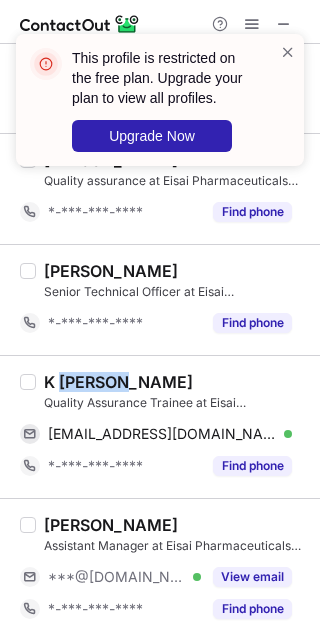 click on "K NAVEEN KUMAR" at bounding box center [118, 382] 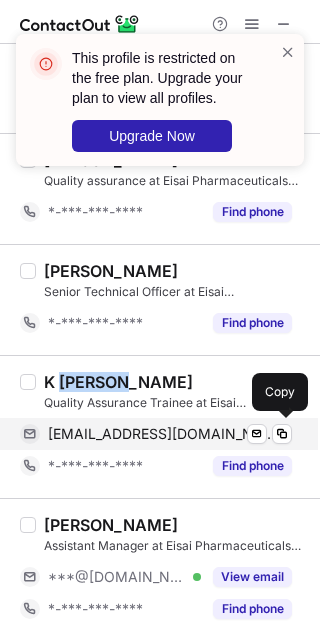 click on "kotninaveenkumar1999@gmail.com" at bounding box center [162, 434] 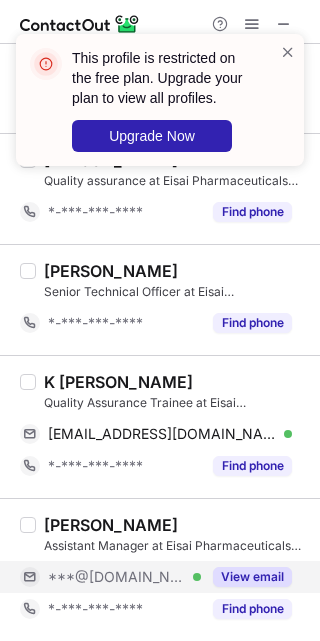 click on "***@[DOMAIN_NAME] Verified" at bounding box center (124, 577) 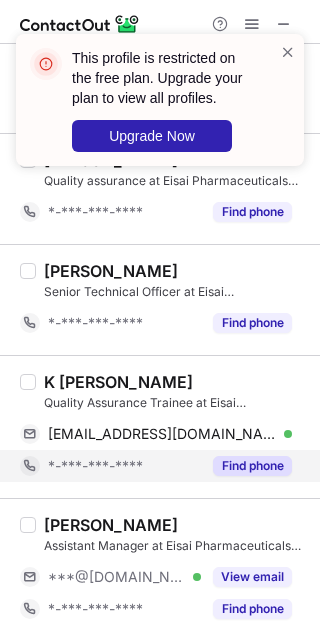 click on "*-***-***-****" at bounding box center (124, 466) 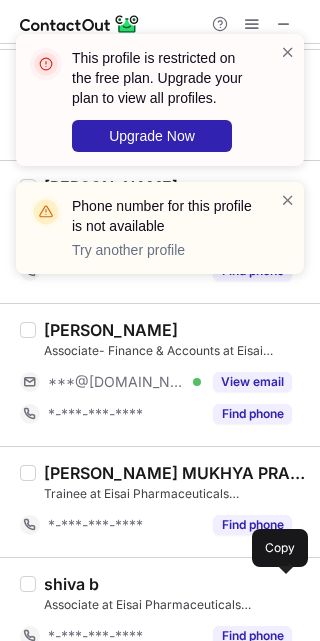 scroll, scrollTop: 1247, scrollLeft: 0, axis: vertical 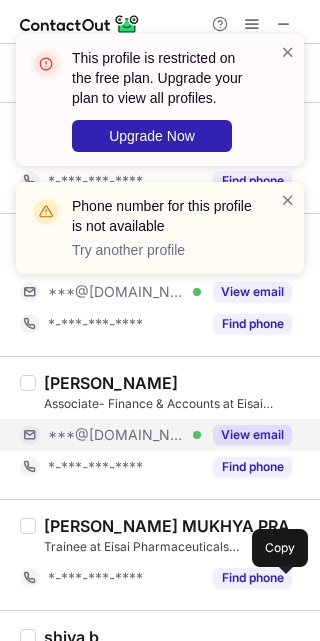 click on "***@[DOMAIN_NAME] Verified" at bounding box center (124, 435) 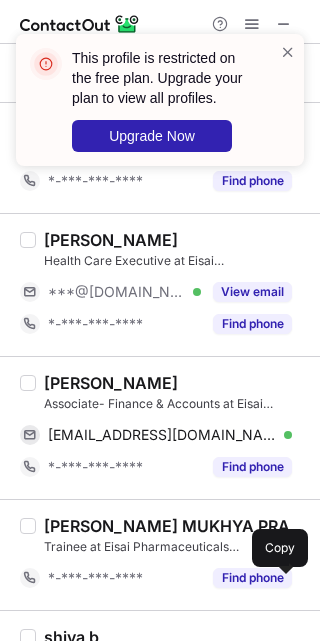 click on "Jyoti Prabha Samsani Associate- Finance & Accounts at Eisai Pharmaceuticals India jyotiprabha0406@gmail.com Verified Send email Copy *-***-***-**** Find phone" at bounding box center [160, 427] 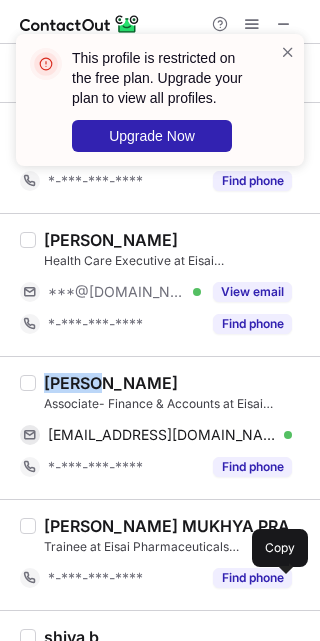 click on "Jyoti Prabha Samsani" at bounding box center (111, 383) 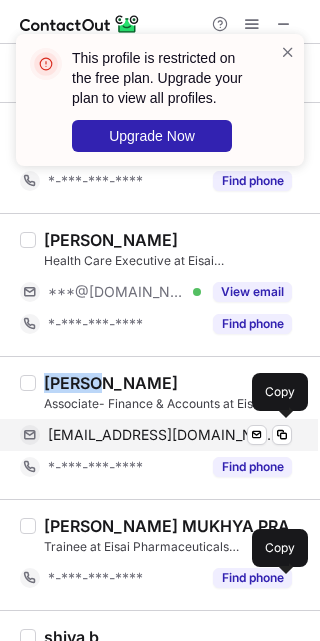 click on "jyotiprabha0406@gmail.com" at bounding box center [162, 435] 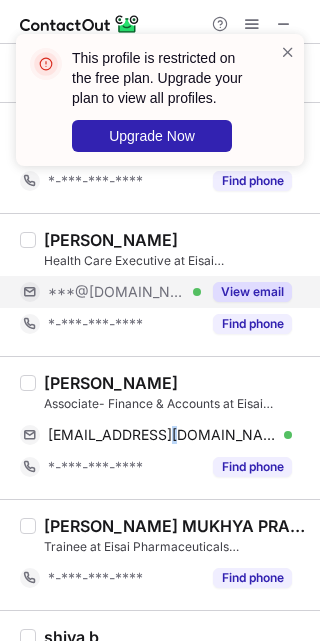 click on "***@[DOMAIN_NAME] Verified" at bounding box center (124, 292) 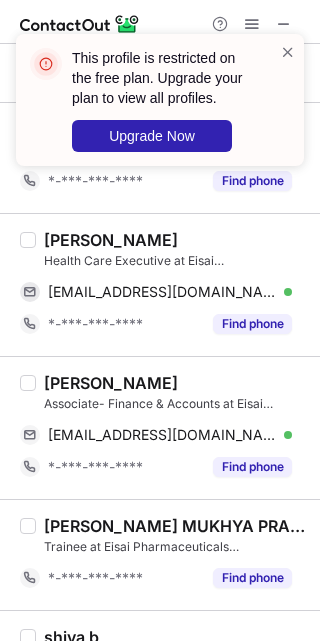 click on "Muhammad Shiraz" at bounding box center [111, 240] 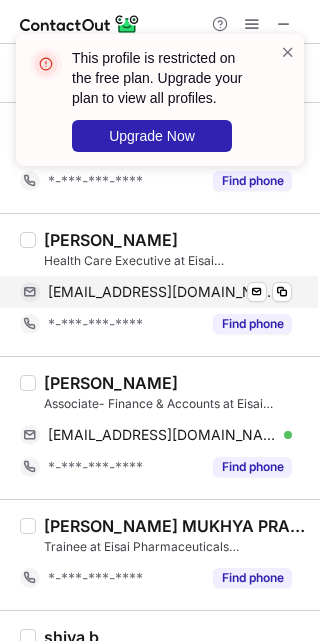 click on "mohdsiraz8@gmail.com Verified Send email Copy" at bounding box center (156, 292) 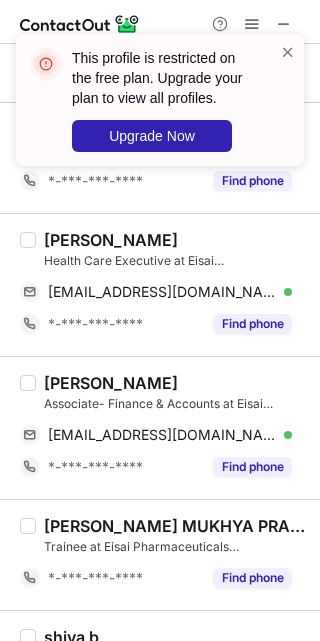click on "Muhammad Shiraz" at bounding box center [176, 240] 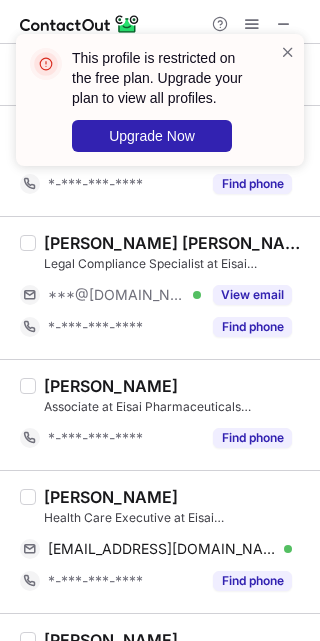 scroll, scrollTop: 978, scrollLeft: 0, axis: vertical 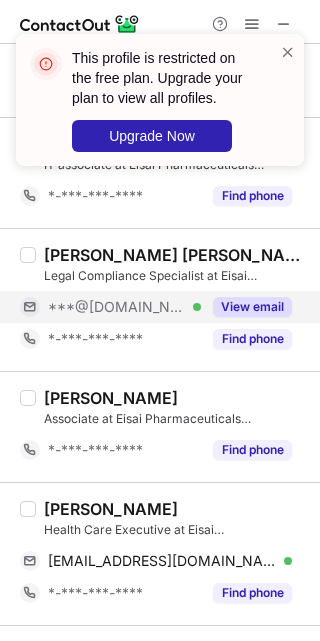 click on "View email" at bounding box center (246, 307) 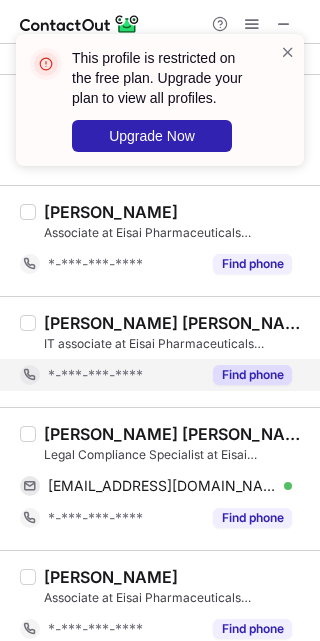 scroll, scrollTop: 799, scrollLeft: 0, axis: vertical 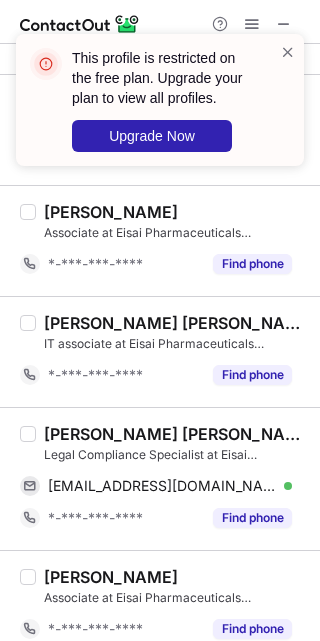 click on "Ramya Devi Madasu" at bounding box center [176, 434] 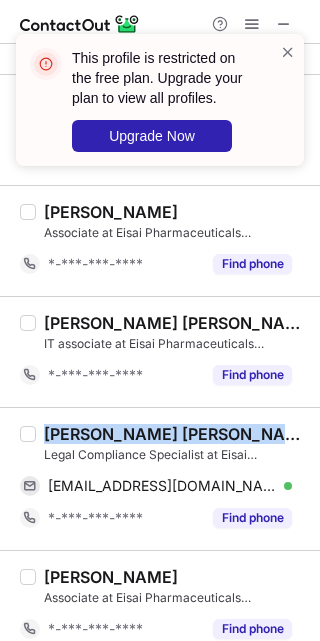 click on "Ramya Devi Madasu" at bounding box center (176, 434) 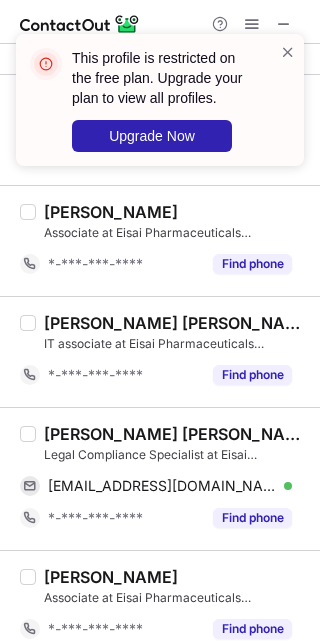 click on "Siva Chandra Mohan Gummalla IT associate at Eisai Pharmaceuticals India *-***-***-**** Find phone" at bounding box center [160, 351] 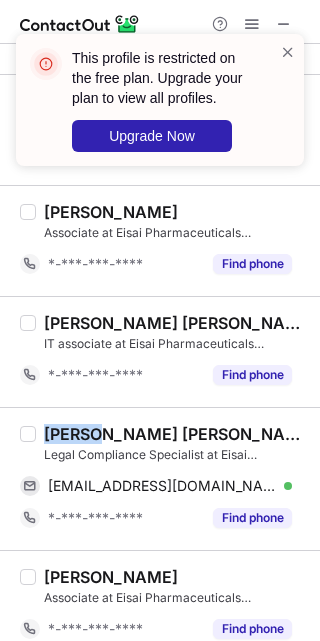 click on "Ramya Devi Madasu" at bounding box center [176, 434] 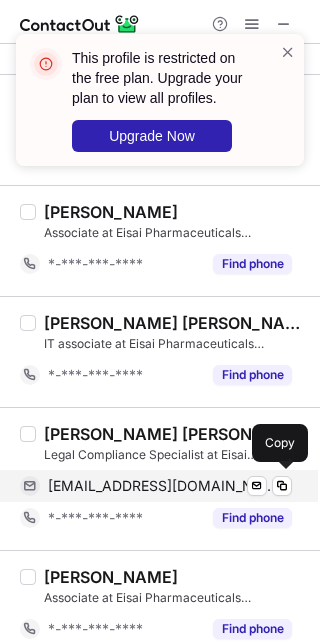 click on "ramyadevimadasu@gmail.com" at bounding box center [162, 486] 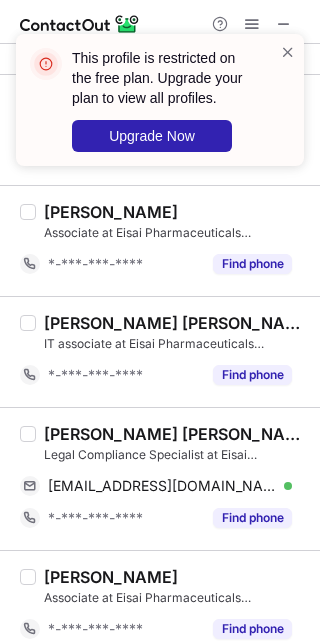 click on "Siva Chandra Mohan Gummalla IT associate at Eisai Pharmaceuticals India *-***-***-**** Find phone" at bounding box center (160, 351) 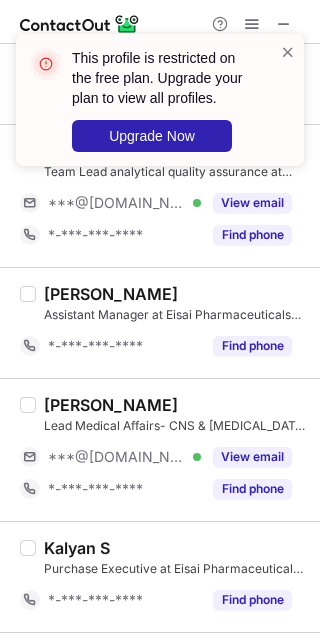 scroll, scrollTop: 351, scrollLeft: 0, axis: vertical 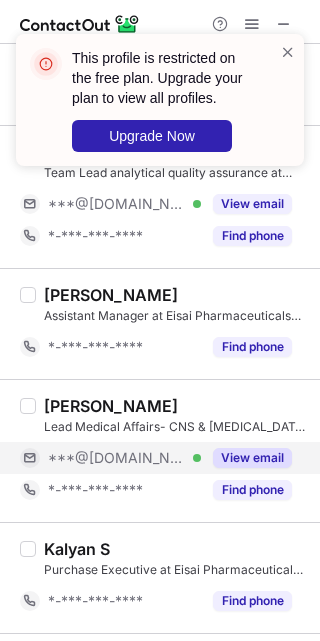 click on "***@[DOMAIN_NAME] Verified" at bounding box center [110, 458] 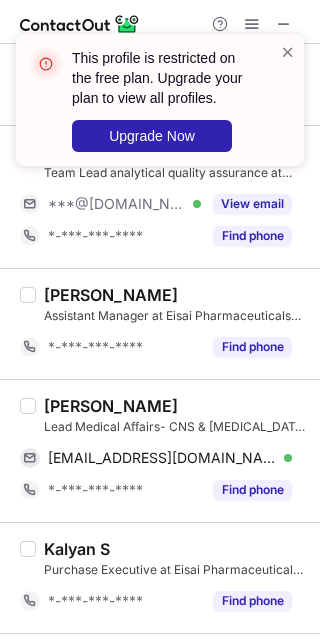 click on "Dr.Darshana Dighe Kotian" at bounding box center [111, 406] 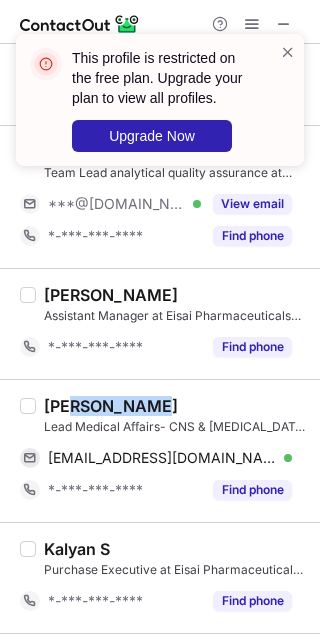 click on "Dr.Darshana Dighe Kotian" at bounding box center (111, 406) 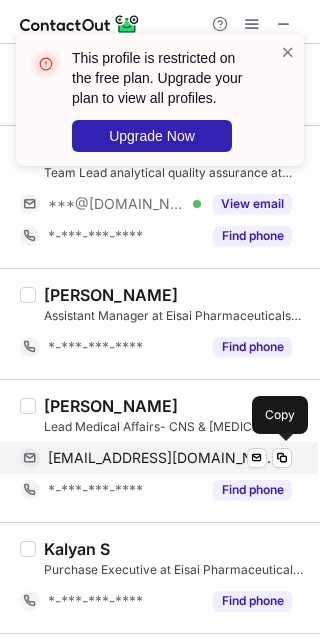 click on "dighedarshana@gmail.com" at bounding box center (162, 458) 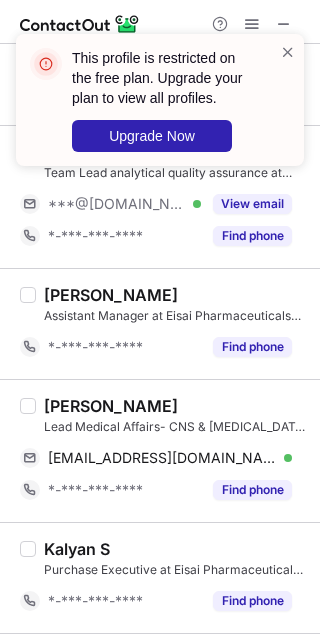 click on "Dr.Darshana Dighe Kotian" at bounding box center [176, 406] 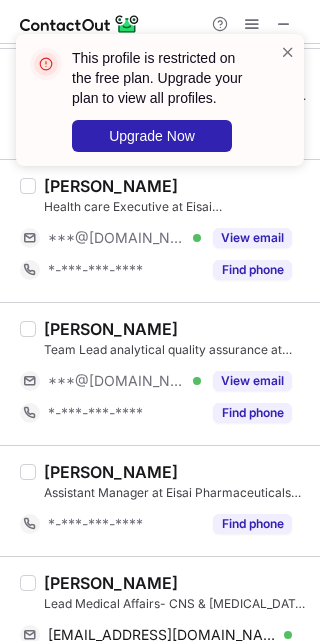 scroll, scrollTop: 172, scrollLeft: 0, axis: vertical 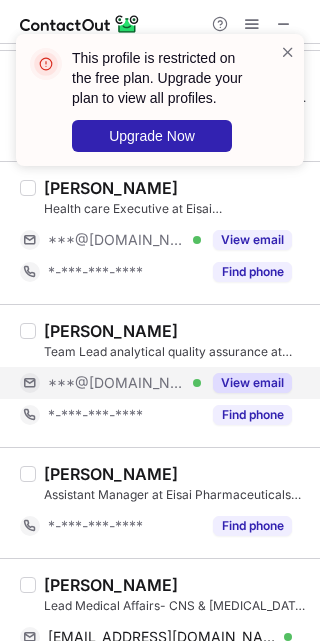 click on "***@[DOMAIN_NAME] Verified" at bounding box center (124, 383) 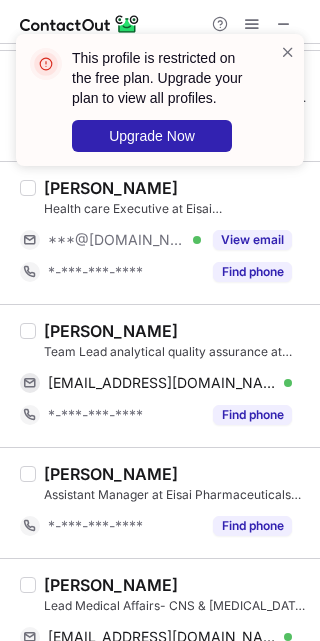 click on "kishore chinta" at bounding box center [111, 331] 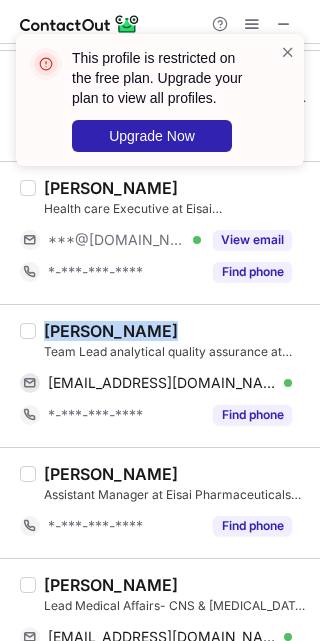 click on "kishore chinta" at bounding box center [111, 331] 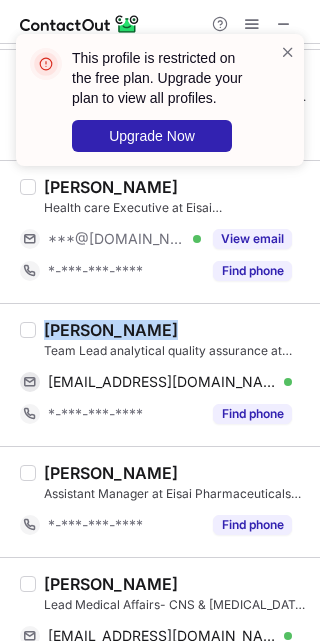 click on "Sanjoy Ghosh Health care Executive at Eisai Pharmaceuticals India ***@gmail.com Verified View email *-***-***-**** Find phone" at bounding box center (160, 231) 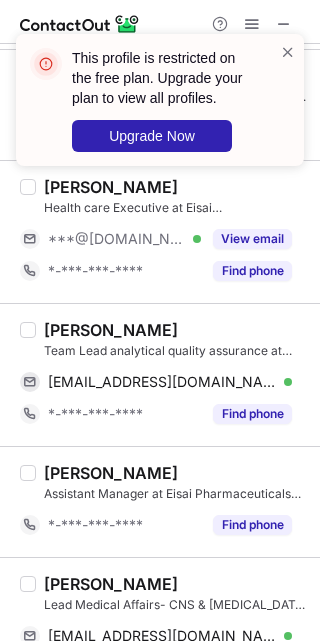 click on "kishore chinta" at bounding box center [111, 330] 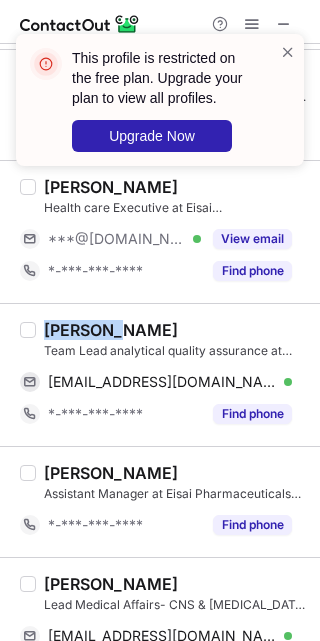 click on "kishore chinta" at bounding box center [111, 330] 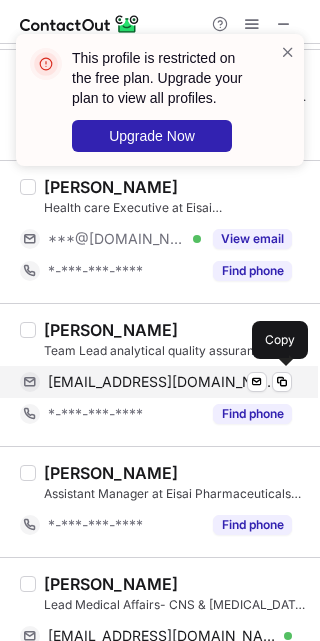 click on "chintaramakishore@gmail.com" at bounding box center [162, 382] 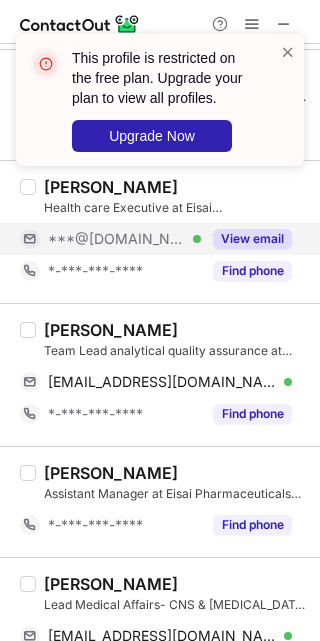 click on "***@[DOMAIN_NAME] Verified" at bounding box center (124, 239) 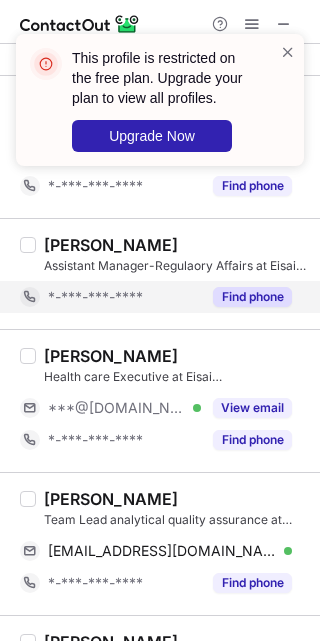 scroll, scrollTop: 0, scrollLeft: 0, axis: both 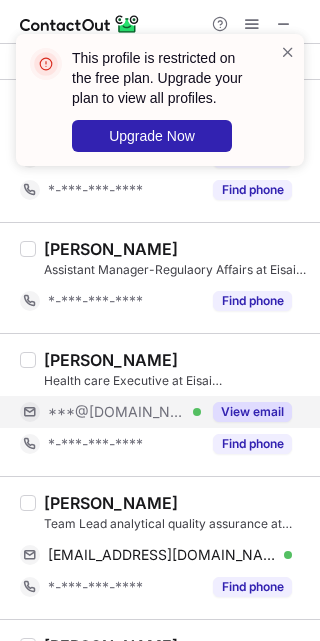 click on "***@[DOMAIN_NAME] Verified" at bounding box center [110, 412] 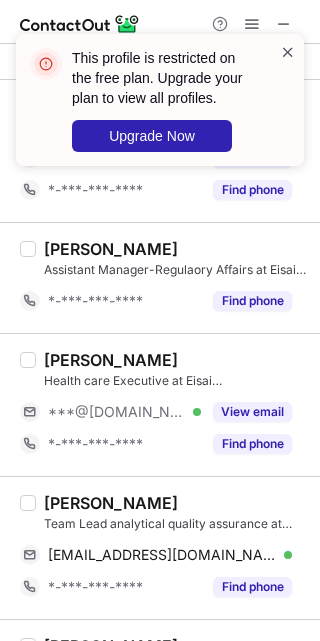 click at bounding box center [288, 52] 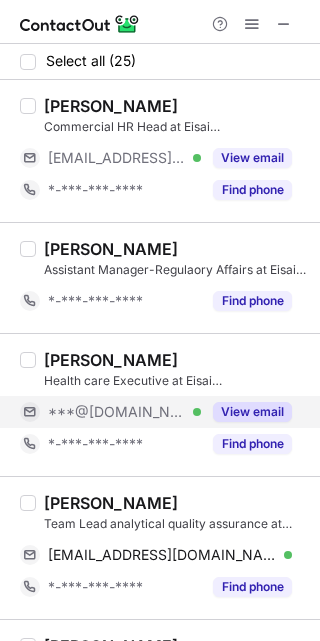 click on "***@[DOMAIN_NAME] Verified" at bounding box center (124, 412) 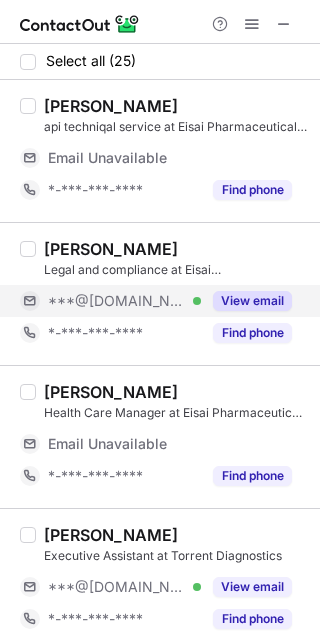 click on "***@[DOMAIN_NAME] Verified" at bounding box center (124, 301) 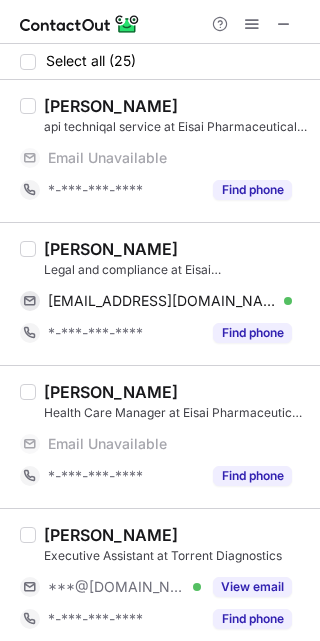 click on "Rujuta Sawant" at bounding box center [111, 249] 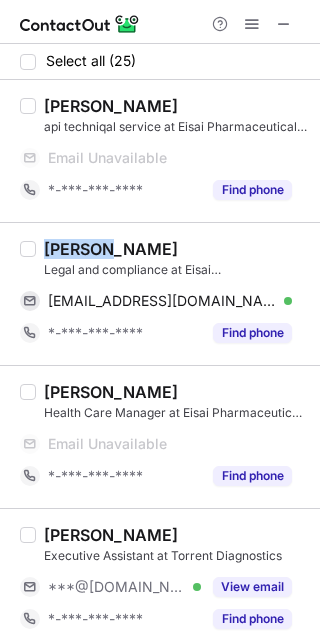 click on "Rujuta Sawant" at bounding box center [111, 249] 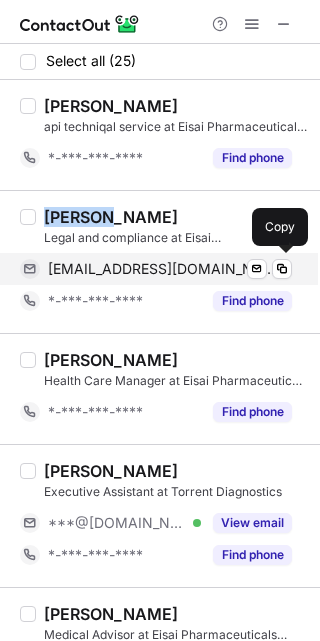 click on "rujutasawant1997@gmail.com" at bounding box center [162, 269] 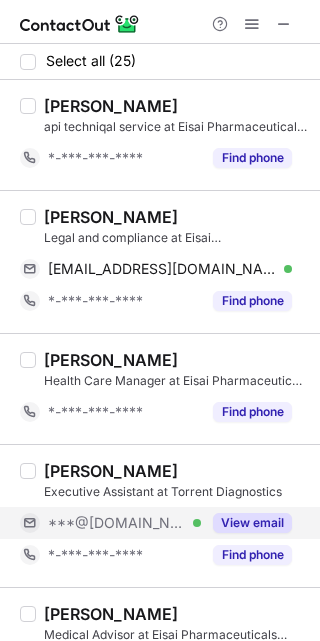 click on "***@[DOMAIN_NAME] Verified" at bounding box center (124, 523) 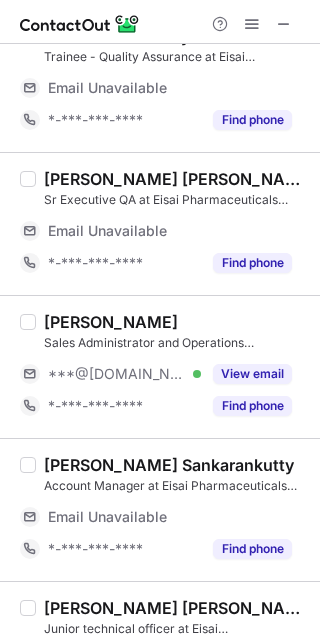 scroll, scrollTop: 982, scrollLeft: 0, axis: vertical 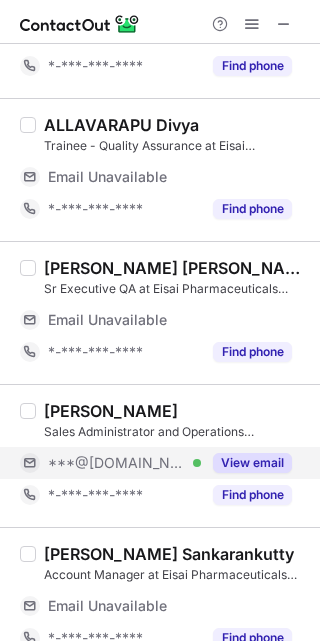 click on "***@[DOMAIN_NAME] Verified" at bounding box center [124, 463] 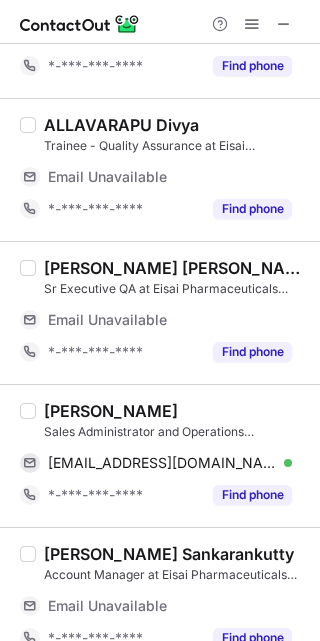 click on "Jagdish Patil" at bounding box center (111, 411) 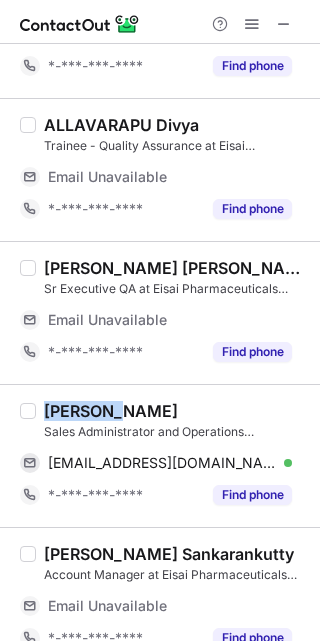 click on "Jagdish Patil" at bounding box center [111, 411] 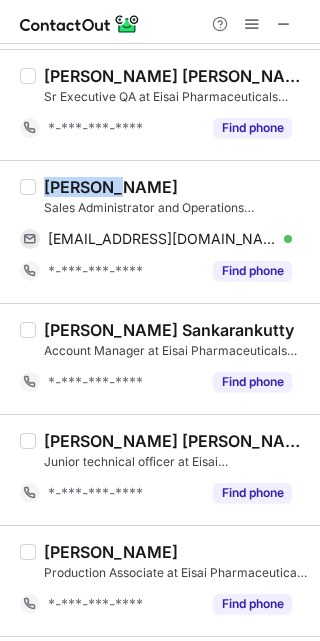 scroll, scrollTop: 854, scrollLeft: 0, axis: vertical 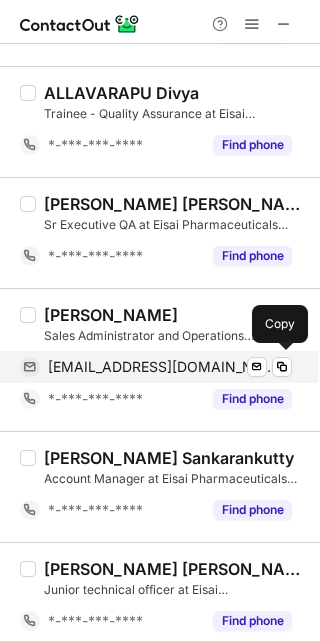 click on "patiljagdish179@gmail.com" at bounding box center (162, 367) 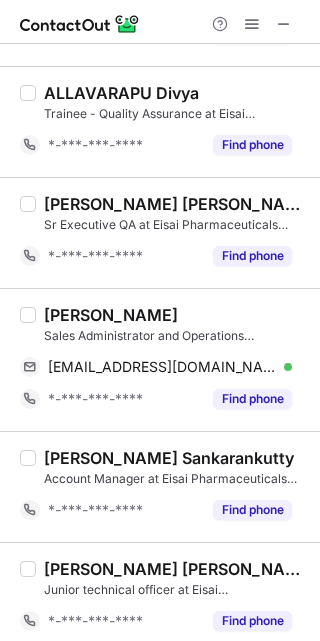 click on "Jagdish Patil Sales Administrator and Operations Management. at Eisai Pharmaceuticals India patiljagdish179@gmail.com Verified Send email Copy *-***-***-**** Find phone" at bounding box center [160, 359] 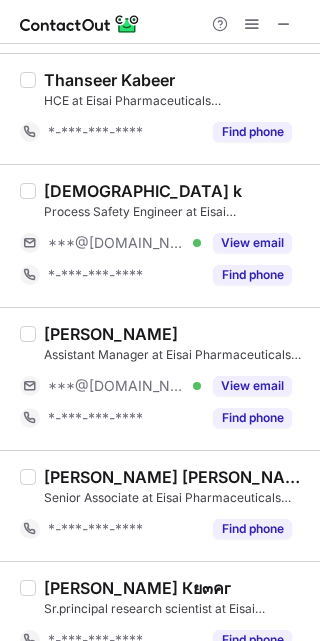 scroll, scrollTop: 137, scrollLeft: 0, axis: vertical 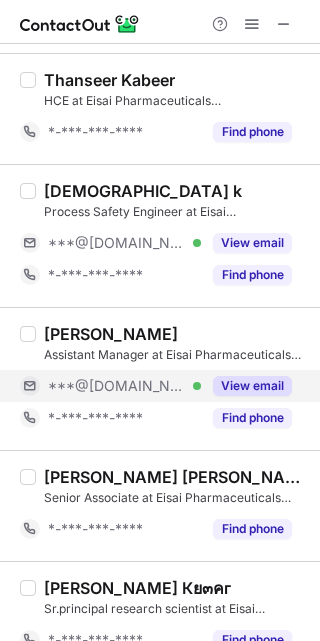 click on "***@yahoo.com Verified" at bounding box center [124, 386] 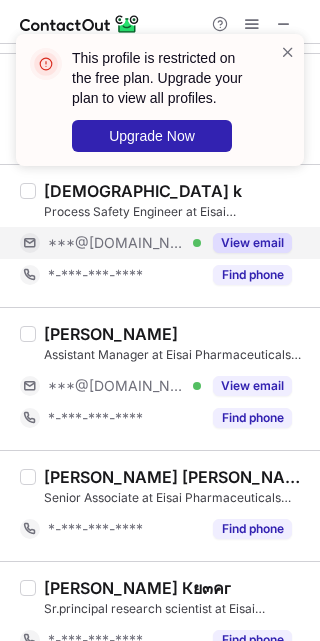 click on "***@[DOMAIN_NAME] Verified" at bounding box center [124, 243] 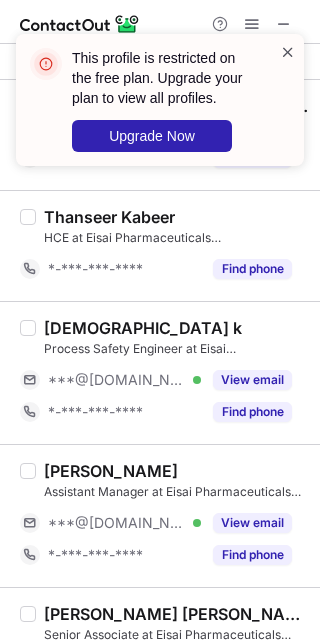 click at bounding box center [288, 52] 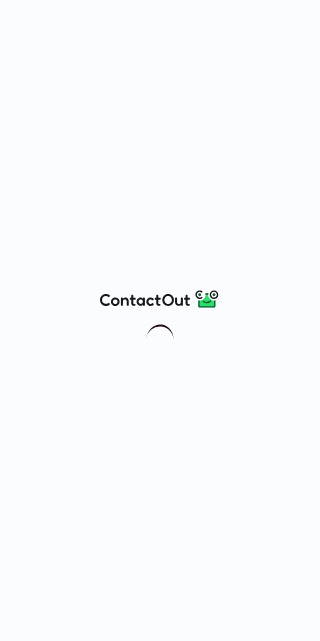 scroll, scrollTop: 0, scrollLeft: 0, axis: both 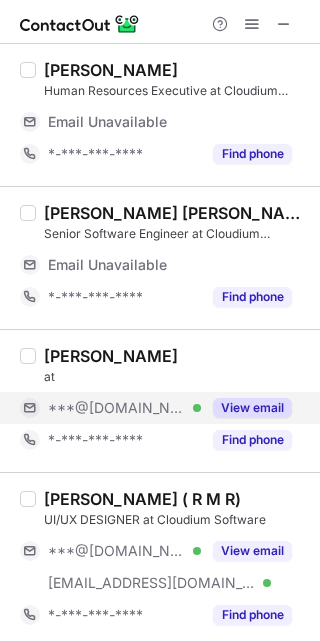 click on "***@[DOMAIN_NAME] Verified" at bounding box center (124, 408) 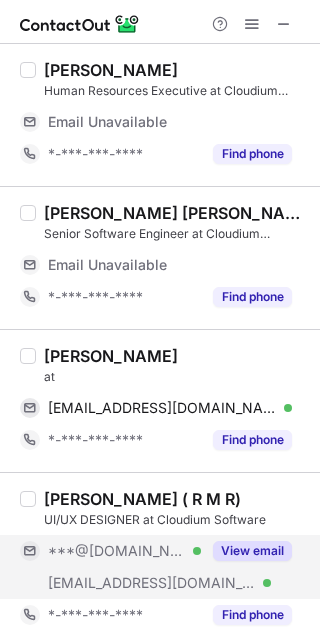 click on "***@[DOMAIN_NAME] Verified" at bounding box center [124, 551] 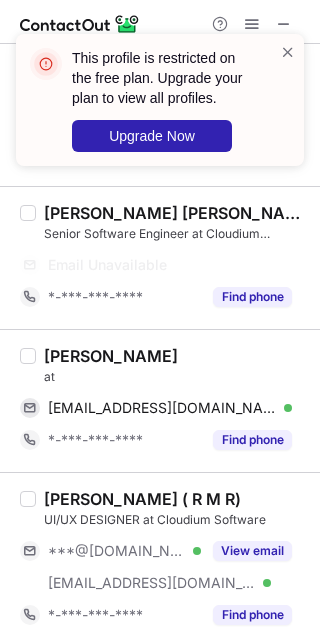 click on "Sirisha Madapalli" at bounding box center (111, 356) 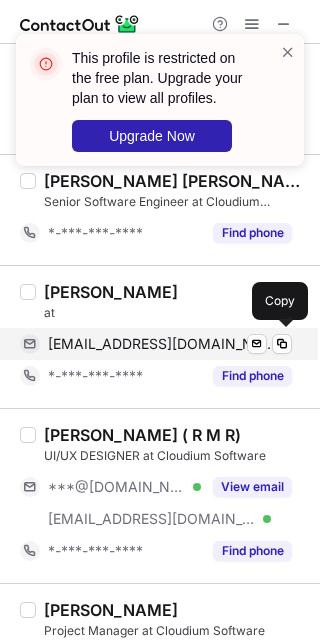 click on "sirisha277@gmail.com" at bounding box center [162, 344] 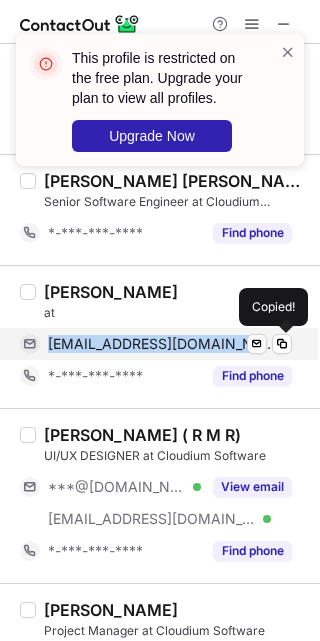 click on "sirisha277@gmail.com" at bounding box center (162, 344) 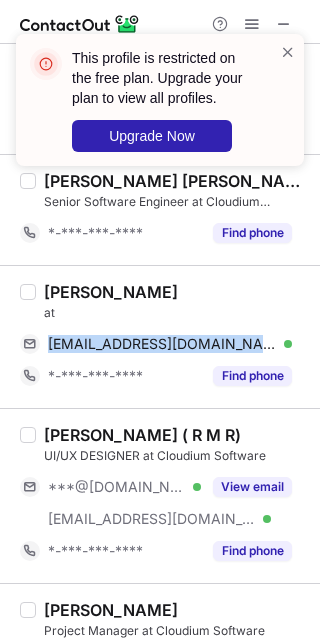 copy on "sirisha277@gmail.com" 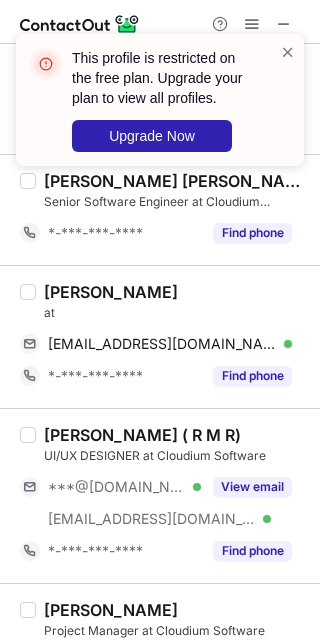 click on "at" at bounding box center [176, 313] 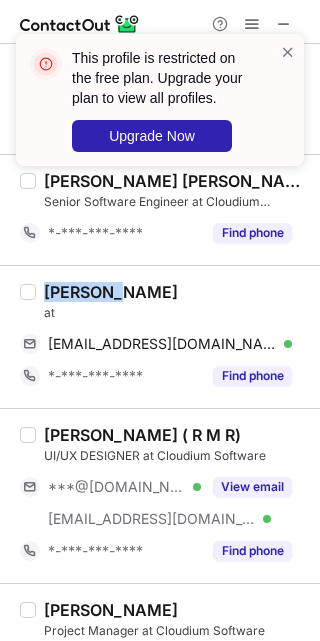 click on "Sirisha Madapalli" at bounding box center (111, 292) 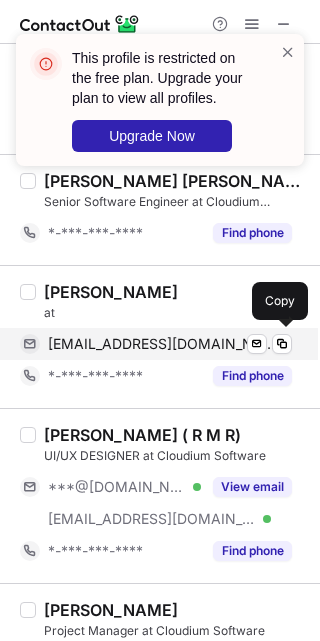 click on "sirisha277@gmail.com" at bounding box center [162, 344] 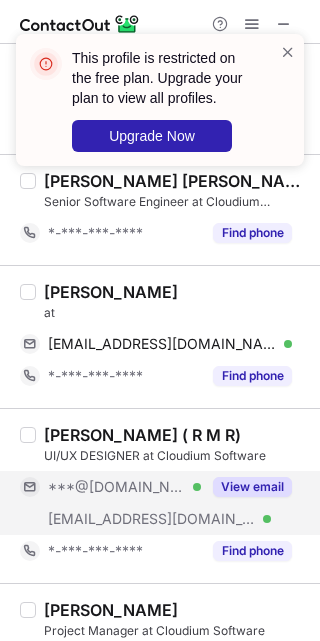 click on "***@[DOMAIN_NAME] Verified" at bounding box center (124, 487) 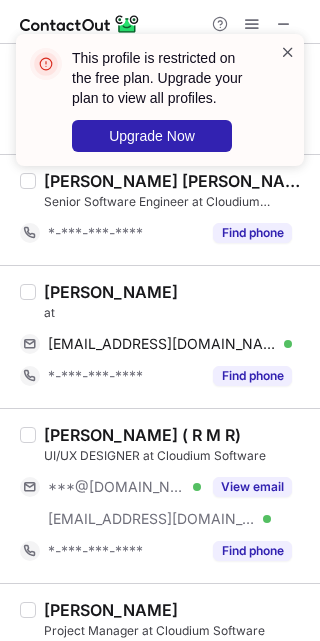 click at bounding box center [288, 52] 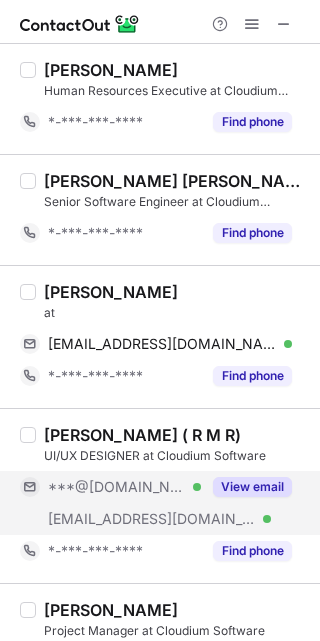 click on "***@[DOMAIN_NAME] Verified" at bounding box center [124, 487] 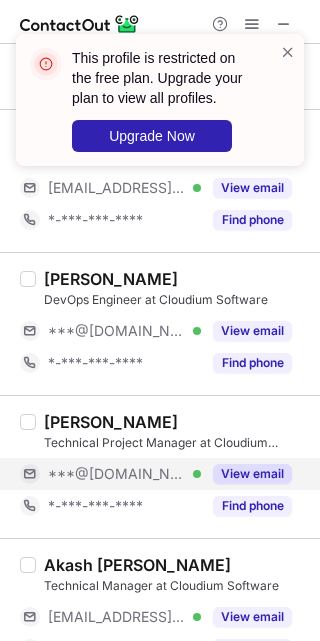 scroll, scrollTop: 895, scrollLeft: 0, axis: vertical 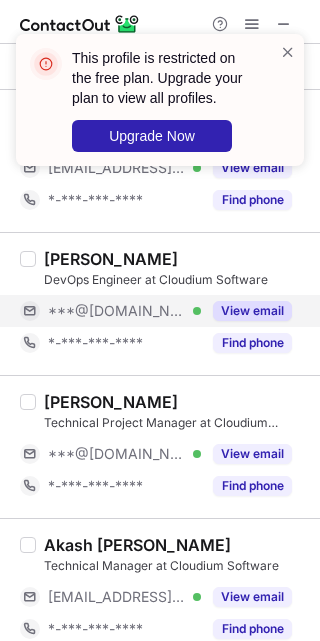 click on "***@[DOMAIN_NAME] Verified" at bounding box center [124, 311] 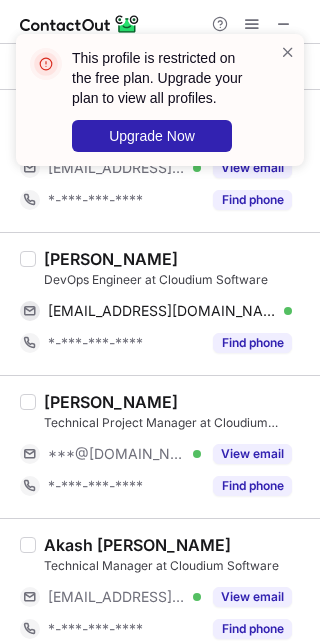 click on "Aswani Dev Murukan" at bounding box center [111, 259] 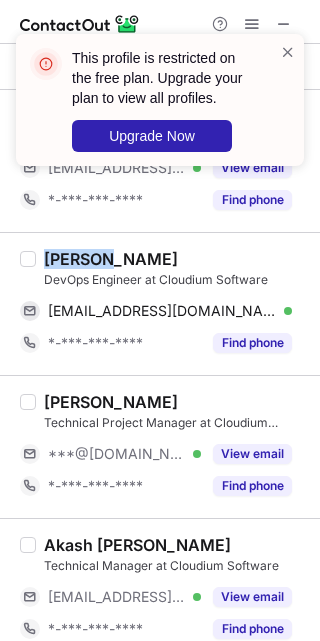 click on "Aswani Dev Murukan" at bounding box center (111, 259) 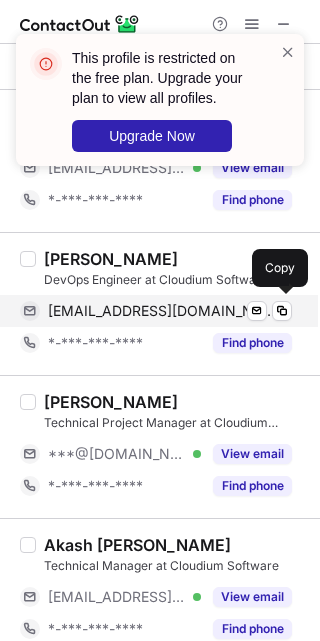 click on "maswanidev@gmail.com" at bounding box center (162, 311) 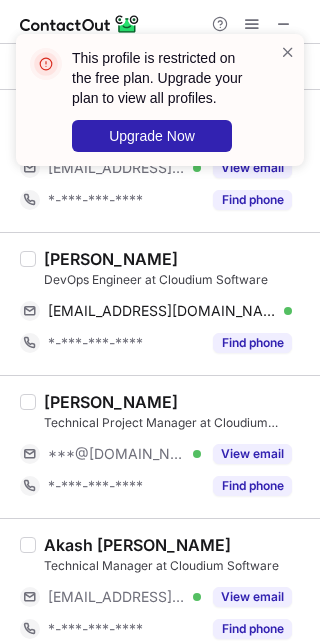 click on "Akash Regi Mathew Technical Manager at Cloudium Software ***@cloudium.io Verified View email *-***-***-**** Find phone" at bounding box center [160, 589] 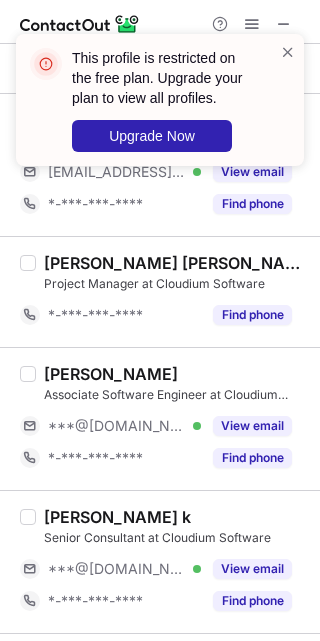 scroll, scrollTop: 1343, scrollLeft: 0, axis: vertical 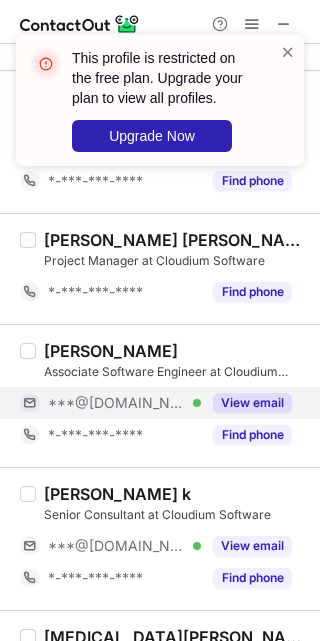 click on "***@[DOMAIN_NAME] Verified" at bounding box center [124, 403] 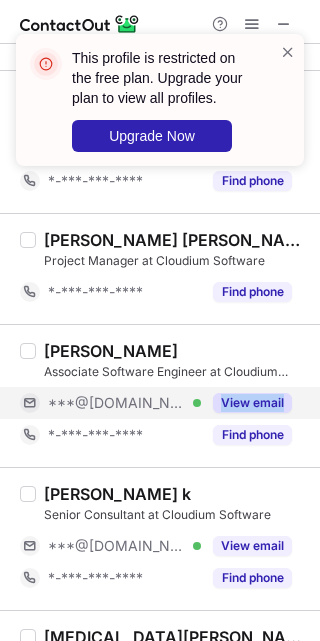 click on "***@[DOMAIN_NAME] Verified" at bounding box center (124, 403) 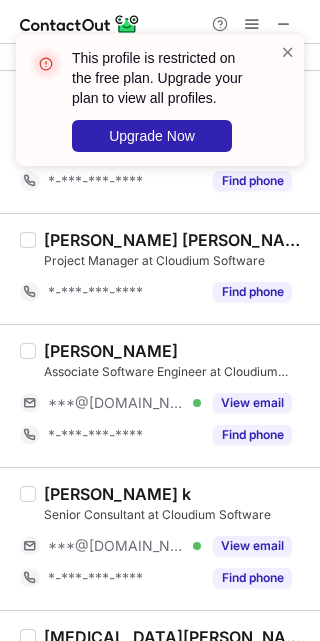click on "Arjun Karthik Associate Software Engineer at Cloudium Software ***@gmail.com Verified View email *-***-***-**** Find phone" at bounding box center [160, 395] 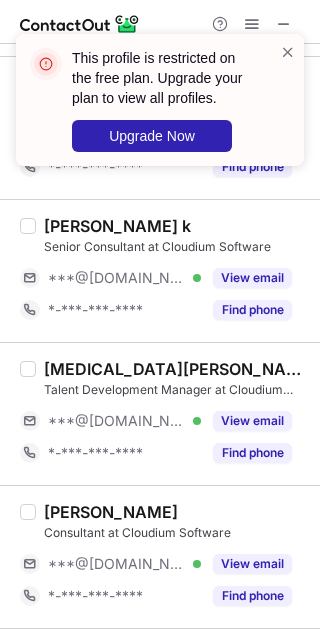 scroll, scrollTop: 1611, scrollLeft: 0, axis: vertical 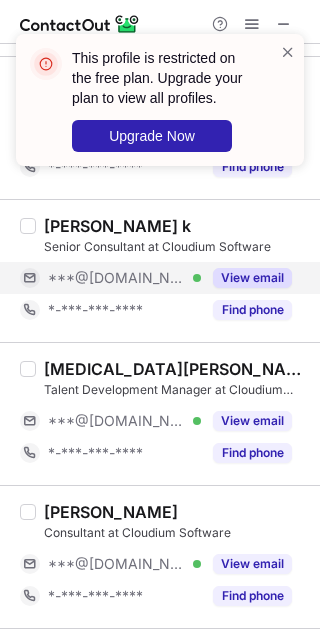 click on "***@[DOMAIN_NAME] Verified" at bounding box center [124, 278] 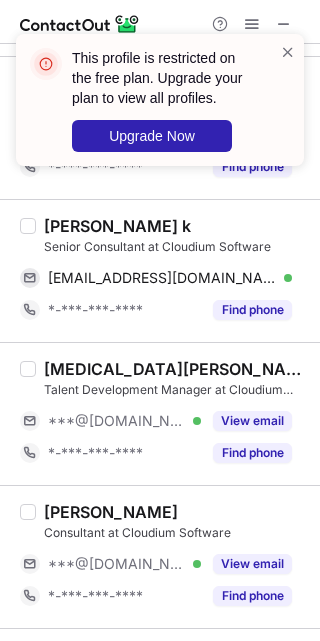 click on "Abilash k" at bounding box center [117, 226] 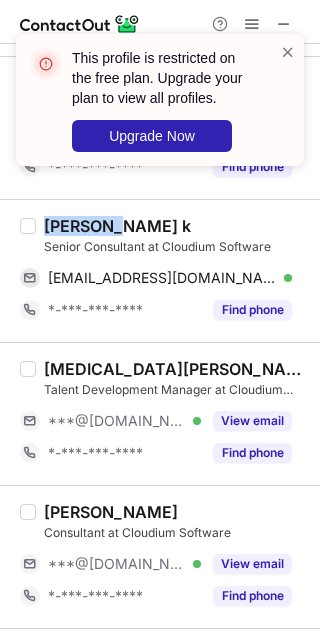 click on "Abilash k" at bounding box center (117, 226) 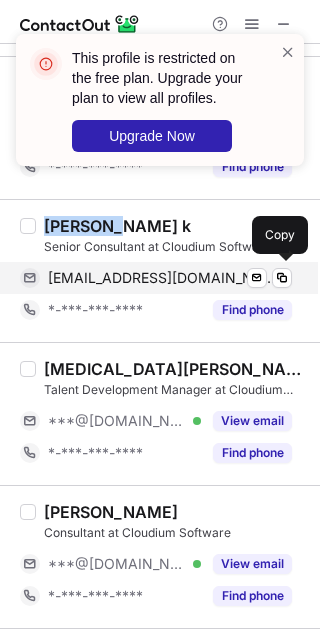 click on "abilashenfield@gmail.com" at bounding box center (162, 278) 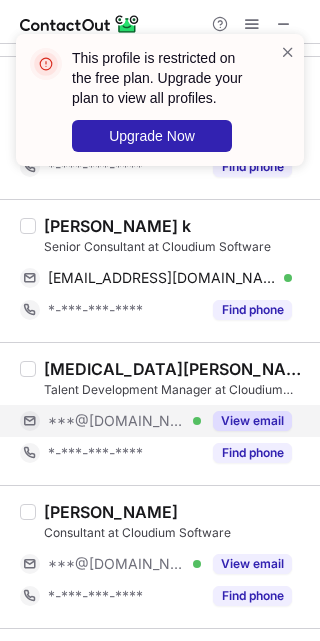 click on "***@[DOMAIN_NAME] Verified" at bounding box center (124, 421) 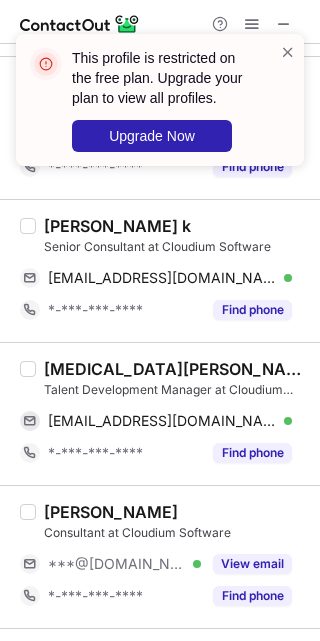 click on "Nikita Anna George" at bounding box center [176, 369] 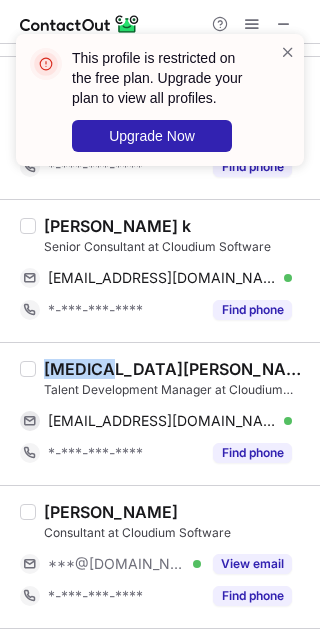 click on "Nikita Anna George" at bounding box center [176, 369] 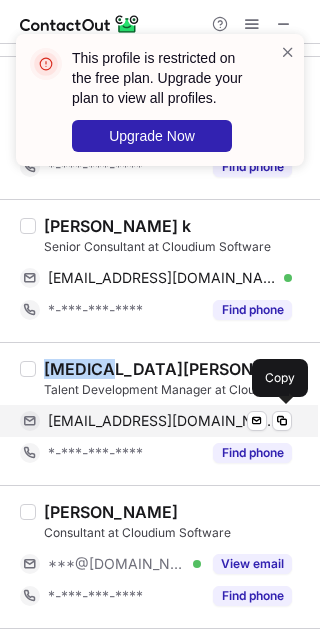 click on "nikitaannageorge@gmail.com" at bounding box center [162, 421] 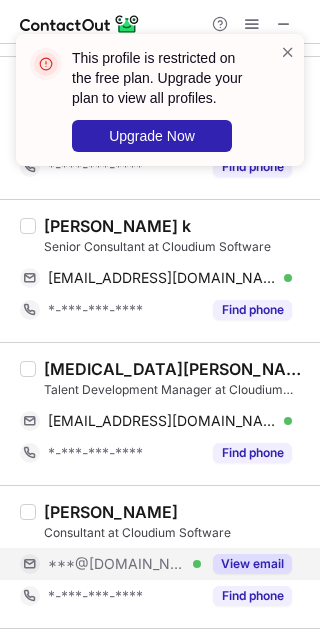 click on "***@[DOMAIN_NAME] Verified" at bounding box center [124, 564] 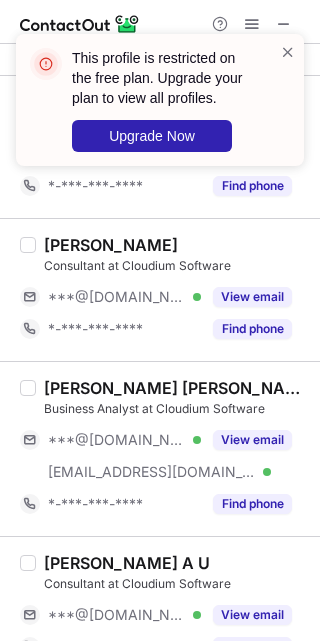 scroll, scrollTop: 1880, scrollLeft: 0, axis: vertical 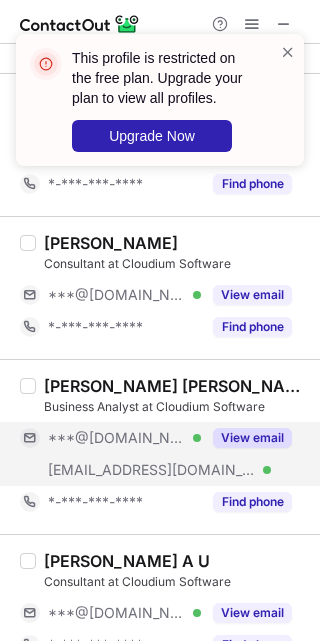 click on "***@[DOMAIN_NAME] Verified" at bounding box center [124, 438] 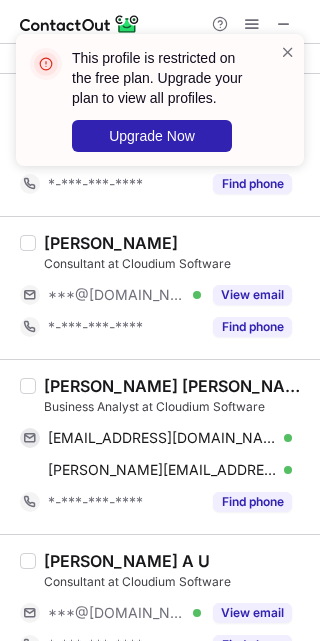 click on "Joshua Mathan Kurian" at bounding box center (176, 386) 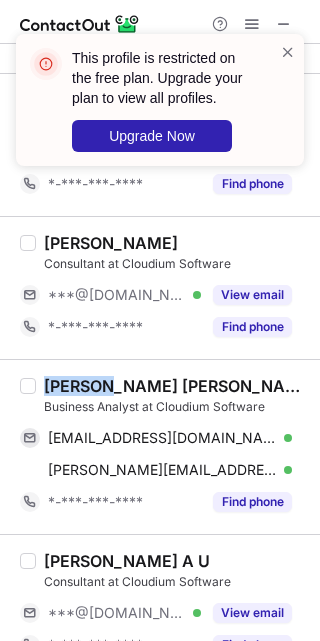 copy on "Joshua" 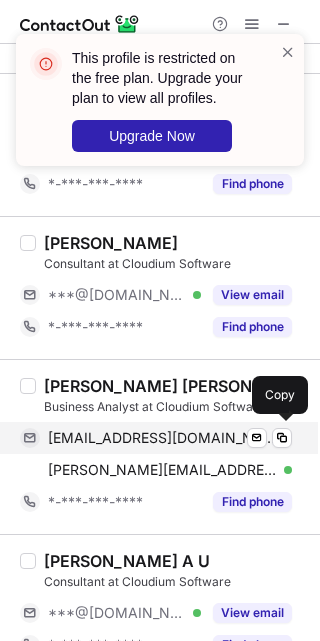 click on "joshuamathan@gmail.com" at bounding box center (162, 438) 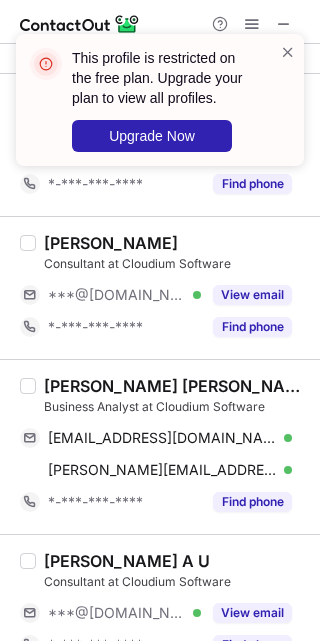 click on "Joshua Mathan Kurian Business Analyst at Cloudium Software joshuamathan@gmail.com Verified Send email Copy joshua.mathan@cloudium.io Verified Send email Copy *-***-***-**** Find phone" at bounding box center [160, 446] 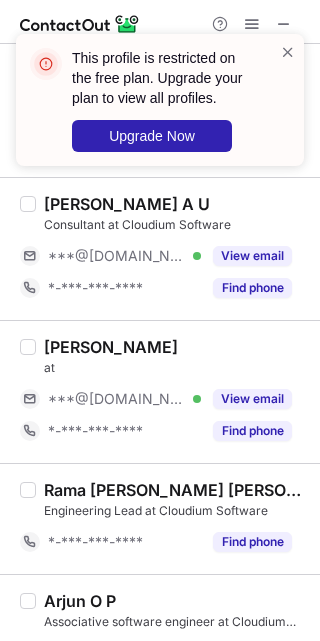 scroll, scrollTop: 2238, scrollLeft: 0, axis: vertical 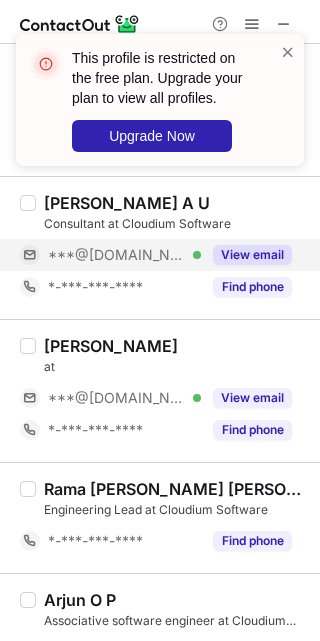 click on "***@[DOMAIN_NAME] Verified" at bounding box center [124, 255] 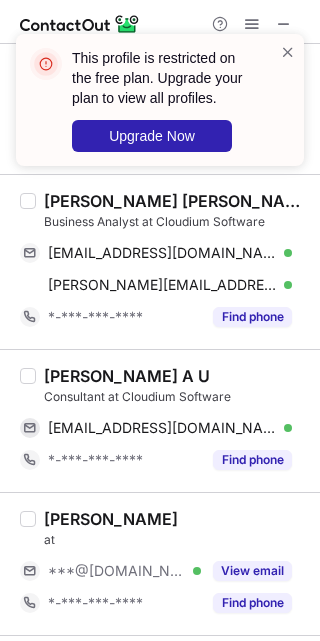 scroll, scrollTop: 2059, scrollLeft: 0, axis: vertical 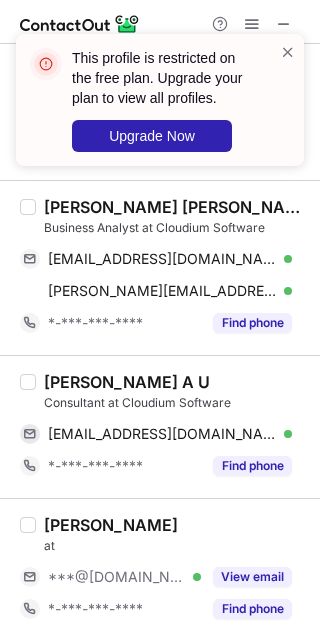 click on "Ajai A U" at bounding box center [127, 382] 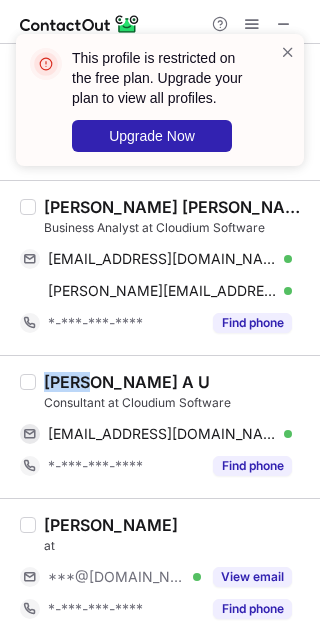 click on "Ajai A U" at bounding box center [127, 382] 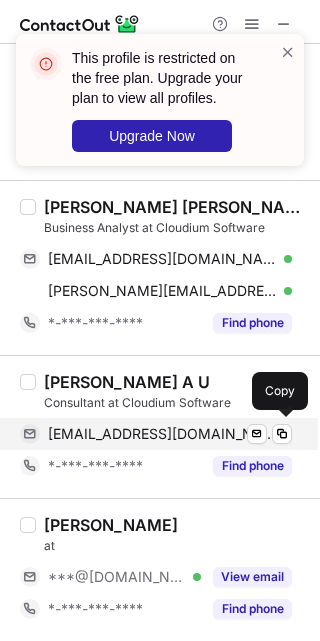 click on "ajaiauconnect@gmail.com" at bounding box center [162, 434] 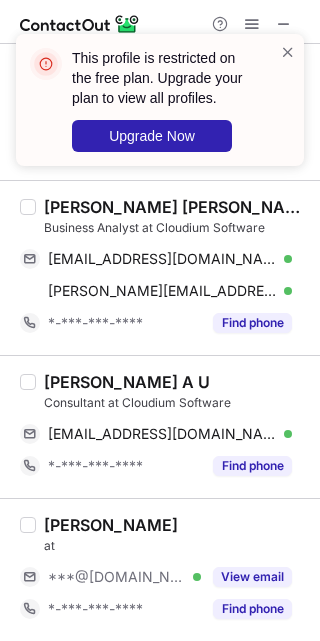 click on "Abhishek P kumar  at  ***@gmail.com Verified View email *-***-***-**** Find phone" at bounding box center [160, 569] 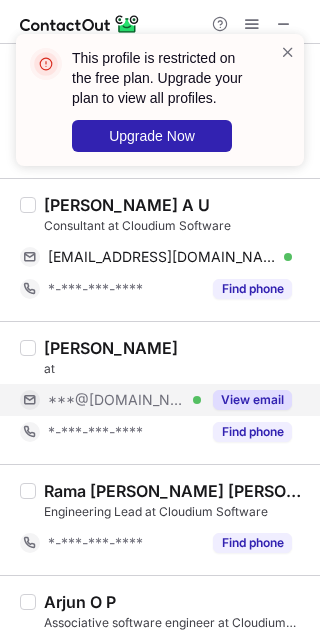 scroll, scrollTop: 2238, scrollLeft: 0, axis: vertical 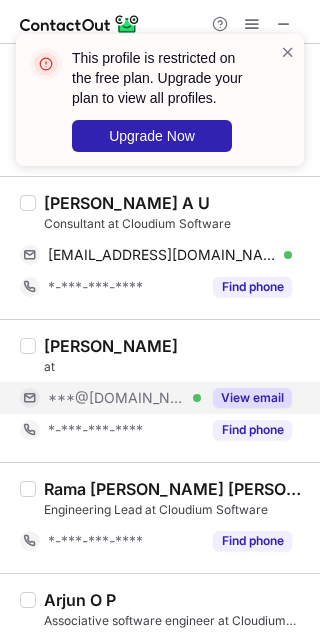 click on "***@[DOMAIN_NAME] Verified" at bounding box center [124, 398] 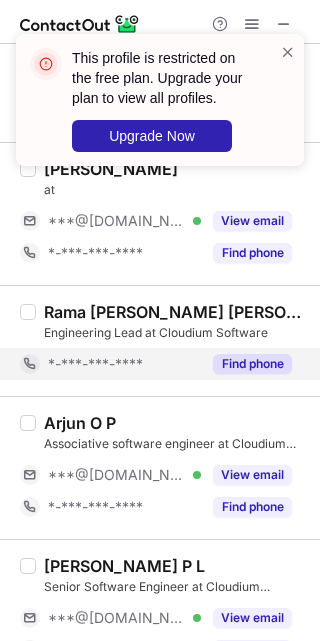 scroll, scrollTop: 2417, scrollLeft: 0, axis: vertical 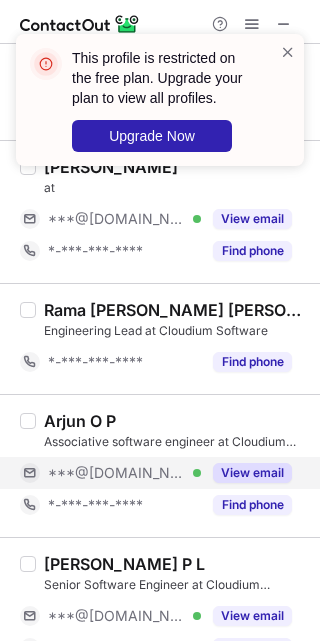 click on "***@[DOMAIN_NAME] Verified" at bounding box center [124, 473] 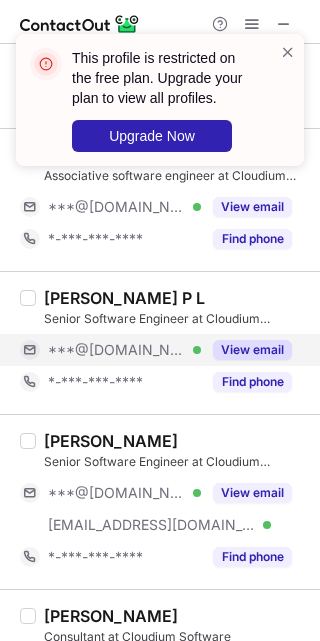 scroll, scrollTop: 2686, scrollLeft: 0, axis: vertical 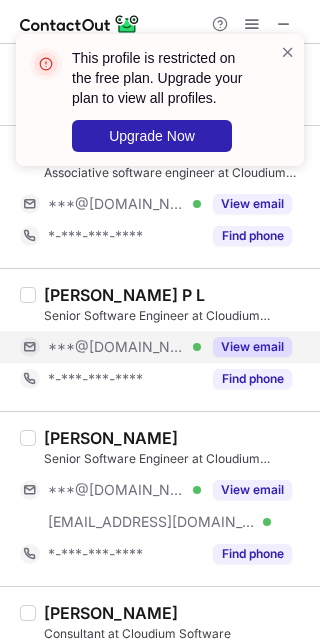 click on "***@[DOMAIN_NAME] Verified" at bounding box center [124, 347] 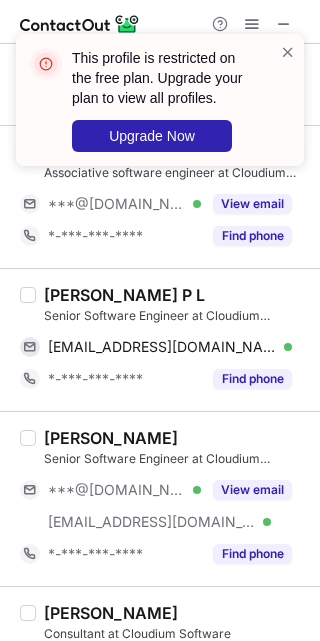 click on "Akhil P L" at bounding box center [124, 295] 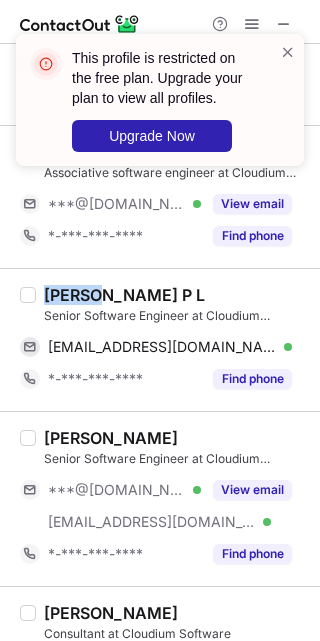 click on "Akhil P L" at bounding box center (124, 295) 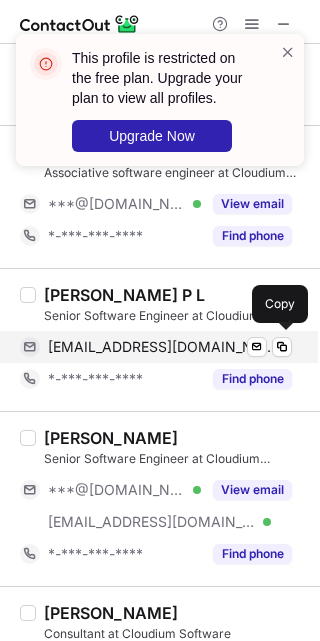click on "akhilplx@gmail.com" at bounding box center [162, 347] 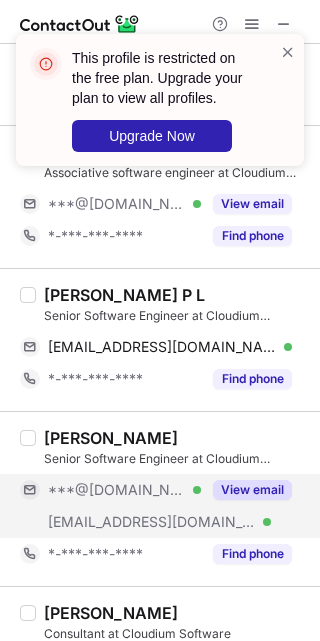 click on "***@[DOMAIN_NAME] Verified" at bounding box center (124, 490) 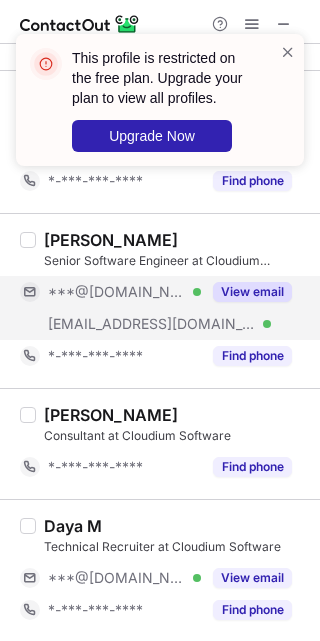scroll, scrollTop: 2885, scrollLeft: 0, axis: vertical 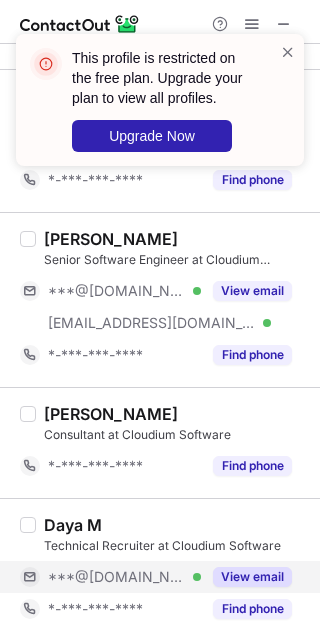 click on "***@[DOMAIN_NAME] Verified" at bounding box center [124, 577] 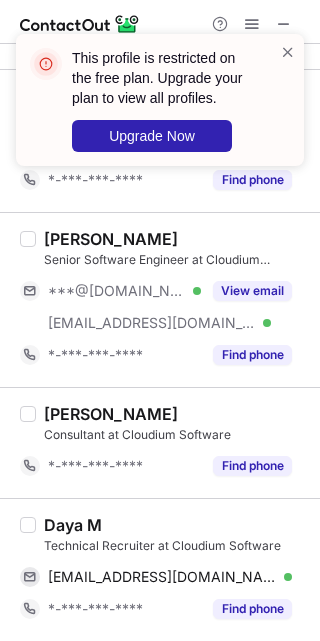 click on "Daya M" at bounding box center [73, 525] 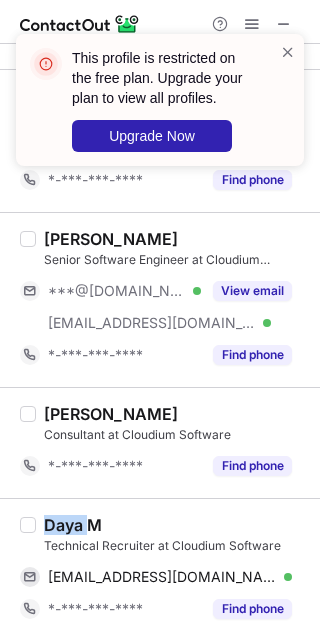 click on "Daya M" at bounding box center (73, 525) 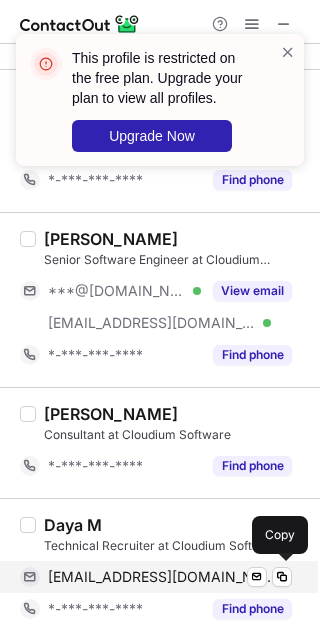 click on "dayam5616@gmail.com" at bounding box center [162, 577] 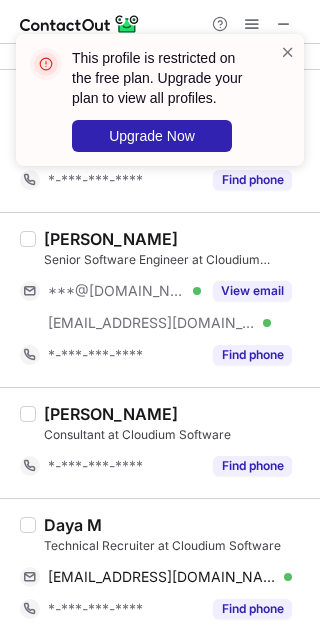 click on "Libiya Joseph Consultant at Cloudium Software *-***-***-**** Find phone" at bounding box center (160, 442) 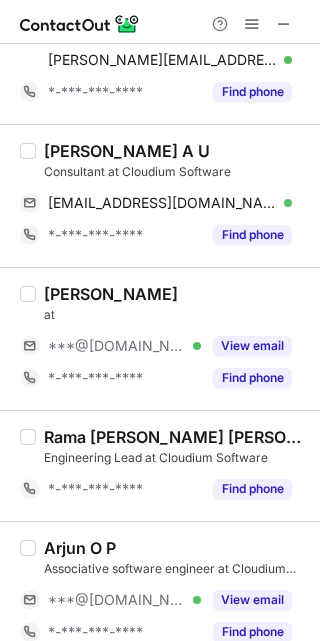 scroll, scrollTop: 3480, scrollLeft: 0, axis: vertical 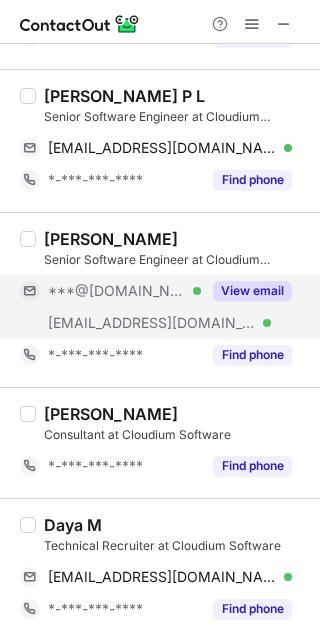 click on "View email" at bounding box center [246, 291] 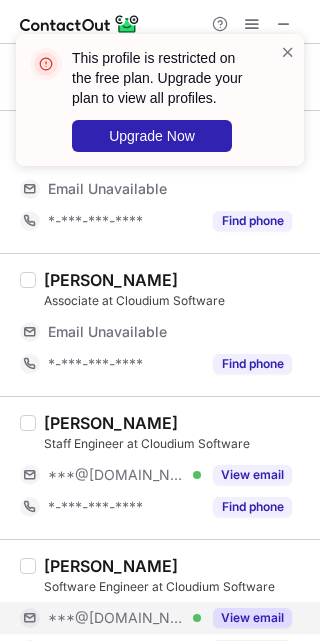 scroll, scrollTop: 2718, scrollLeft: 0, axis: vertical 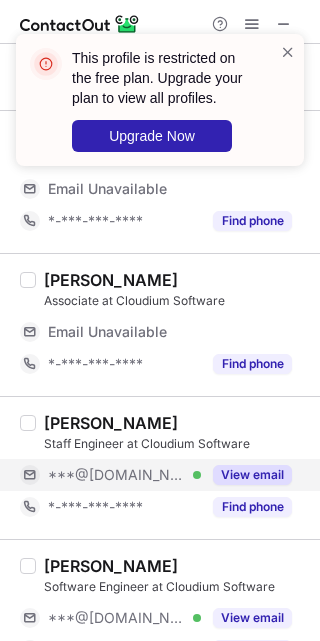 click on "***@[DOMAIN_NAME] Verified" at bounding box center [124, 475] 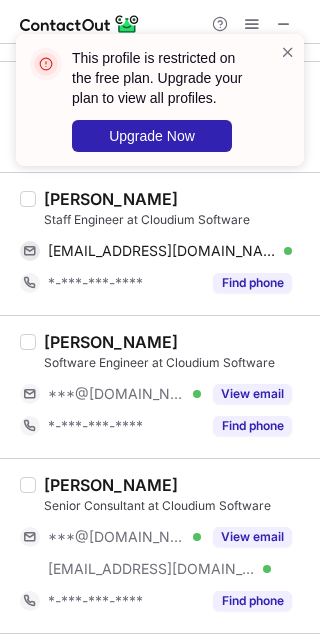 scroll, scrollTop: 2590, scrollLeft: 0, axis: vertical 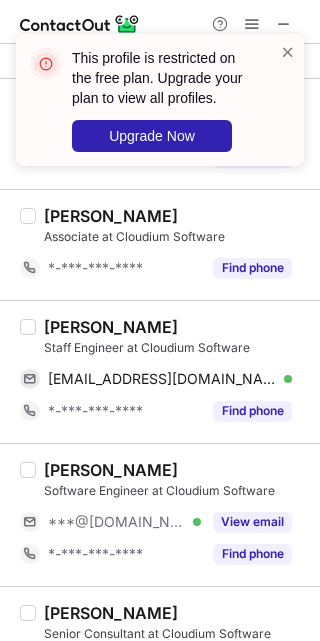 click on "Afzal Alavi" at bounding box center [111, 327] 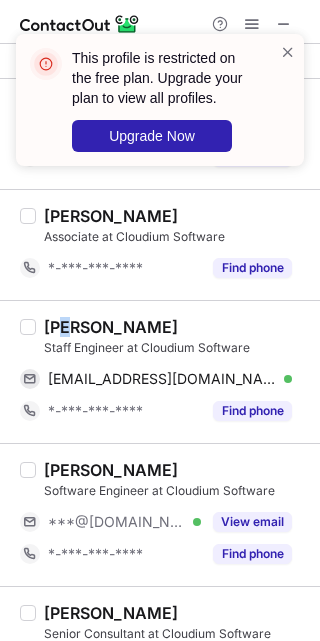 scroll, scrollTop: 2591, scrollLeft: 0, axis: vertical 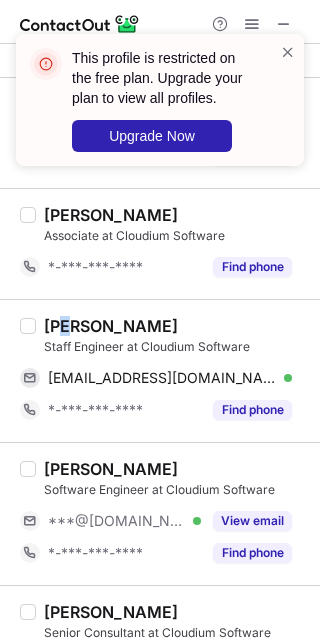 click on "Afzal Alavi" at bounding box center (111, 326) 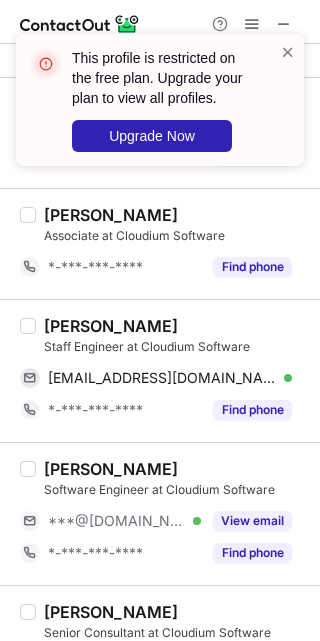 click on "Afzal Alavi" at bounding box center (111, 326) 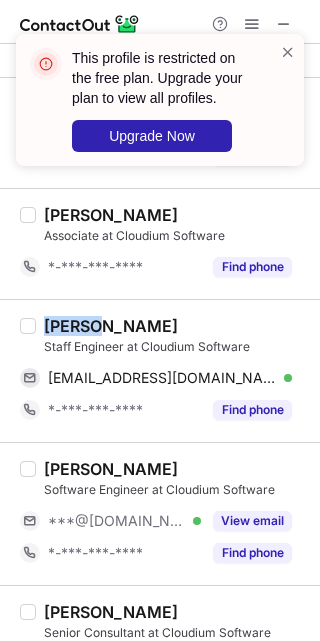 click on "Afzal Alavi" at bounding box center [111, 326] 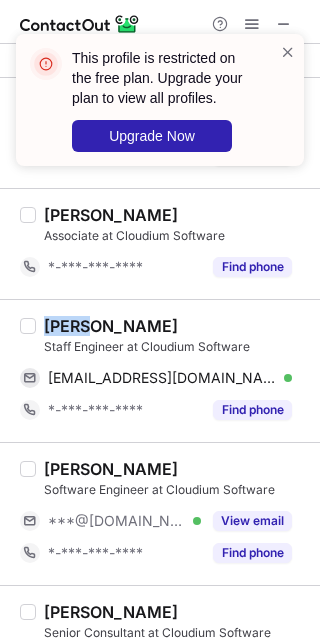 copy on "Afzal" 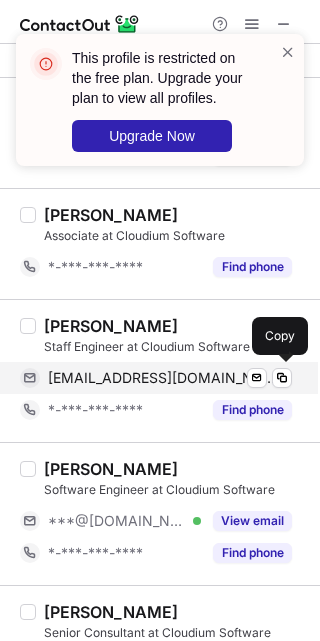 click on "mafzalk2277@gmail.com" at bounding box center [162, 378] 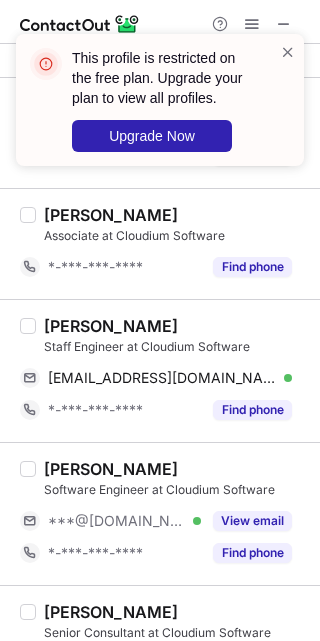 click on "Afzal Alavi Staff Engineer at Cloudium Software mafzalk2277@gmail.com Verified Send email Copy *-***-***-**** Find phone" at bounding box center (160, 370) 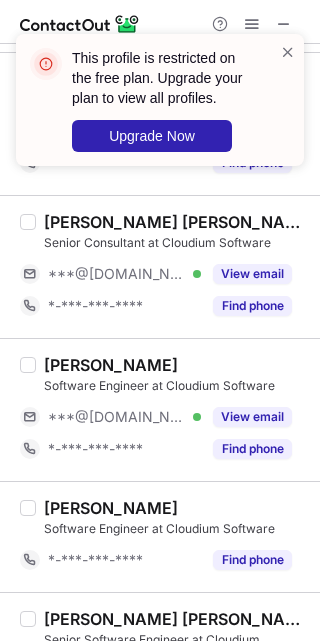 scroll, scrollTop: 2053, scrollLeft: 0, axis: vertical 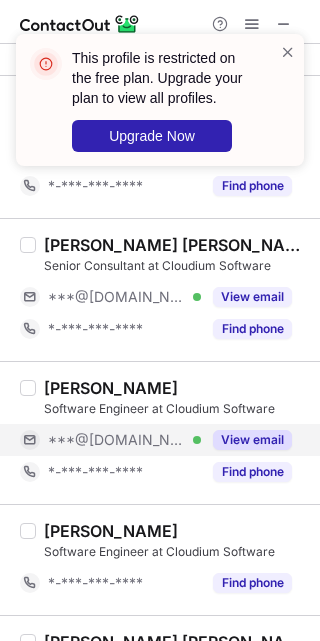 click on "***@[DOMAIN_NAME] Verified" at bounding box center (124, 440) 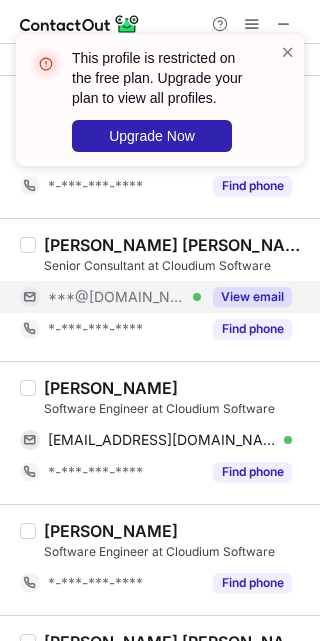 click on "***@[DOMAIN_NAME] Verified" at bounding box center [124, 297] 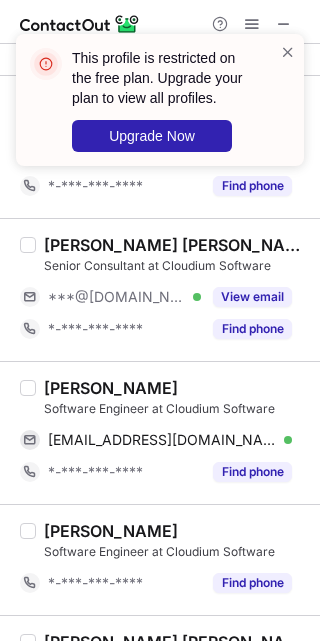 click on "Abhishek M" at bounding box center (111, 388) 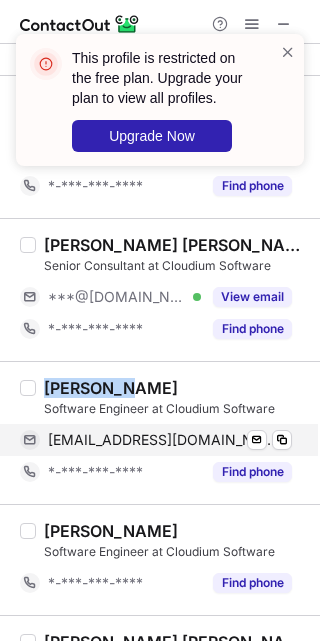 click on "abhishekkannan321@gmail.com" at bounding box center [162, 440] 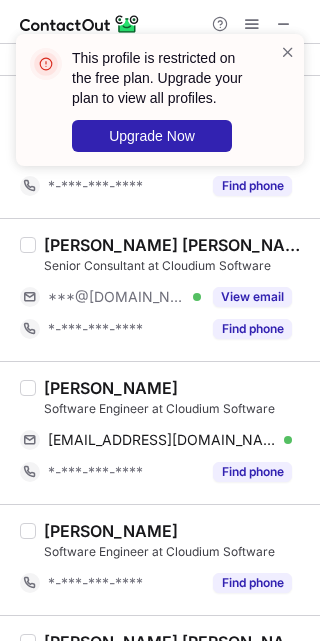 click on "Abhishek M Software Engineer at Cloudium Software abhishekkannan321@gmail.com Verified Send email Copy *-***-***-**** Find phone" at bounding box center [160, 432] 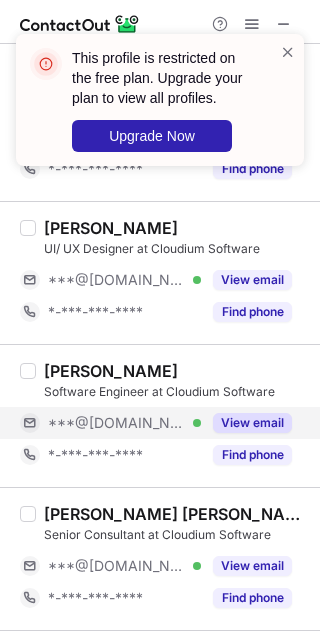 scroll, scrollTop: 1785, scrollLeft: 0, axis: vertical 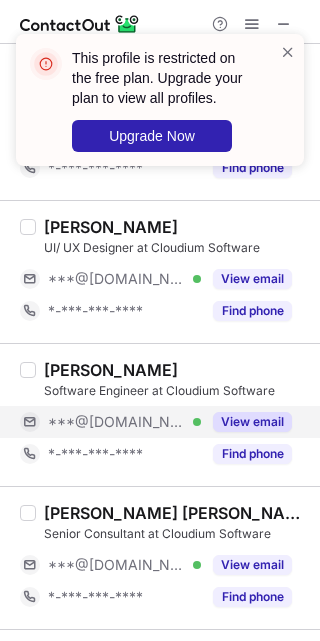 click on "***@[DOMAIN_NAME] Verified" at bounding box center [124, 422] 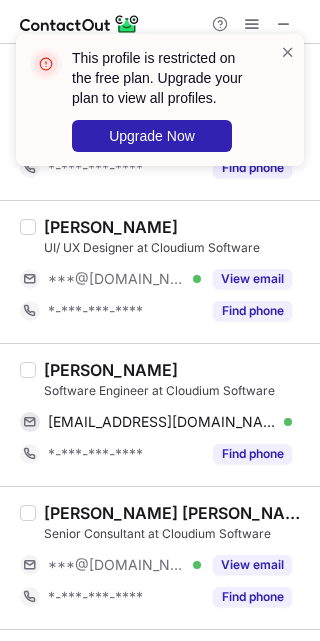 click on "Melvin Roy" at bounding box center [111, 370] 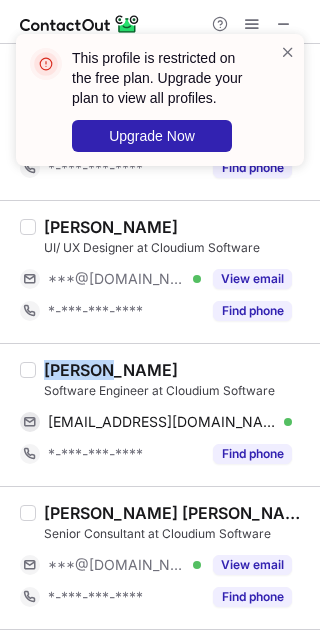 click on "Melvin Roy" at bounding box center [111, 370] 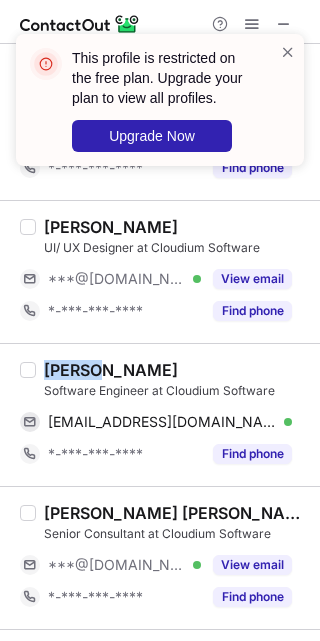 scroll, scrollTop: 1785, scrollLeft: 0, axis: vertical 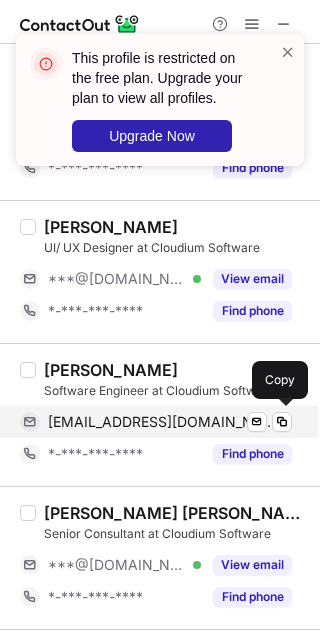 click on "melvinroy1606@gmail.com" at bounding box center [162, 422] 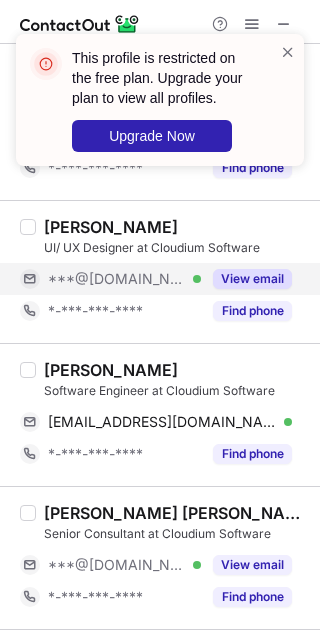 click on "***@[DOMAIN_NAME] Verified" at bounding box center [124, 279] 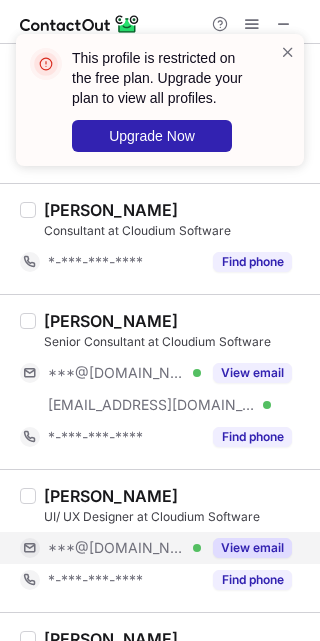 scroll, scrollTop: 1516, scrollLeft: 0, axis: vertical 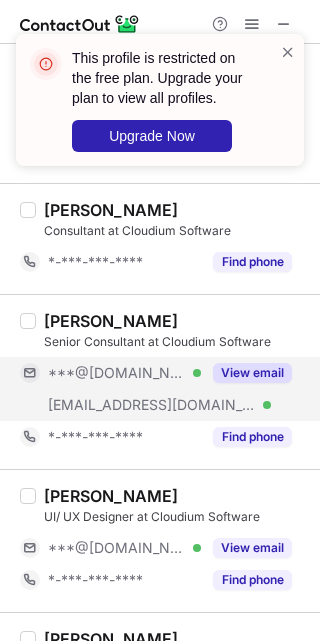 click on "***@[DOMAIN_NAME] Verified" at bounding box center [124, 373] 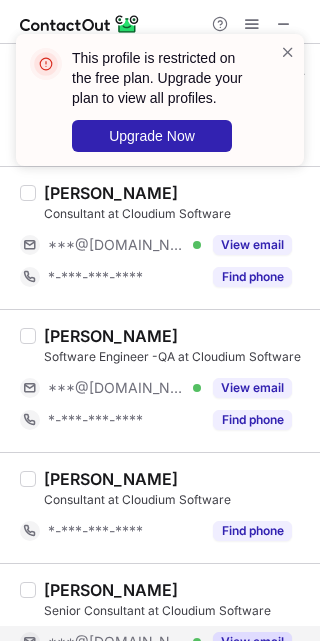 scroll, scrollTop: 1247, scrollLeft: 0, axis: vertical 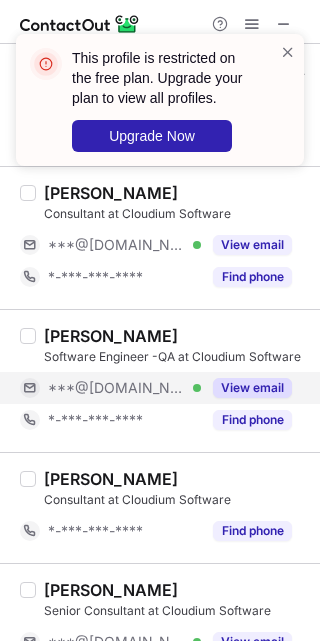 click on "***@[DOMAIN_NAME] Verified" at bounding box center [124, 388] 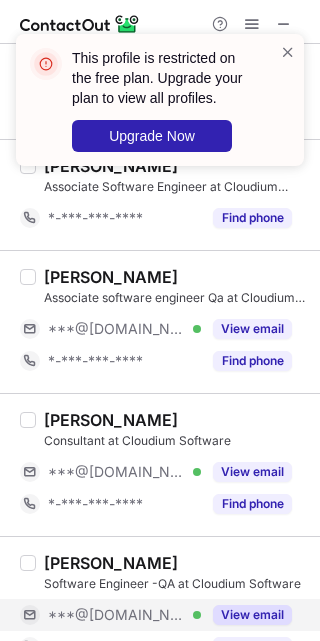 scroll, scrollTop: 979, scrollLeft: 0, axis: vertical 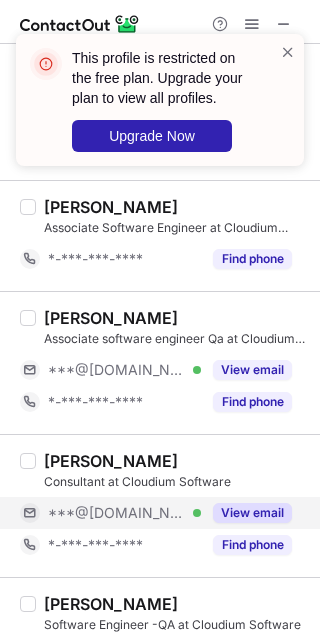 click on "***@[DOMAIN_NAME] Verified" at bounding box center [124, 513] 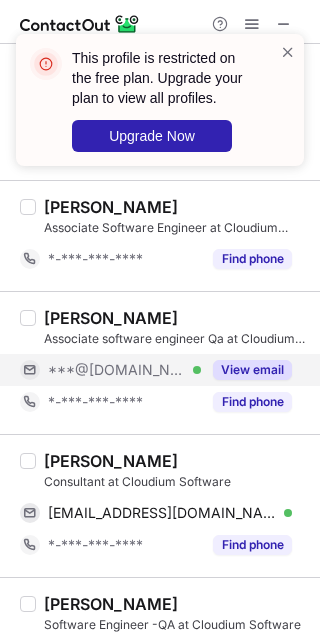 click on "***@[DOMAIN_NAME] Verified" at bounding box center [124, 370] 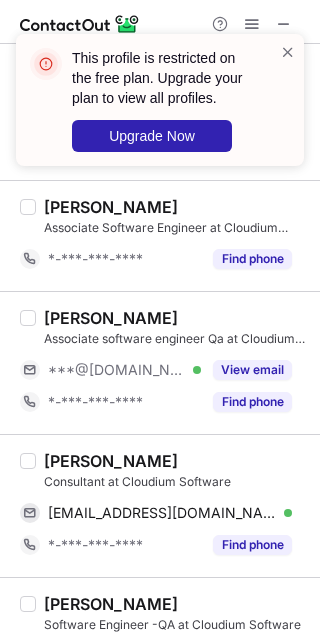 click on "Abdulla KN" at bounding box center [111, 461] 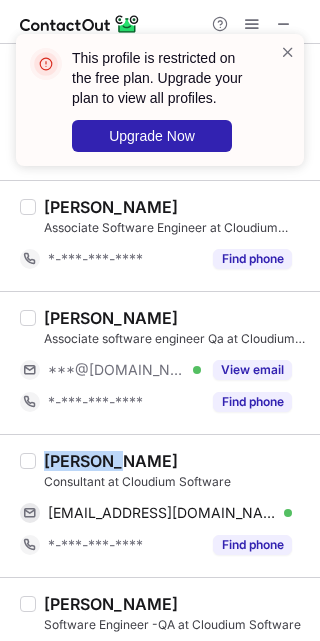 click on "Abdulla KN" at bounding box center (111, 461) 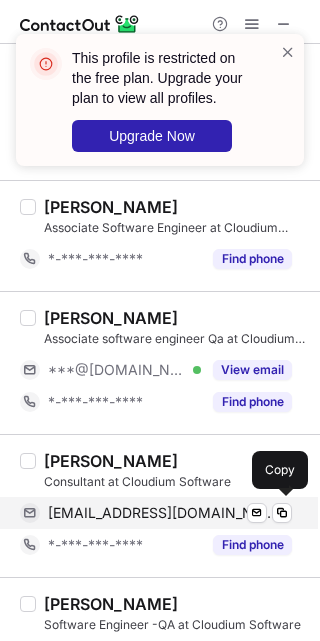 click on "abdullakn96@gmail.com" at bounding box center (162, 513) 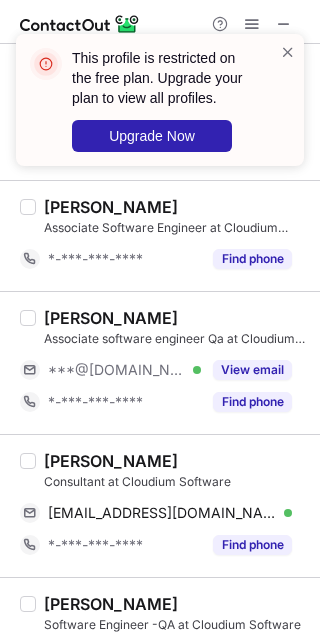 click on "JASNA JOSEPH Associate software engineer Qa at Cloudium Software ***@gmail.com Verified View email *-***-***-**** Find phone" at bounding box center (160, 362) 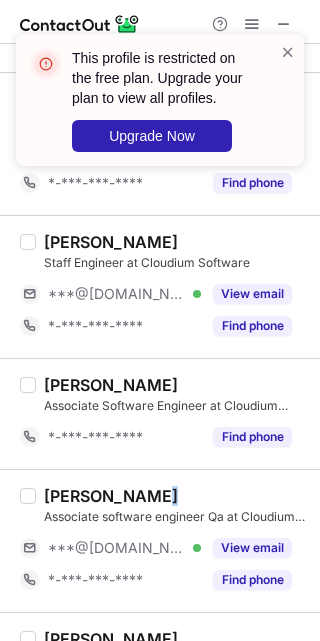 scroll, scrollTop: 799, scrollLeft: 0, axis: vertical 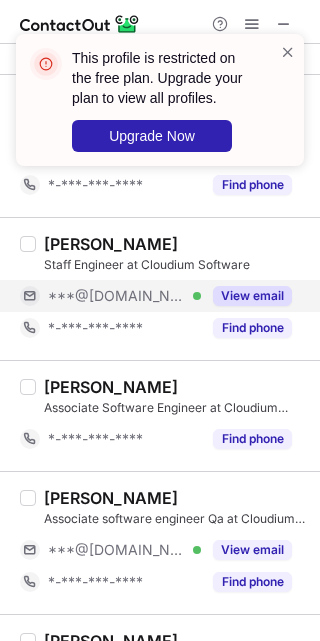 click on "***@[DOMAIN_NAME] Verified" at bounding box center (124, 296) 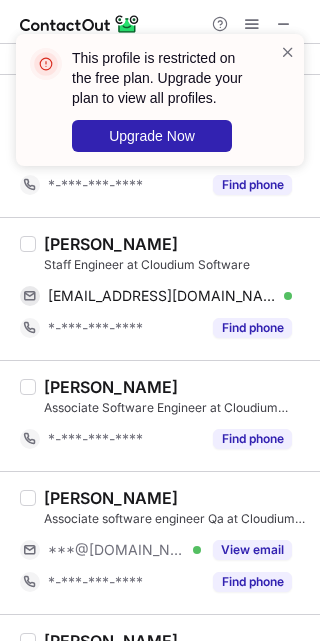 click on "Sarbeswar Sahoo" at bounding box center (111, 244) 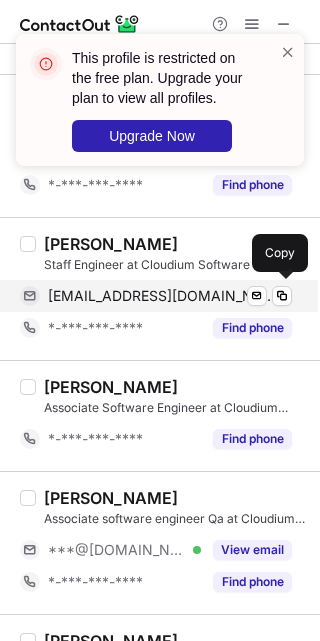 click on "sarbeswar3@gmail.com" at bounding box center [162, 296] 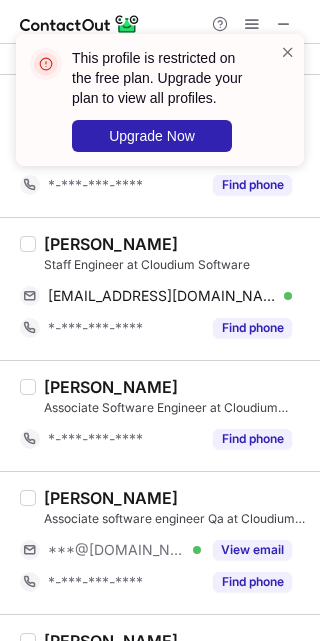 click on "Vishnu Haridas" at bounding box center (176, 387) 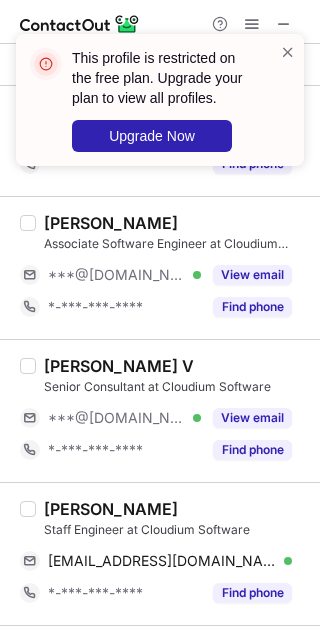 scroll, scrollTop: 531, scrollLeft: 0, axis: vertical 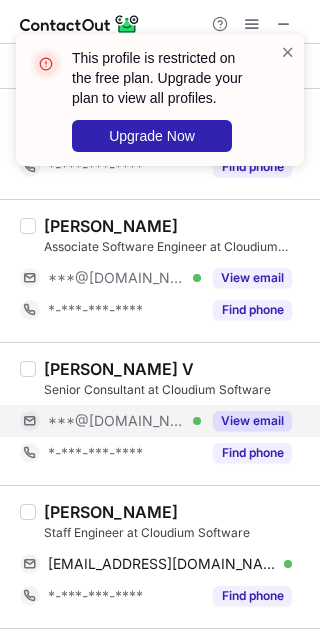 click on "***@[DOMAIN_NAME] Verified" at bounding box center (124, 421) 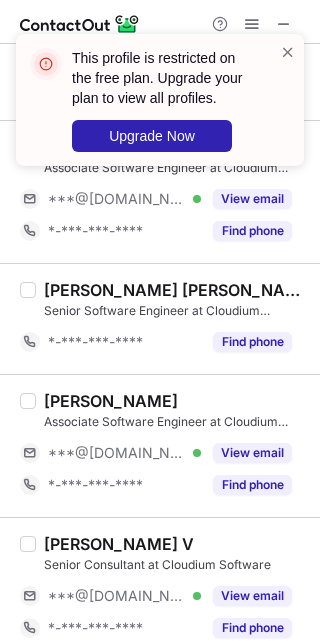 scroll, scrollTop: 352, scrollLeft: 0, axis: vertical 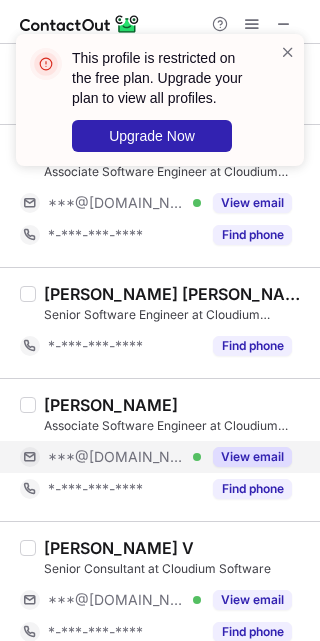 click on "***@[DOMAIN_NAME] Verified" at bounding box center [124, 457] 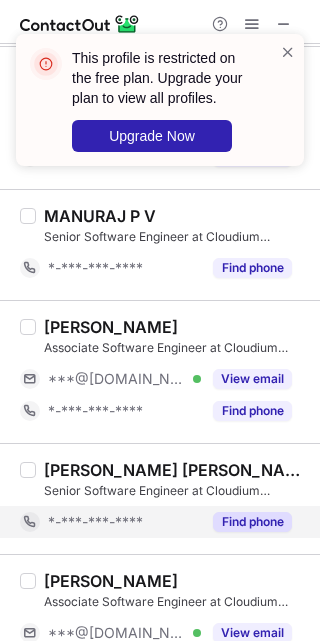 scroll, scrollTop: 173, scrollLeft: 0, axis: vertical 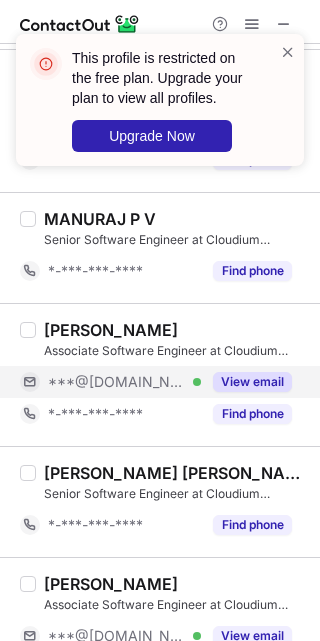 click on "***@[DOMAIN_NAME] Verified" at bounding box center [124, 382] 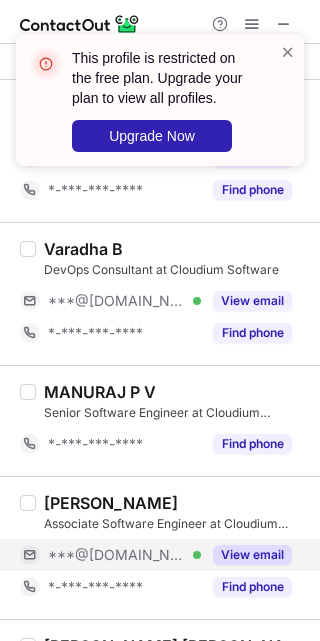 scroll, scrollTop: 0, scrollLeft: 0, axis: both 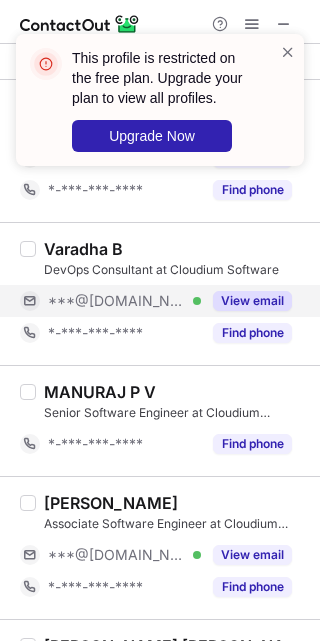 click on "***@[DOMAIN_NAME] Verified" at bounding box center (124, 301) 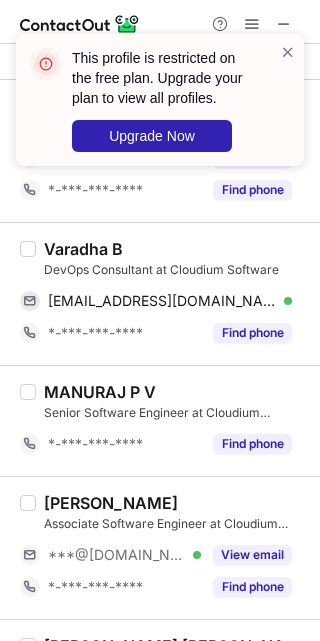 click on "Varadha B" at bounding box center (83, 249) 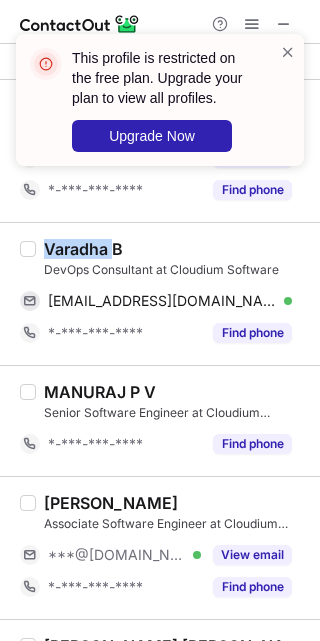 click on "Varadha B" at bounding box center (83, 249) 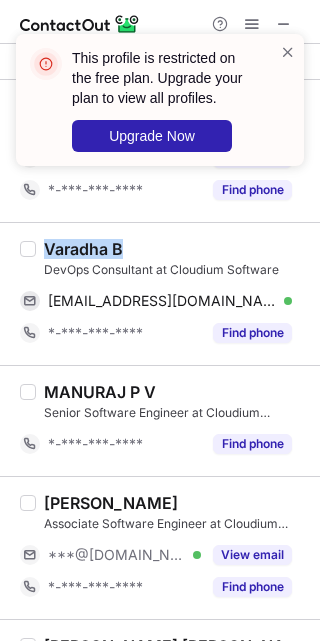 click on "Varadha B" at bounding box center [83, 249] 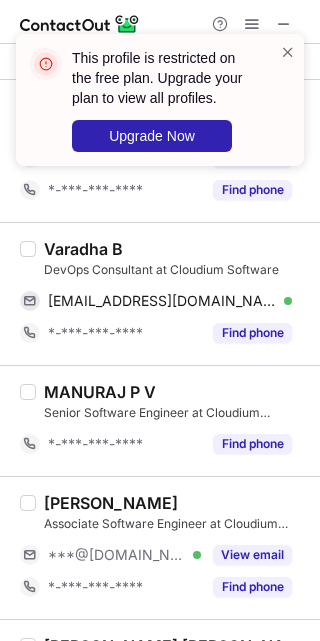 click on "Varadha B" at bounding box center (83, 249) 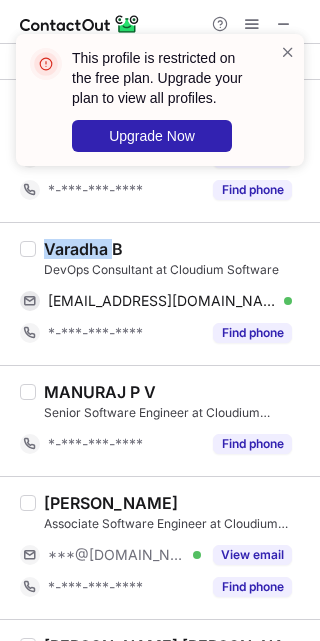 click on "Varadha B" at bounding box center (83, 249) 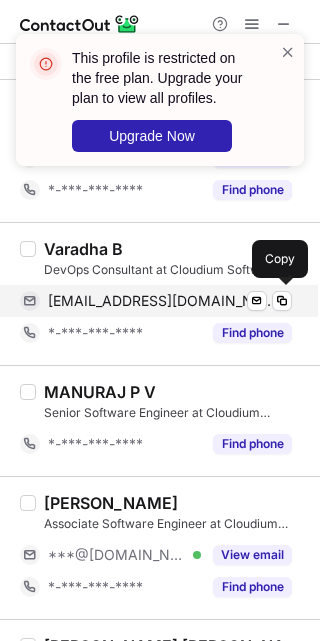 click on "varadhabala29@gmail.com" at bounding box center [162, 301] 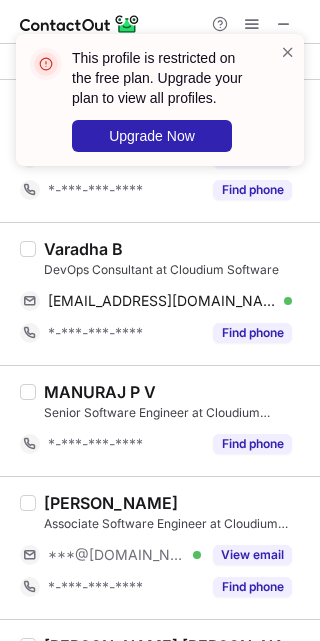 click on "MANURAJ P V Senior Software Engineer at Cloudium Software *-***-***-**** Find phone" at bounding box center (160, 420) 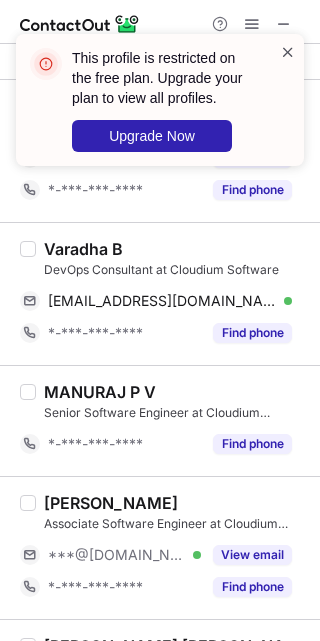 click at bounding box center (288, 52) 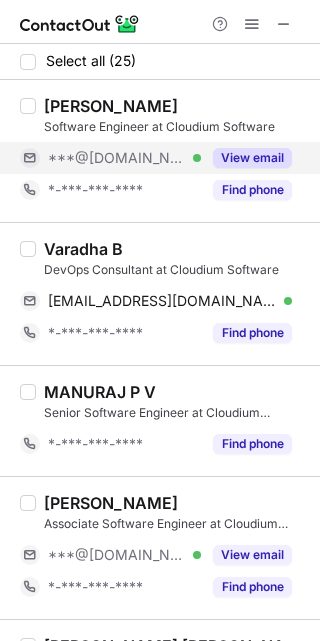 click on "***@[DOMAIN_NAME] Verified" at bounding box center (124, 158) 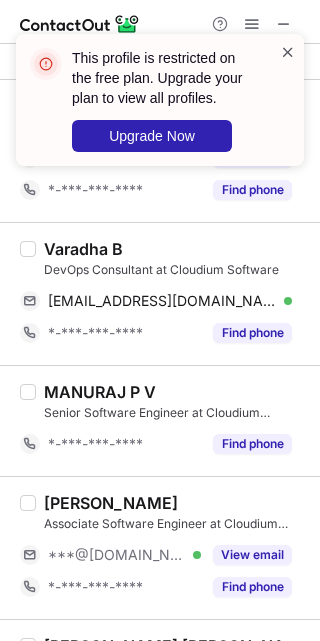 click at bounding box center (288, 52) 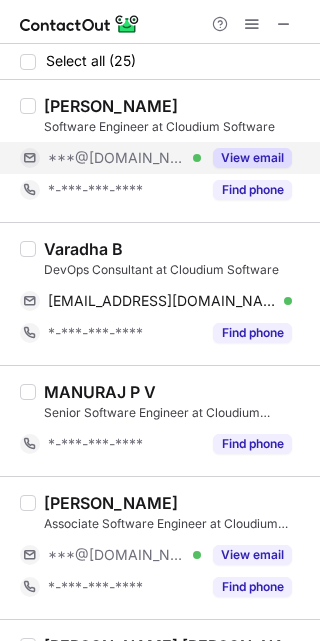 click on "***@[DOMAIN_NAME] Verified" at bounding box center [124, 158] 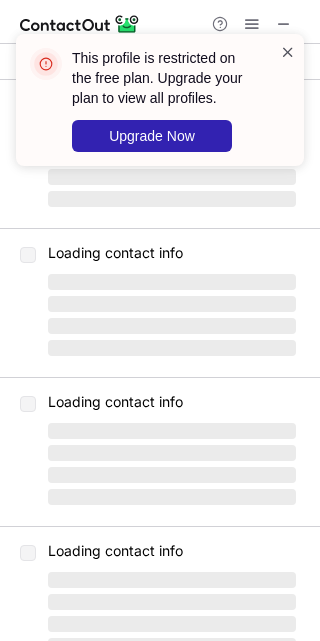 click at bounding box center (288, 52) 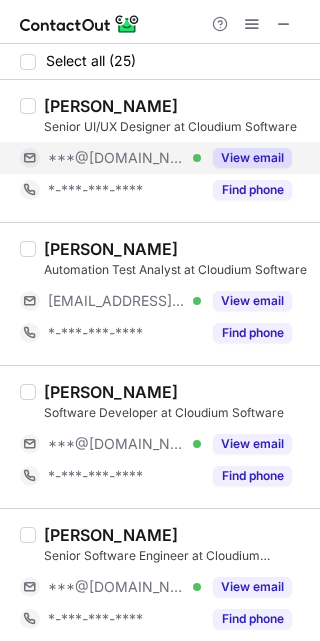 click on "***@[DOMAIN_NAME] Verified" at bounding box center [124, 158] 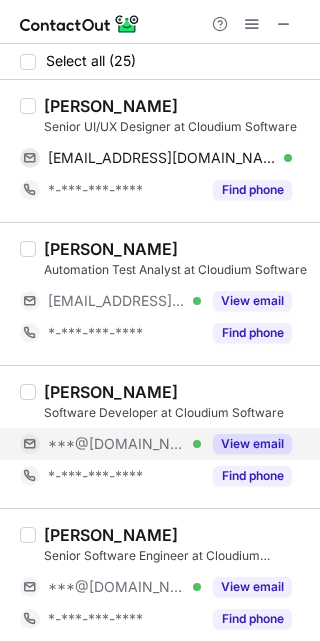 click on "***@[DOMAIN_NAME] Verified" at bounding box center [124, 444] 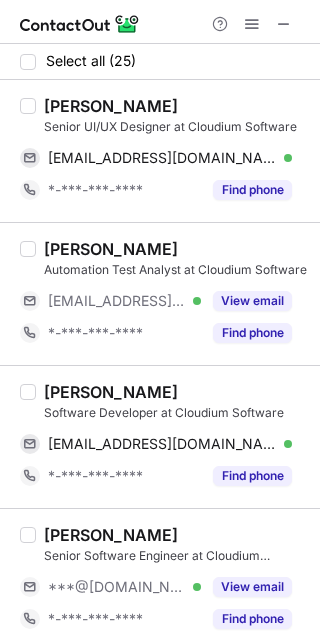 click on "Manu Mathew" at bounding box center [111, 106] 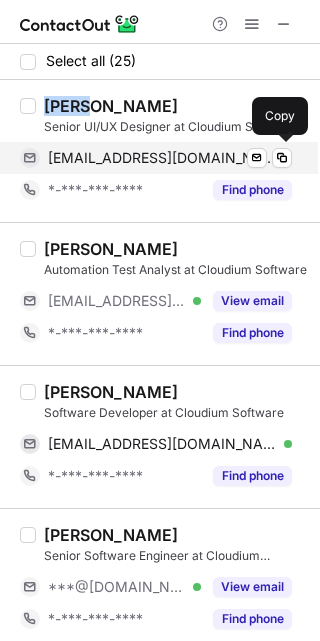 click on "itsmemanumathew@gmail.com" at bounding box center (162, 158) 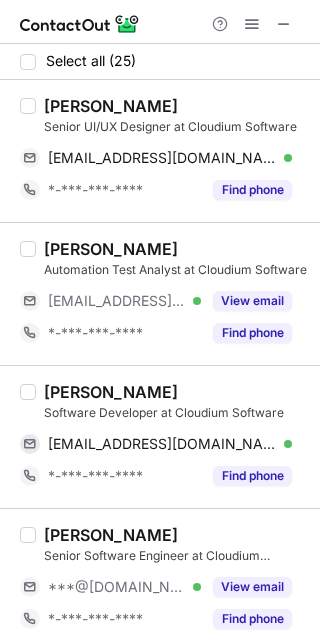 click on "Melvin Joseph" at bounding box center [111, 392] 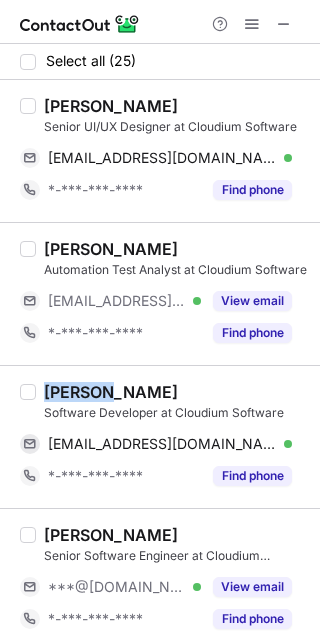 click on "Melvin Joseph" at bounding box center (111, 392) 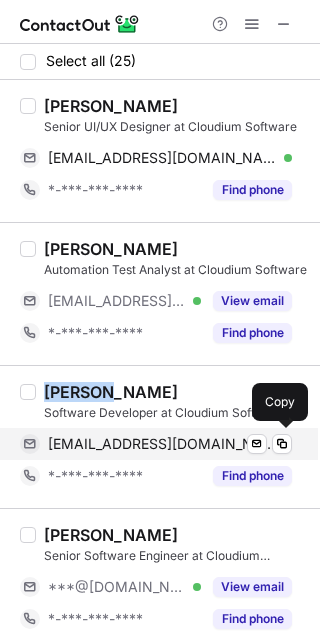 click on "mevijo27@gmail.com" at bounding box center (162, 444) 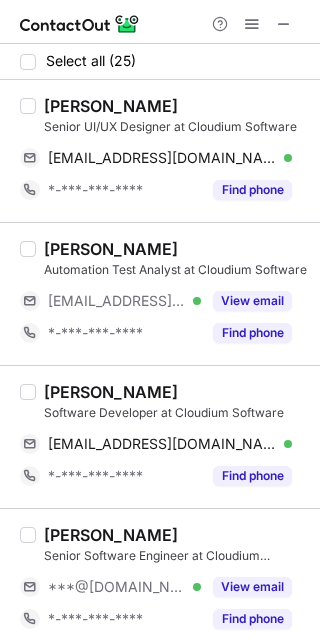 click on "Megha Sivan Senior Software Engineer at Cloudium Software ***@gmail.com Verified View email *-***-***-**** Find phone" at bounding box center [160, 579] 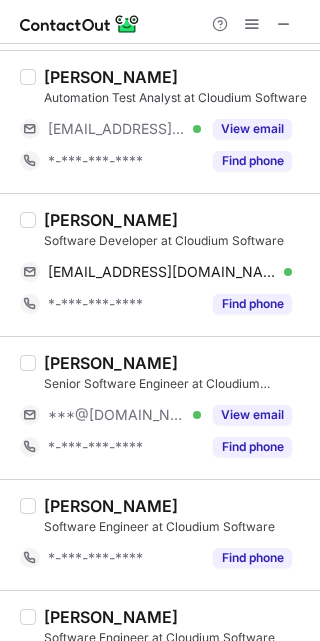 scroll, scrollTop: 179, scrollLeft: 0, axis: vertical 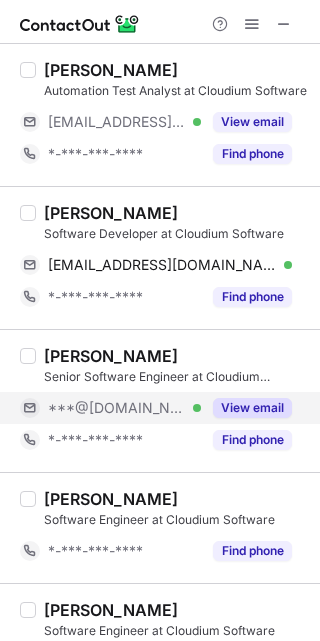 click on "***@[DOMAIN_NAME] Verified" at bounding box center (124, 408) 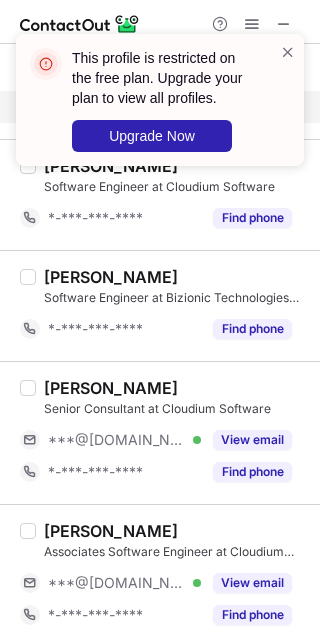 scroll, scrollTop: 626, scrollLeft: 0, axis: vertical 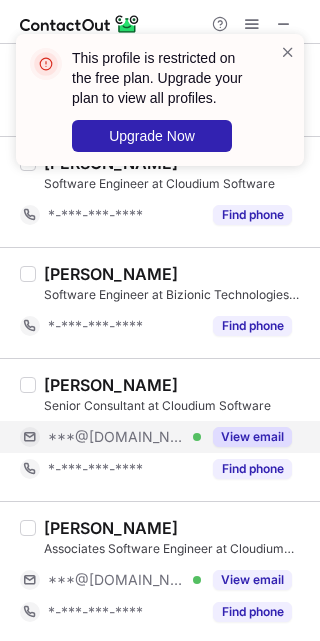 click on "***@[DOMAIN_NAME] Verified" at bounding box center (124, 437) 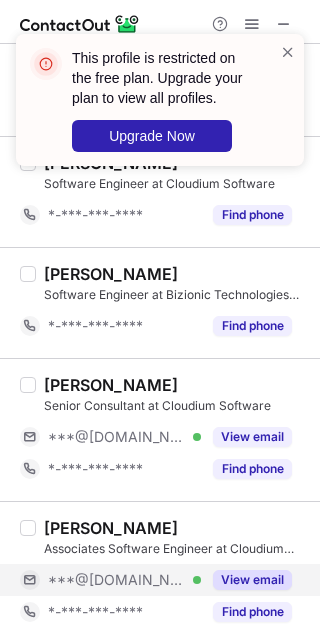 click on "***@[DOMAIN_NAME] Verified" at bounding box center (124, 580) 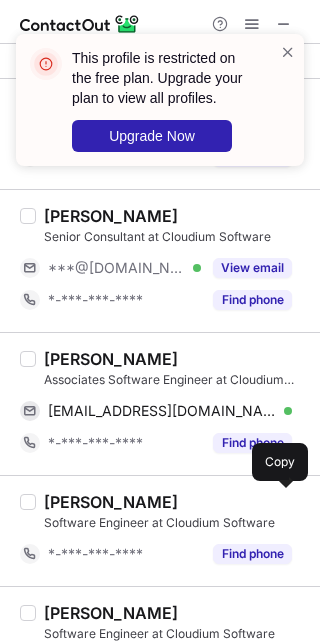 scroll, scrollTop: 805, scrollLeft: 0, axis: vertical 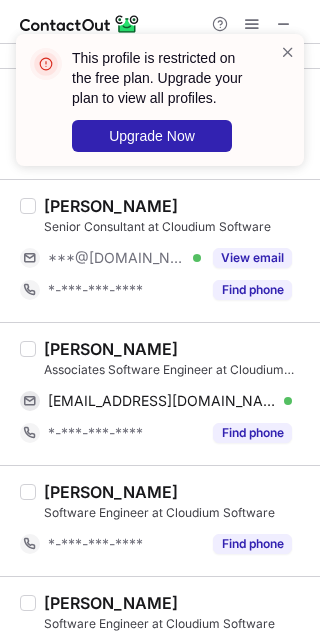click on "sarma medapati" at bounding box center (111, 349) 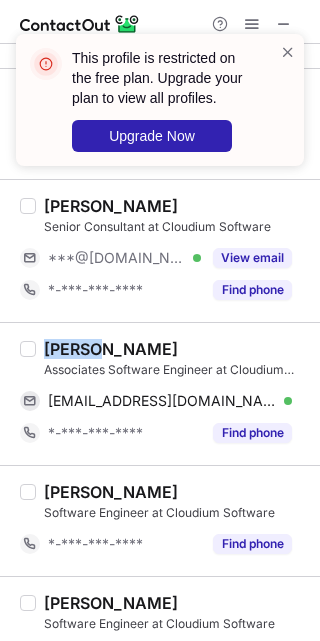 click on "sarma medapati" at bounding box center [111, 349] 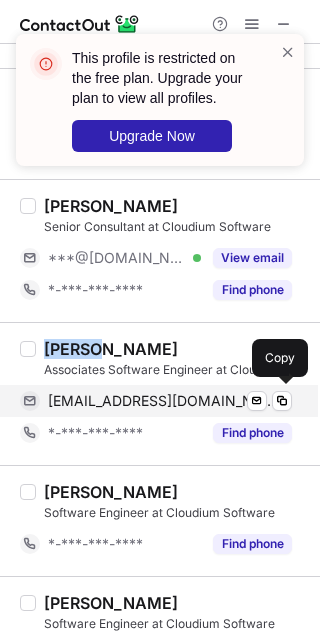 click on "sarmamedapati@gmail.com" at bounding box center (162, 401) 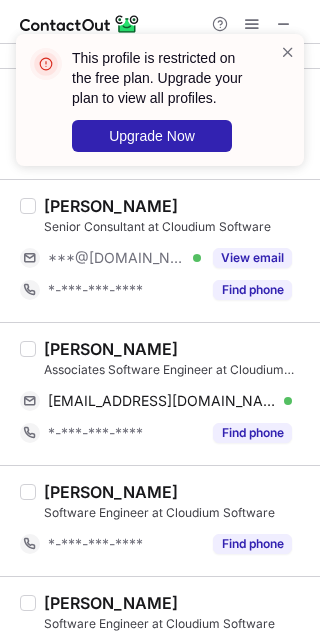 click on "sherin T Shajan Software Engineer at Cloudium Software *-***-***-**** Find phone" at bounding box center (160, 631) 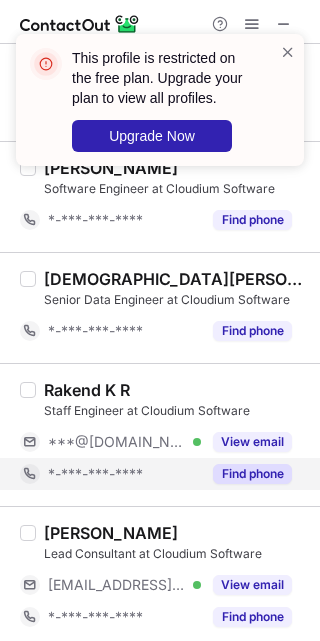 scroll, scrollTop: 1253, scrollLeft: 0, axis: vertical 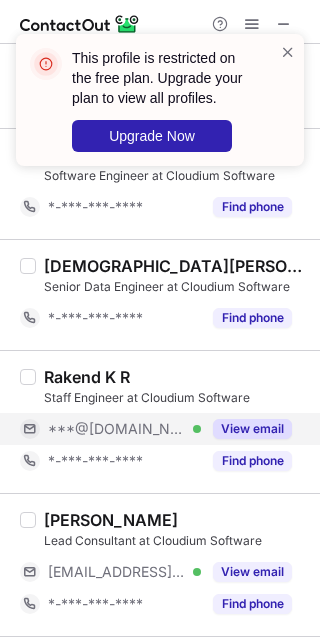 click on "***@[DOMAIN_NAME] Verified" at bounding box center [124, 429] 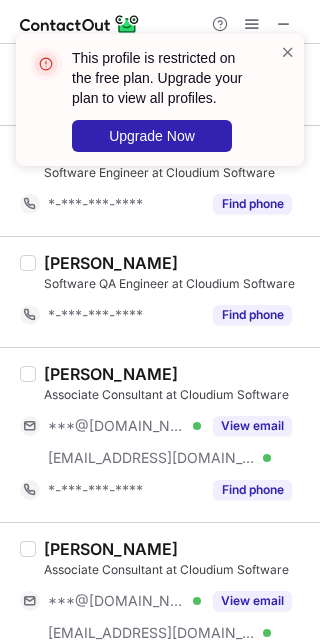 scroll, scrollTop: 1880, scrollLeft: 0, axis: vertical 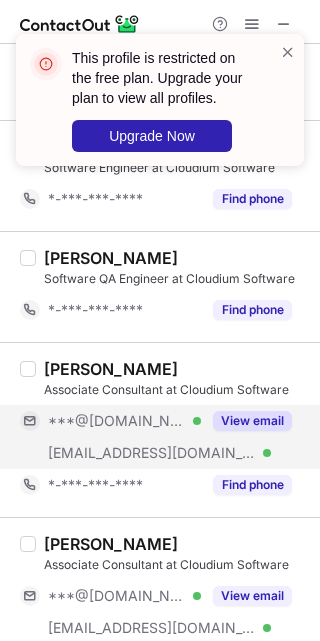 click on "***@[DOMAIN_NAME] Verified" at bounding box center (124, 421) 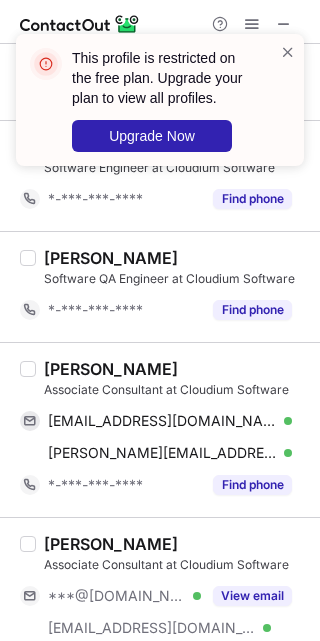 click on "Sreevatsan Ramesh" at bounding box center (111, 369) 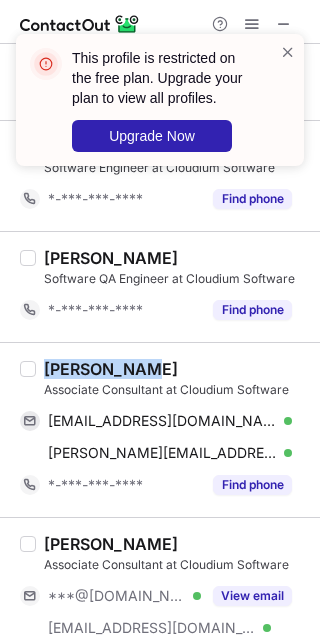 click on "Sreevatsan Ramesh" at bounding box center (111, 369) 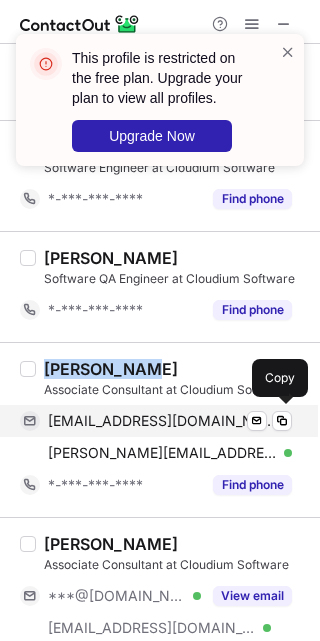 click on "sreevatsanramesh@gmail.com" at bounding box center [162, 421] 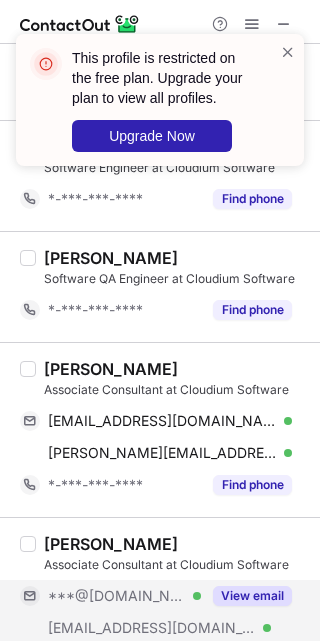 click on "***@[DOMAIN_NAME] Verified" at bounding box center (124, 596) 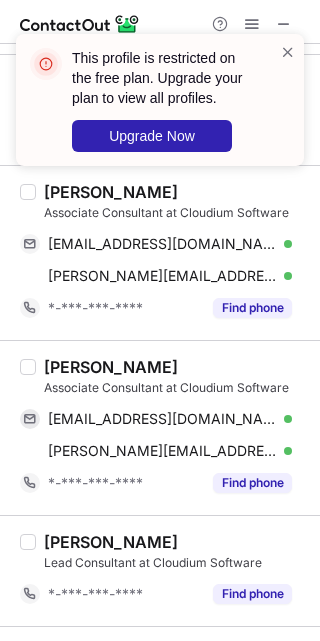 scroll, scrollTop: 2059, scrollLeft: 0, axis: vertical 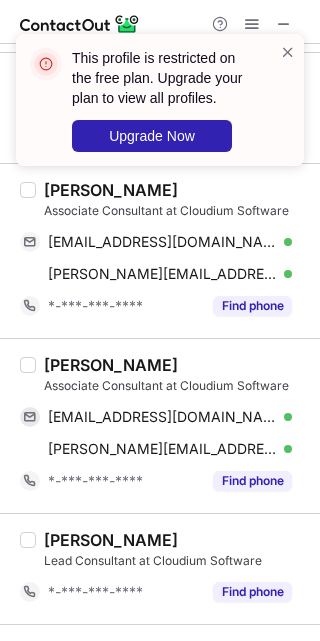 click on "Anil Kumar" at bounding box center [111, 365] 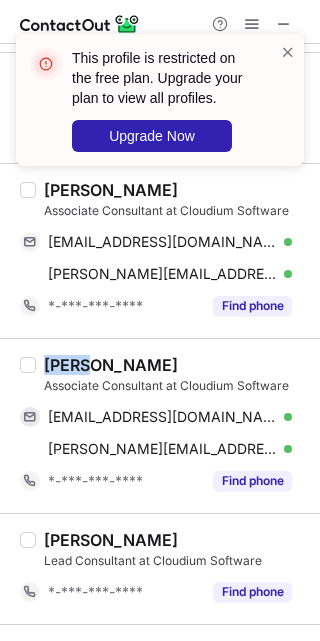 click on "Anil Kumar" at bounding box center [111, 365] 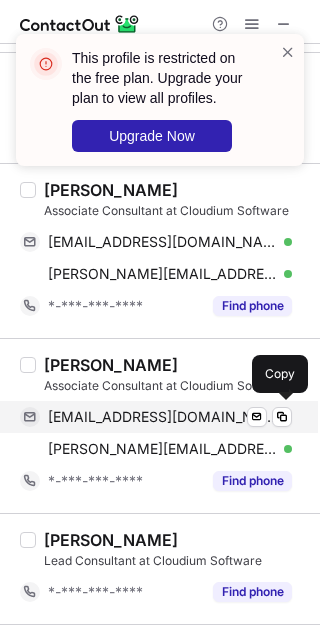 click on "anilbaratam48@gmail.com" at bounding box center [162, 417] 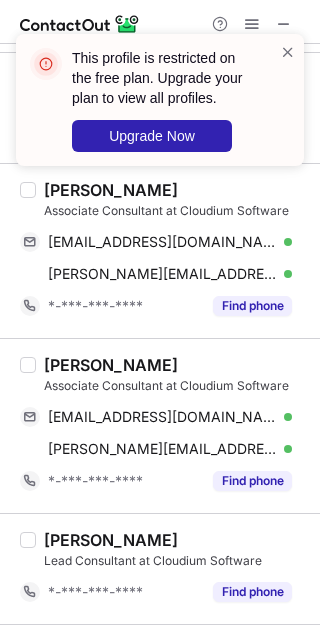 click on "Anil Kumar Associate Consultant at Cloudium Software anilbaratam48@gmail.com Verified Send email Copy anilk@mouritech.com Verified Send email Copy *-***-***-**** Find phone" at bounding box center [160, 425] 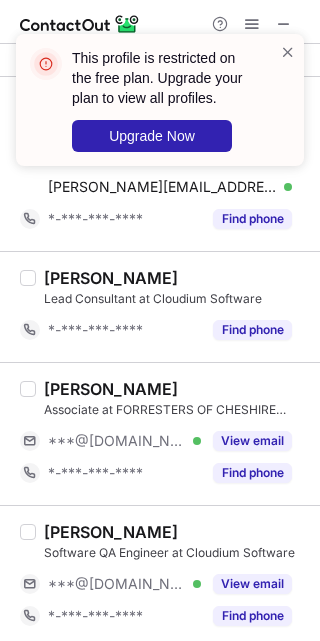 scroll, scrollTop: 2328, scrollLeft: 0, axis: vertical 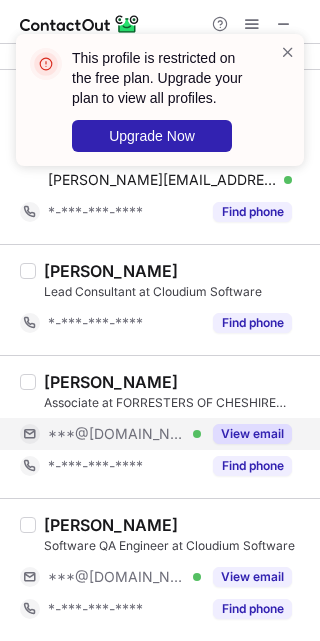 click on "***@[DOMAIN_NAME] Verified" at bounding box center [124, 434] 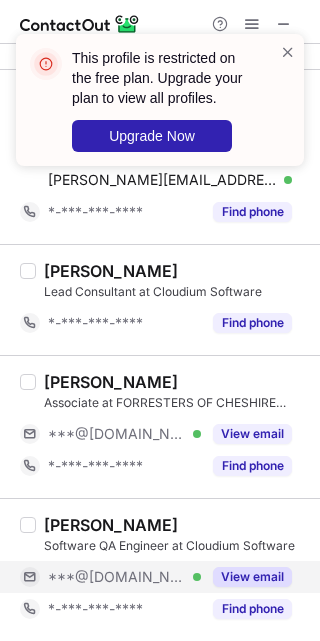 click on "***@[DOMAIN_NAME] Verified" at bounding box center (124, 577) 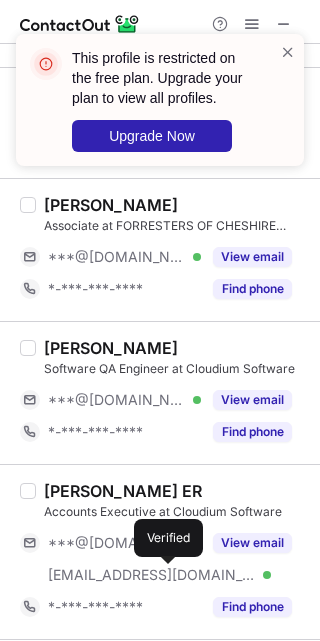 scroll, scrollTop: 2507, scrollLeft: 0, axis: vertical 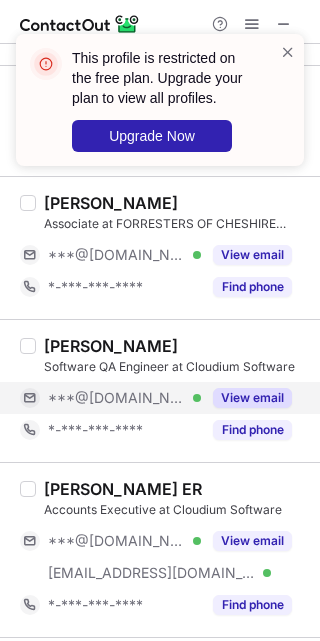 click on "View email" at bounding box center [246, 398] 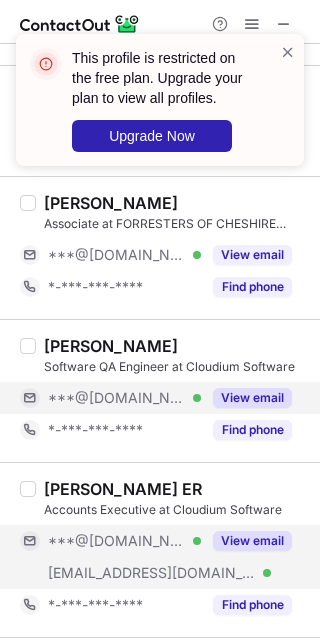 click on "***@[DOMAIN_NAME] Verified" at bounding box center [124, 541] 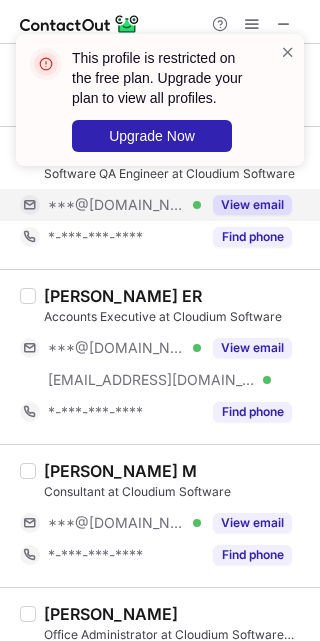 scroll, scrollTop: 2757, scrollLeft: 0, axis: vertical 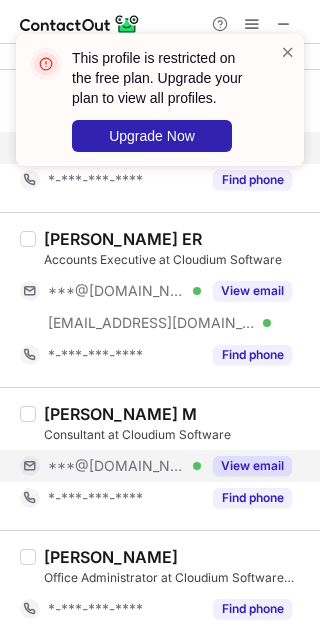 click on "***@[DOMAIN_NAME] Verified" at bounding box center [124, 466] 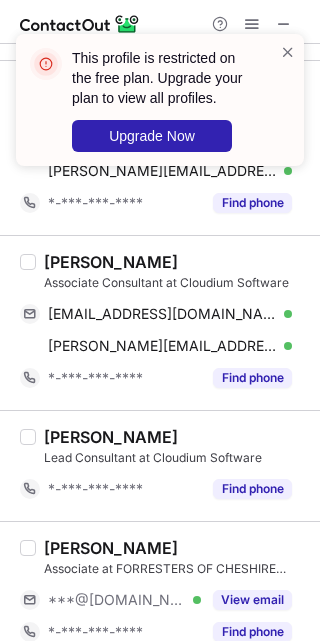 scroll, scrollTop: 3352, scrollLeft: 0, axis: vertical 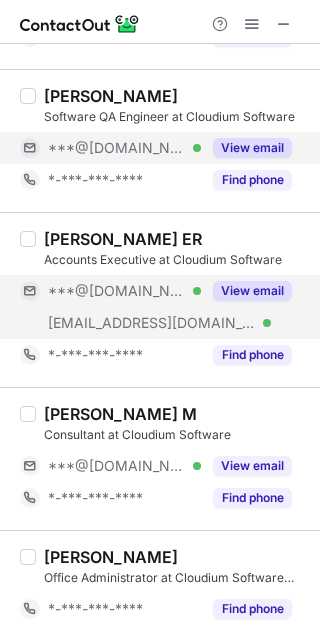 click on "***@[DOMAIN_NAME] Verified" at bounding box center [124, 291] 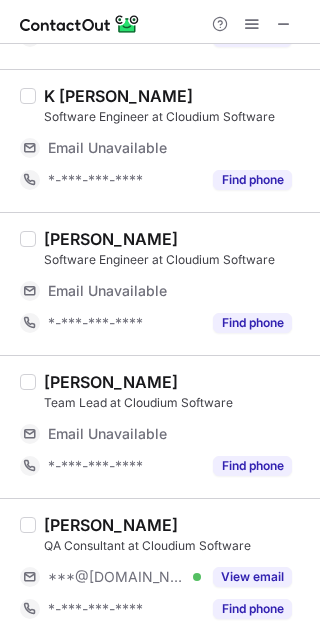 scroll, scrollTop: 3045, scrollLeft: 0, axis: vertical 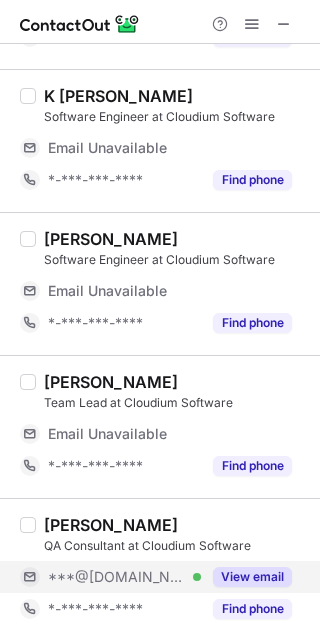 click on "***@[DOMAIN_NAME] Verified" at bounding box center [124, 577] 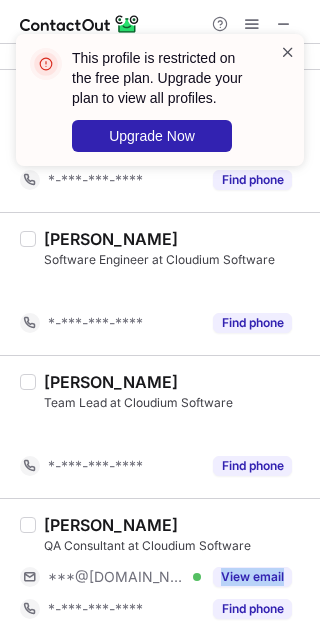 scroll, scrollTop: 2661, scrollLeft: 0, axis: vertical 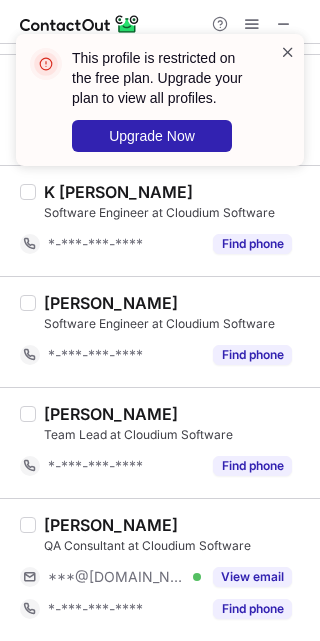 click at bounding box center [288, 52] 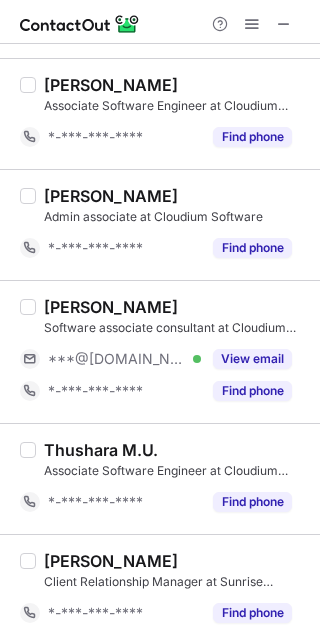 scroll, scrollTop: 2034, scrollLeft: 0, axis: vertical 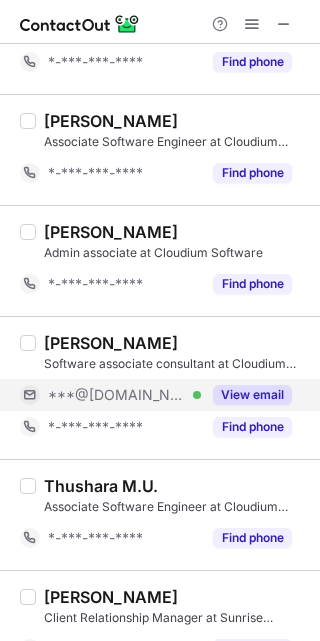 click on "***@[DOMAIN_NAME] Verified" at bounding box center (124, 395) 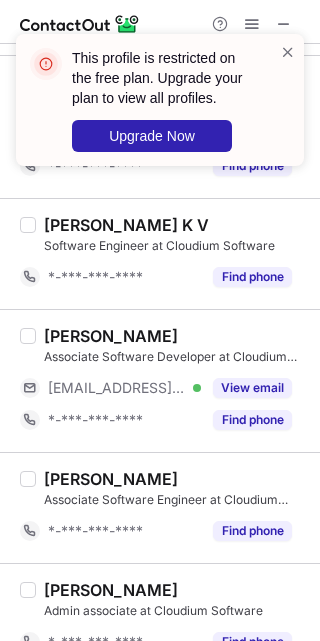 scroll, scrollTop: 1675, scrollLeft: 0, axis: vertical 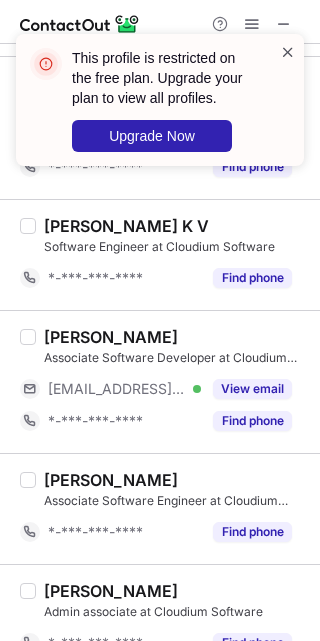 click at bounding box center [288, 52] 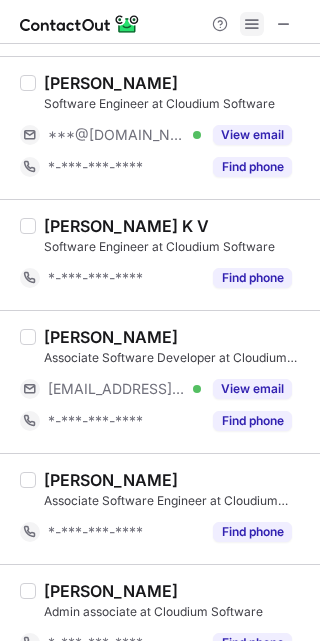 click at bounding box center [252, 24] 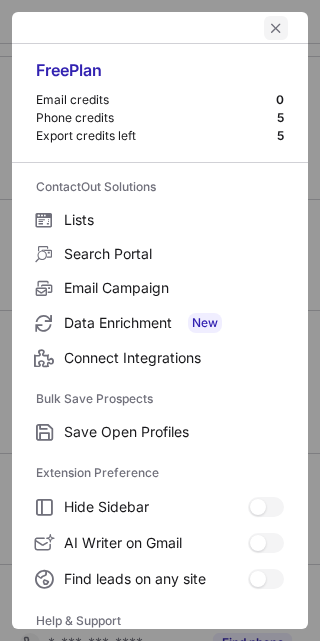 click at bounding box center [276, 28] 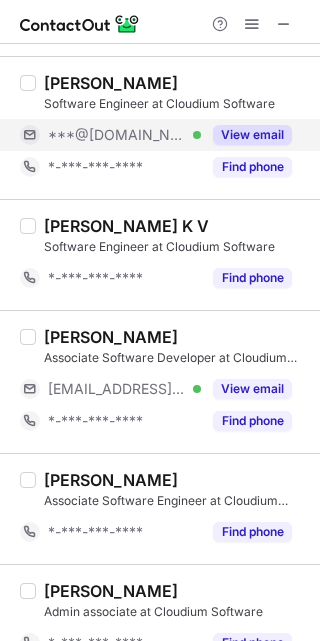 click on "***@[DOMAIN_NAME] Verified" at bounding box center [124, 135] 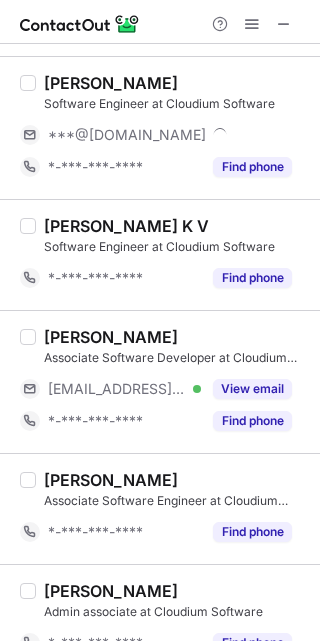 scroll, scrollTop: 1586, scrollLeft: 0, axis: vertical 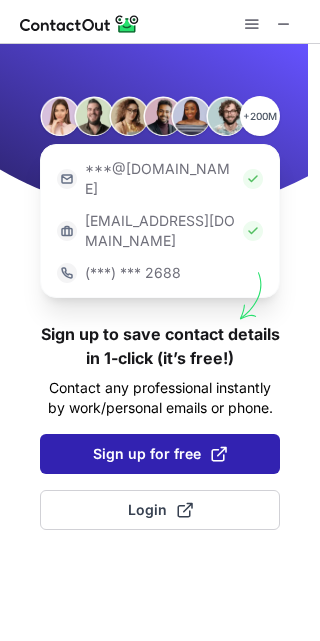 click on "Sign up for free" at bounding box center (160, 454) 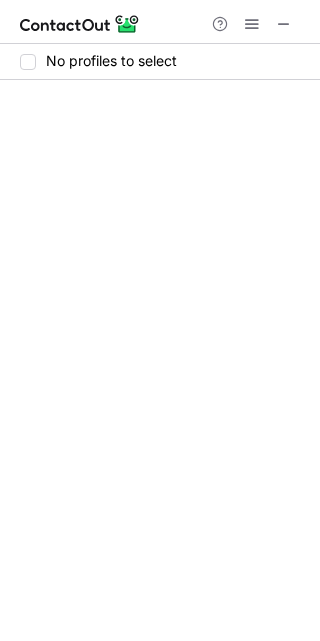 scroll, scrollTop: 0, scrollLeft: 0, axis: both 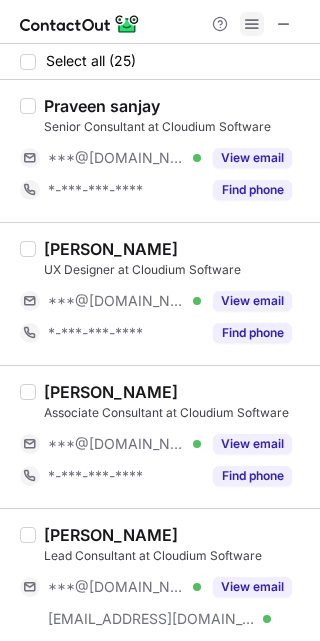 click at bounding box center (252, 24) 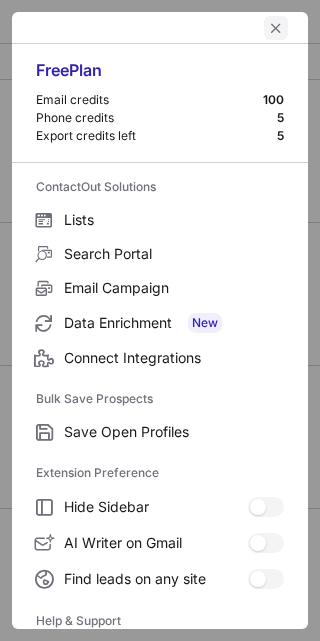 click at bounding box center (276, 28) 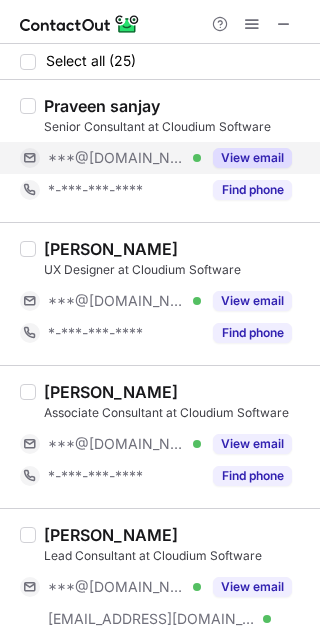 click on "***@[DOMAIN_NAME] Verified" at bounding box center (124, 158) 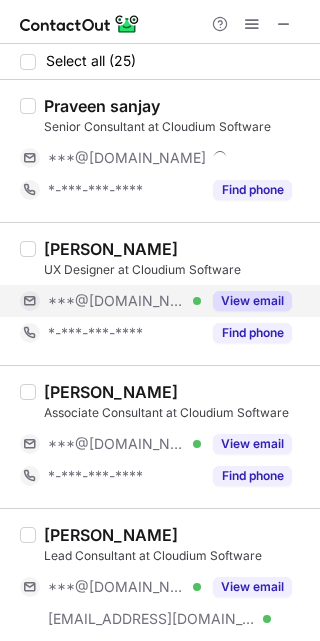 click on "***@[DOMAIN_NAME] Verified" at bounding box center [124, 301] 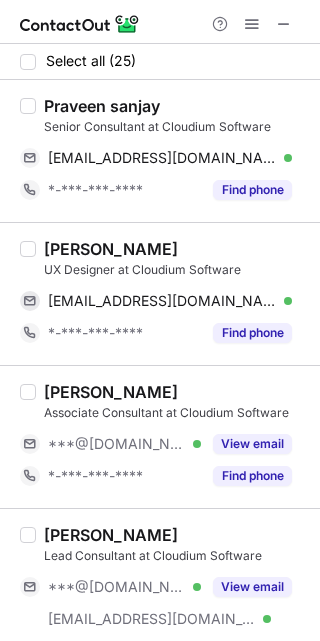 click on "Praveen sanjay" at bounding box center [102, 106] 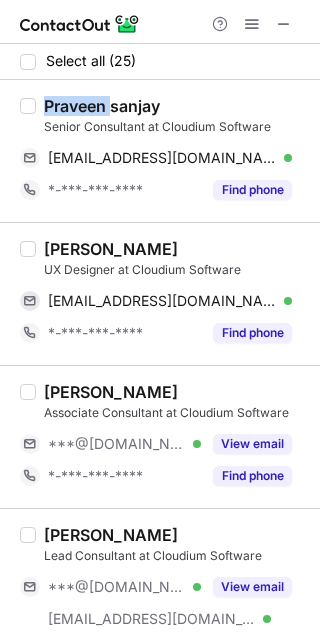 click on "Praveen sanjay" at bounding box center [102, 106] 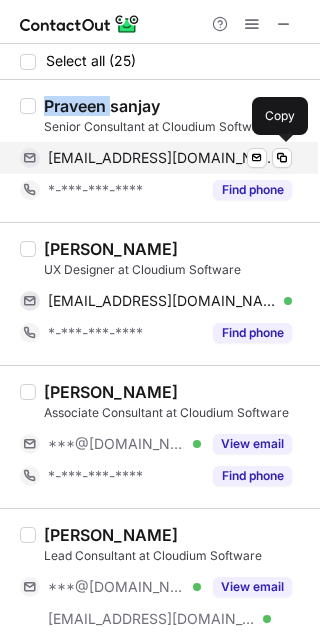 click on "praveensanjay1998@gmail.com" at bounding box center (162, 158) 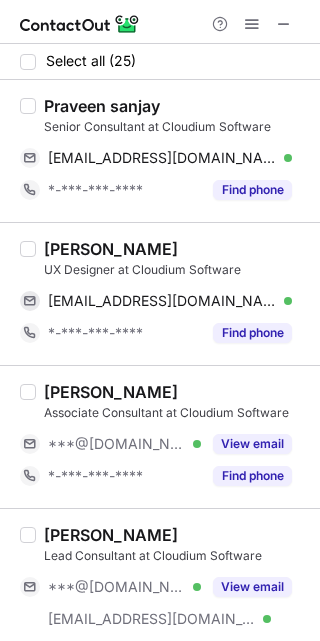 click on "Lendel Sebastian" at bounding box center (111, 249) 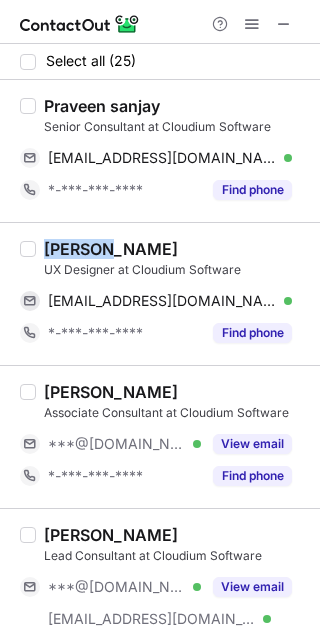 copy on "Lendel" 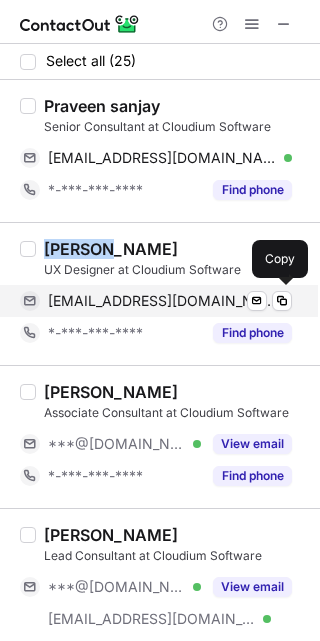 click on "lendelsebastian@gmail.com" at bounding box center [162, 301] 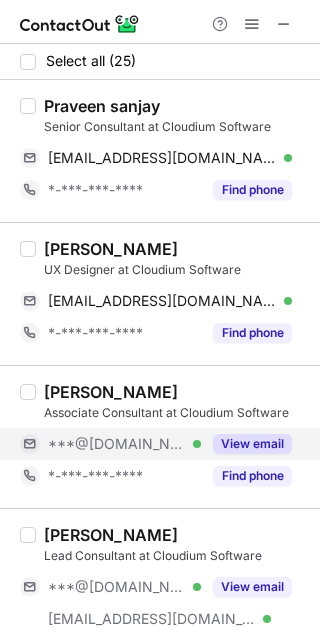 click on "View email" at bounding box center (246, 444) 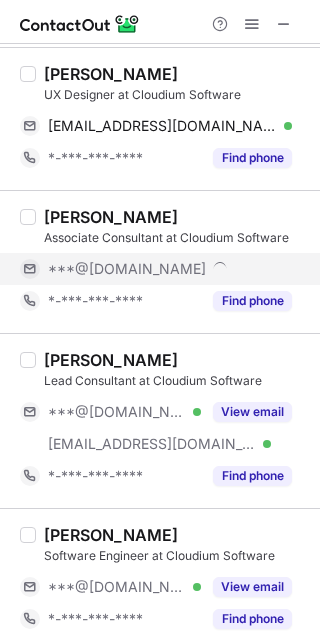 scroll, scrollTop: 179, scrollLeft: 0, axis: vertical 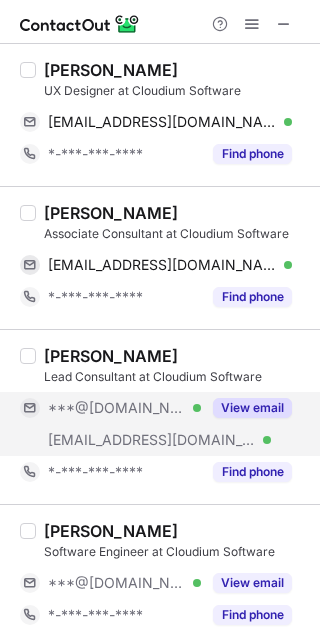click on "***@[DOMAIN_NAME] Verified" at bounding box center (110, 408) 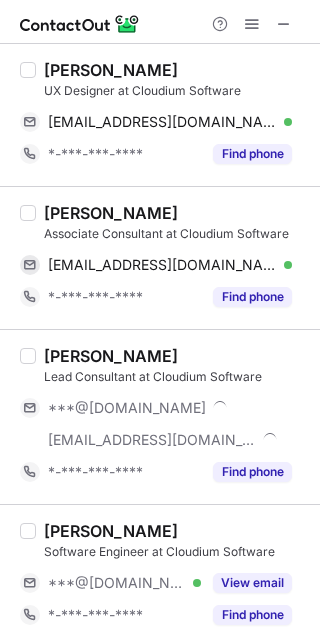 click on "Rahul Reghunath" at bounding box center [111, 213] 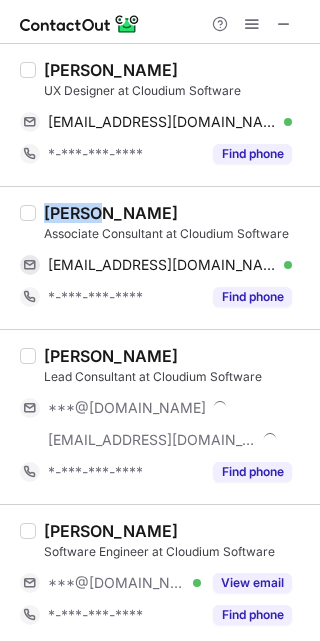 click on "Rahul Reghunath" at bounding box center [111, 213] 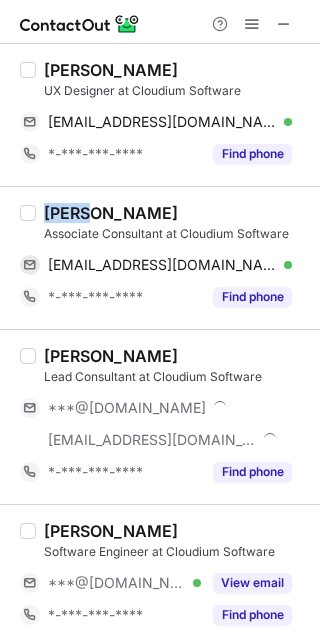 scroll, scrollTop: 179, scrollLeft: 0, axis: vertical 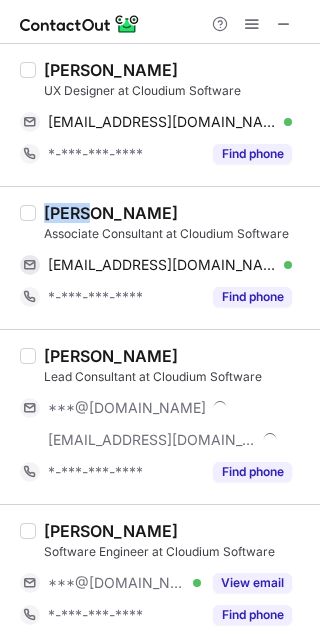 copy on "Rahul" 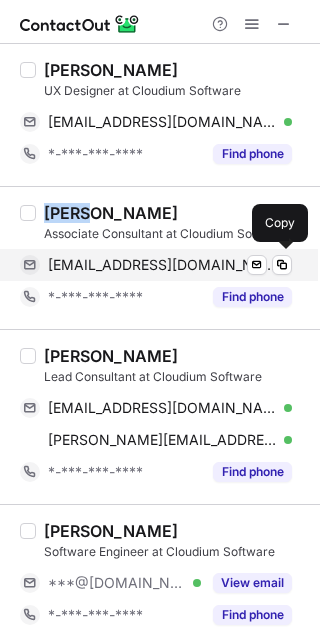 click on "rahulreghunath11@gmail.com Verified Send email Copy" at bounding box center [156, 265] 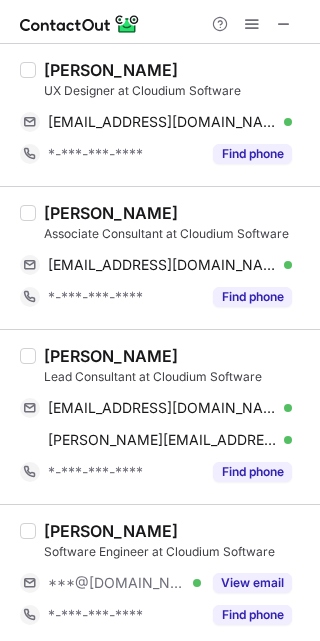 click on "Anjumol Raju" at bounding box center (111, 356) 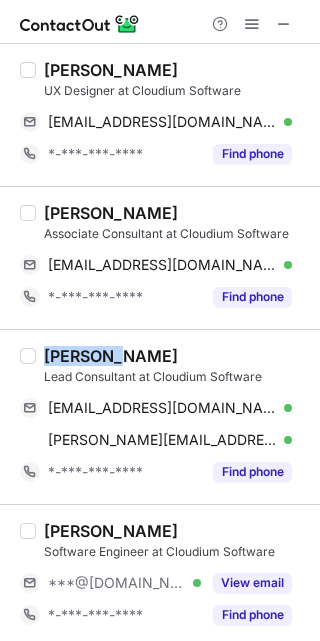 copy on "Anjumol" 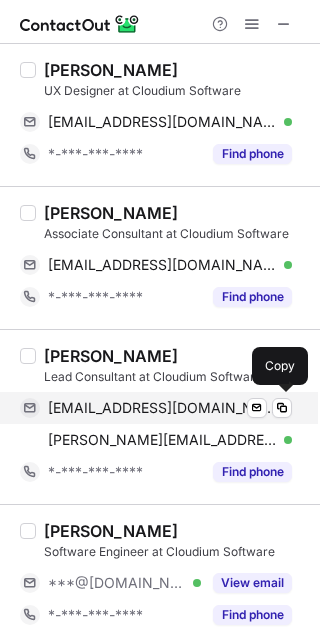 click on "karthikaraj1996@gmail.com" at bounding box center (162, 408) 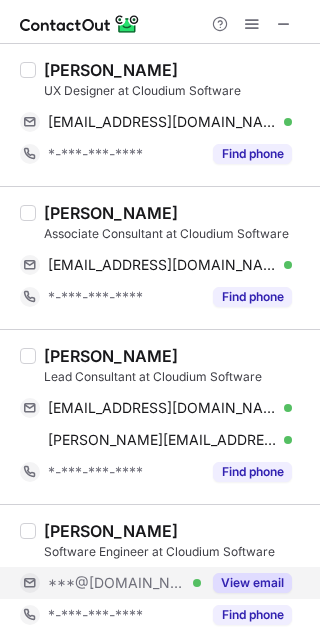click on "***@[DOMAIN_NAME] Verified" at bounding box center (124, 583) 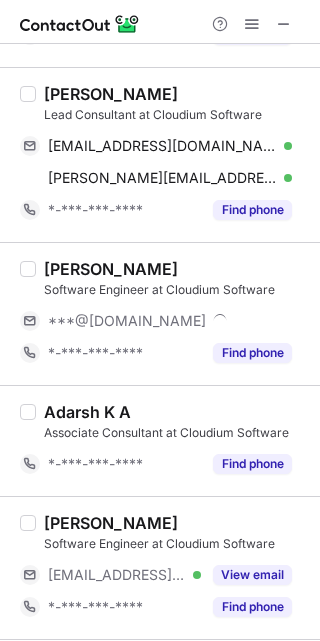 scroll, scrollTop: 447, scrollLeft: 0, axis: vertical 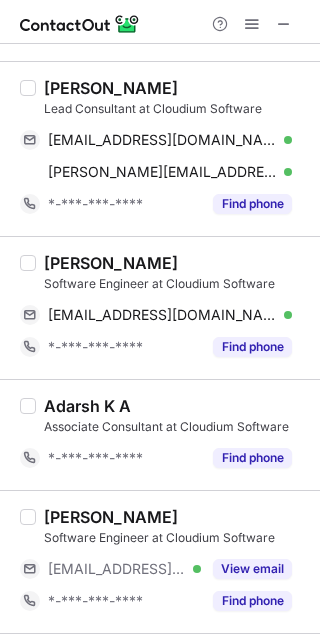 click on "Sonu Nayak" at bounding box center [111, 263] 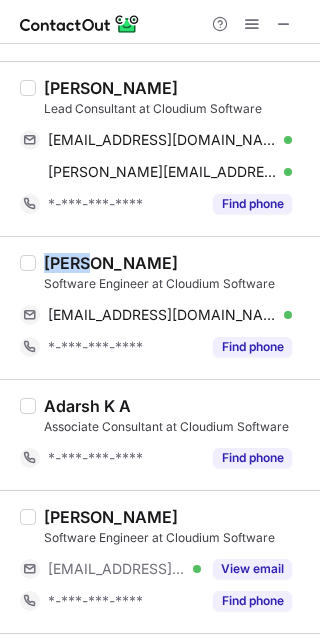 click on "Sonu Nayak" at bounding box center [111, 263] 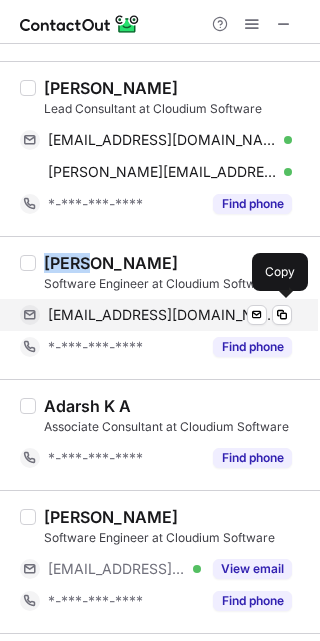 click on "sonunayak387@gmail.com" at bounding box center [162, 315] 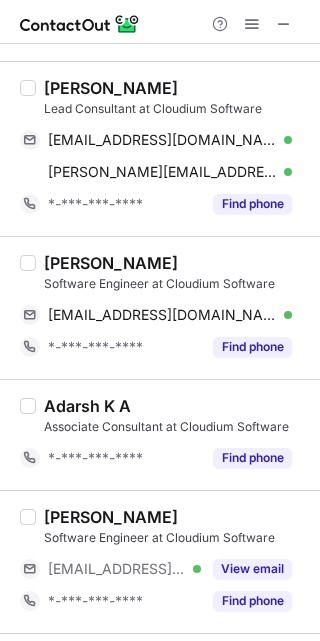 click on "Vamsi Chinni" at bounding box center (176, 517) 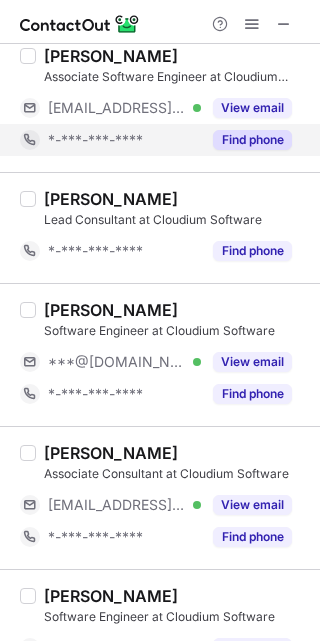 scroll, scrollTop: 1164, scrollLeft: 0, axis: vertical 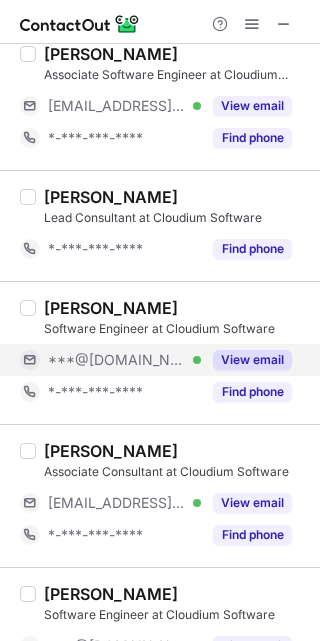 click on "***@[DOMAIN_NAME] Verified" at bounding box center [124, 360] 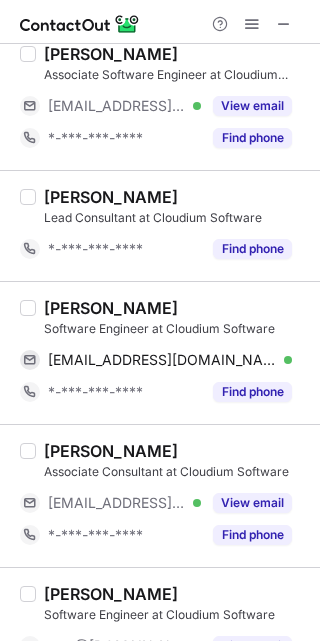 click on "Arathy Suresan" at bounding box center (111, 308) 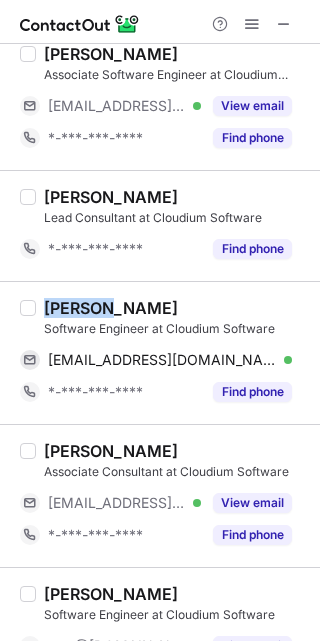 click on "Arathy Suresan" at bounding box center (111, 308) 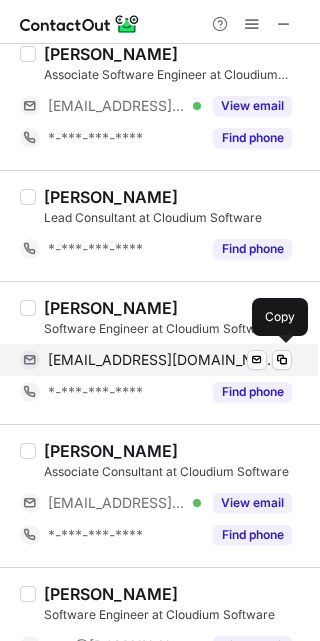 click on "arathy1096@gmail.com" at bounding box center [162, 360] 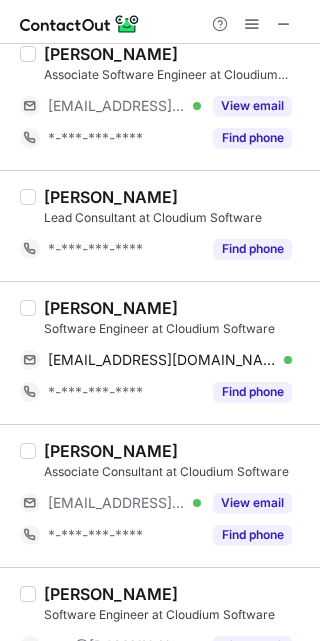 click on "Femi Francis" at bounding box center [176, 451] 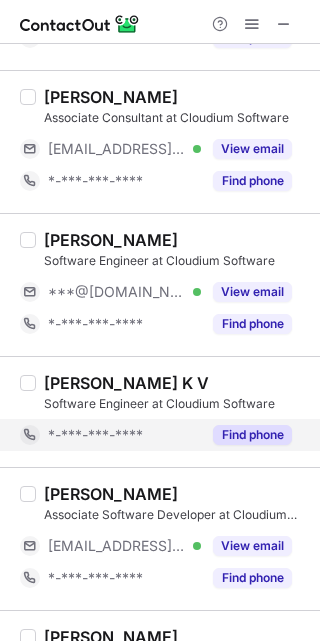 scroll, scrollTop: 1522, scrollLeft: 0, axis: vertical 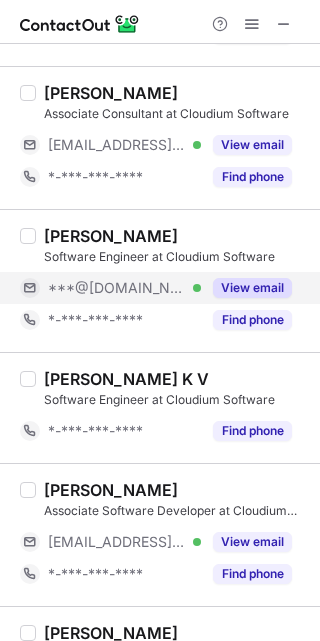 click on "***@[DOMAIN_NAME] Verified" at bounding box center [124, 288] 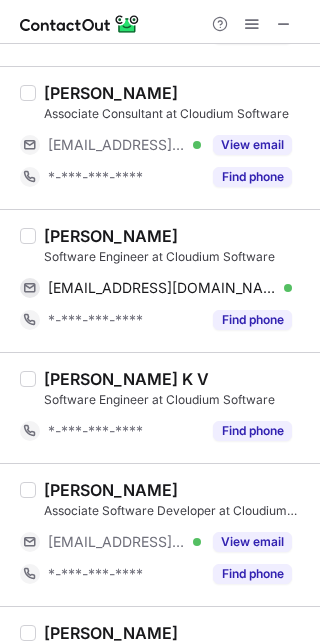 click on "Athul Saji" at bounding box center (111, 236) 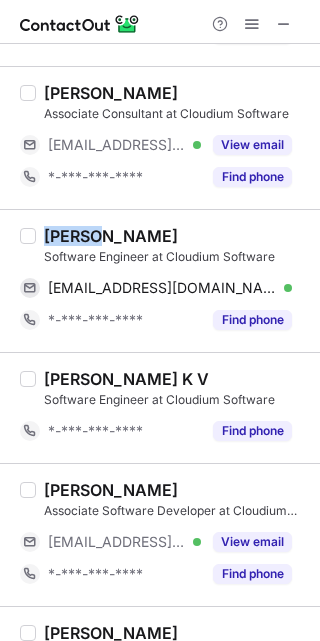 click on "Athul Saji" at bounding box center [111, 236] 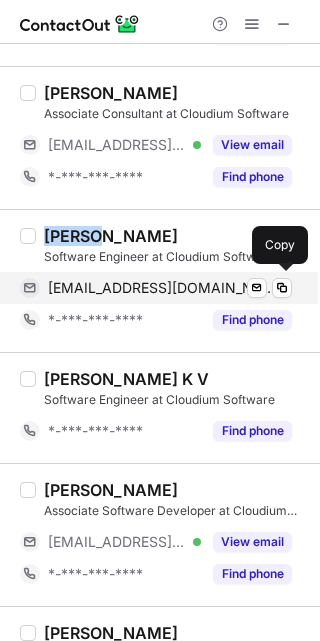 click on "athulsaji45@gmail.com" at bounding box center [162, 288] 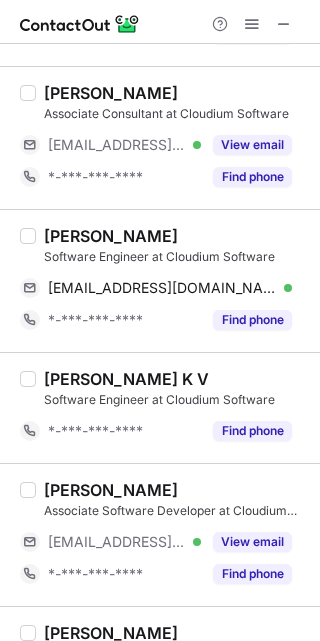 click on "balu alluri Associate Software Developer at Cloudium Software ***@cloudium.io Verified View email *-***-***-**** Find phone" at bounding box center [160, 534] 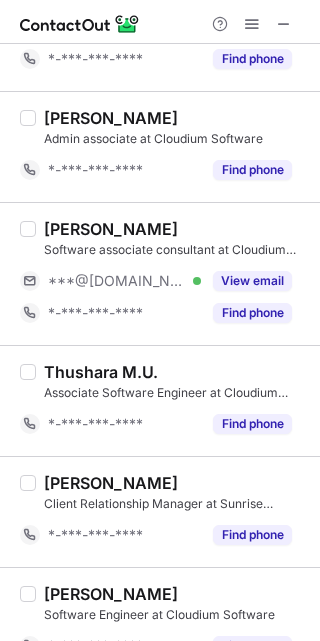 scroll, scrollTop: 2149, scrollLeft: 0, axis: vertical 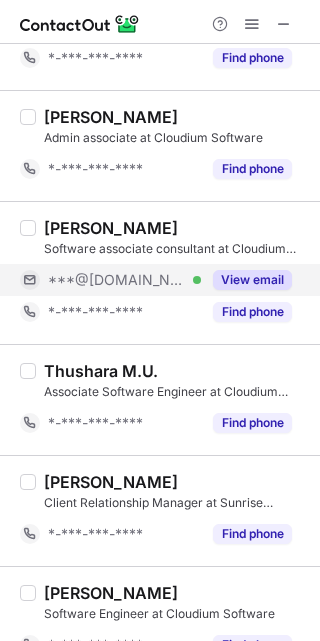 click on "***@[DOMAIN_NAME] Verified" at bounding box center [124, 280] 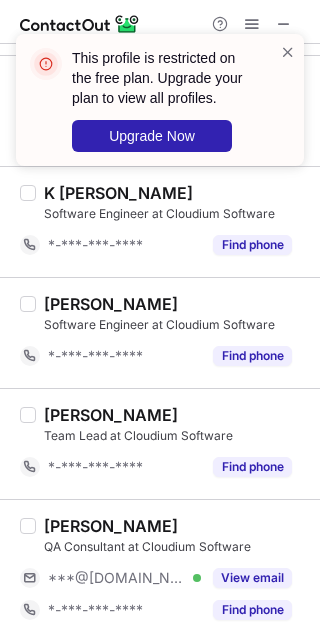 scroll, scrollTop: 2661, scrollLeft: 0, axis: vertical 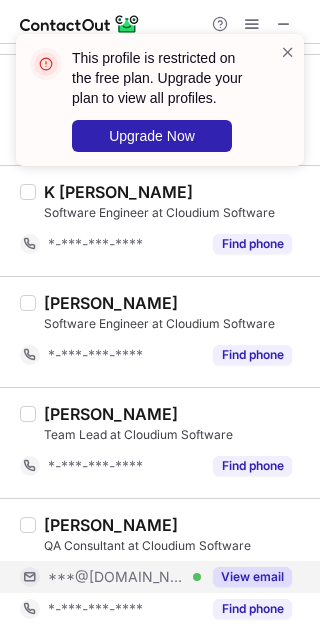 click on "***@[DOMAIN_NAME] Verified" at bounding box center [124, 577] 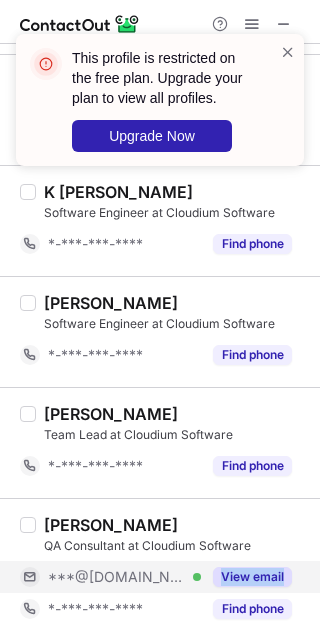 click on "***@[DOMAIN_NAME] Verified" at bounding box center [124, 577] 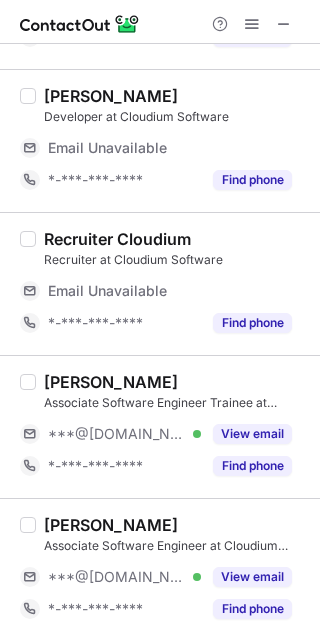 scroll, scrollTop: 868, scrollLeft: 0, axis: vertical 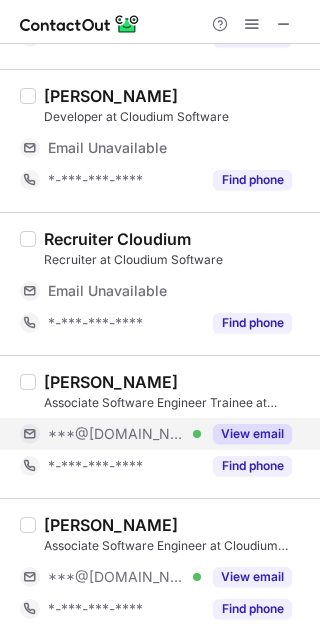 click on "***@[DOMAIN_NAME] Verified" at bounding box center (124, 434) 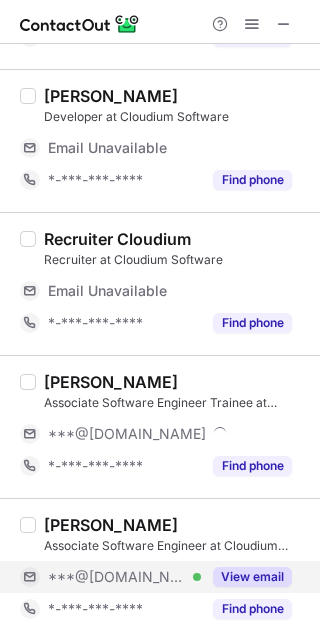 click on "***@[DOMAIN_NAME] Verified" at bounding box center [124, 577] 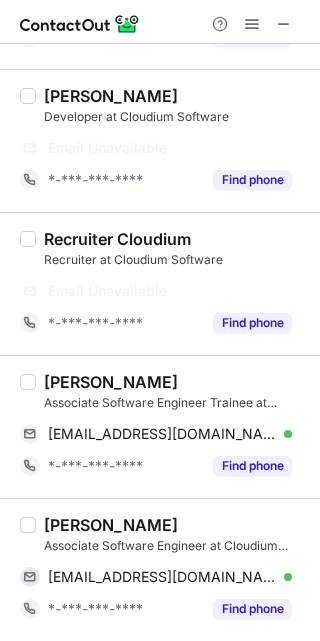 click on "Joyal Jose" at bounding box center [111, 382] 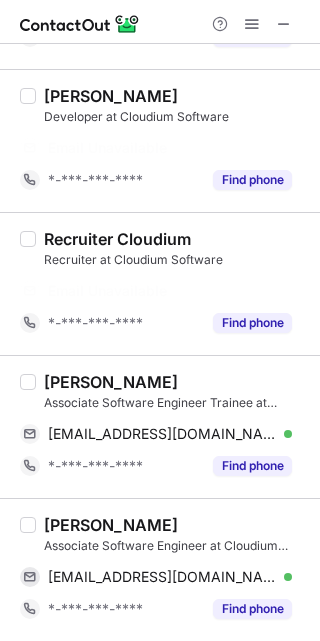 click on "Joyal Jose" at bounding box center (111, 382) 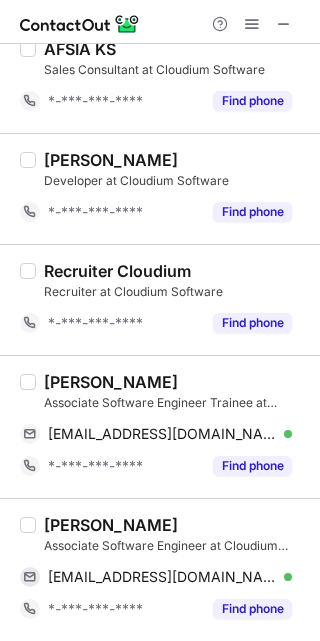 scroll, scrollTop: 676, scrollLeft: 0, axis: vertical 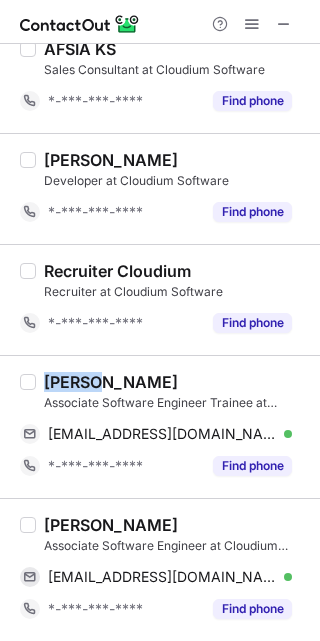 click on "Joyal Jose" at bounding box center [111, 382] 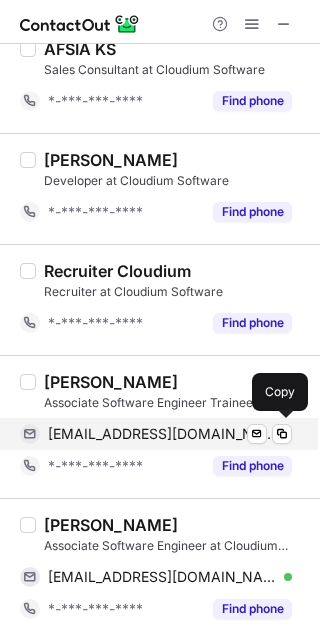 click on "joyaljosz11@gmail.com" at bounding box center [162, 434] 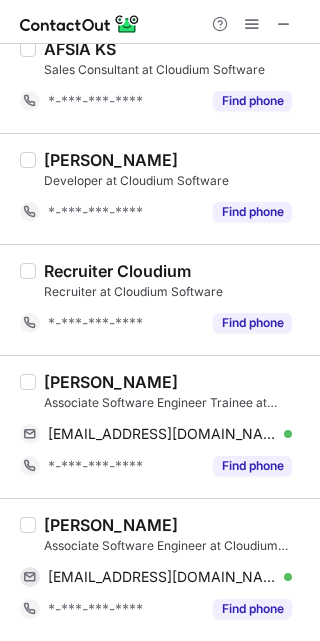 click on "Vandana P S" at bounding box center (111, 525) 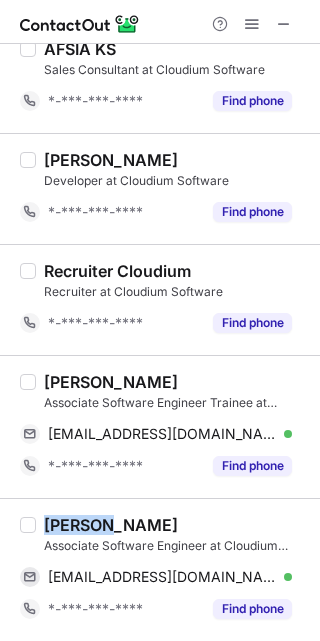 click on "Vandana P S" at bounding box center [111, 525] 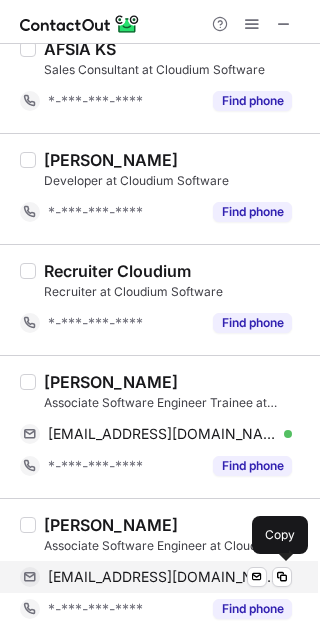 click on "vandanapsps@gmail.com Verified Send email Copy" at bounding box center [156, 577] 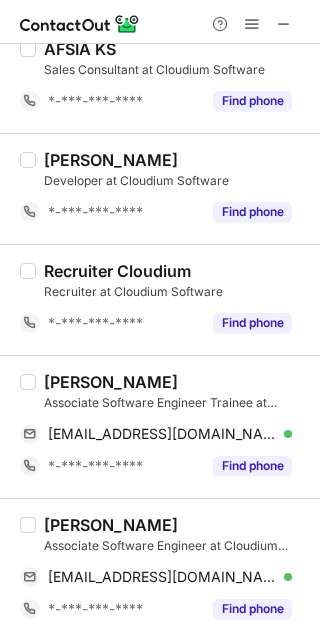 click on "Jiss Abraham Developer at Cloudium Software *-***-***-**** Find phone" at bounding box center (160, 188) 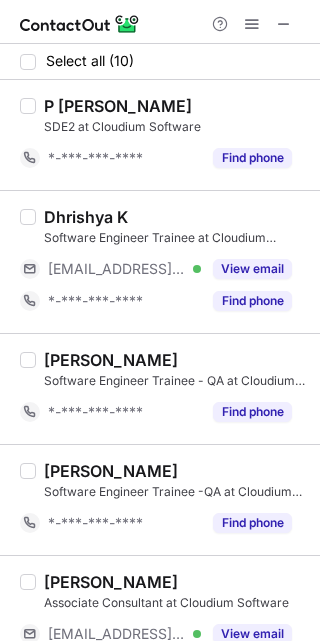 scroll, scrollTop: 0, scrollLeft: 0, axis: both 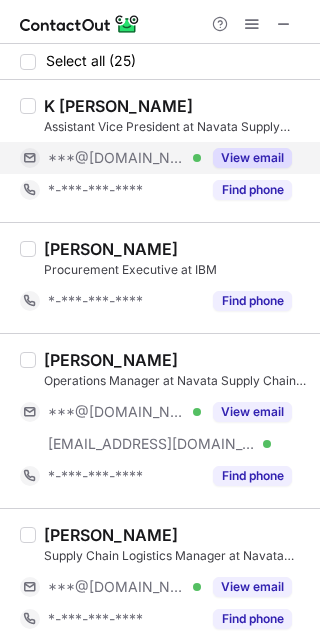 click on "***@[DOMAIN_NAME] Verified" at bounding box center (124, 158) 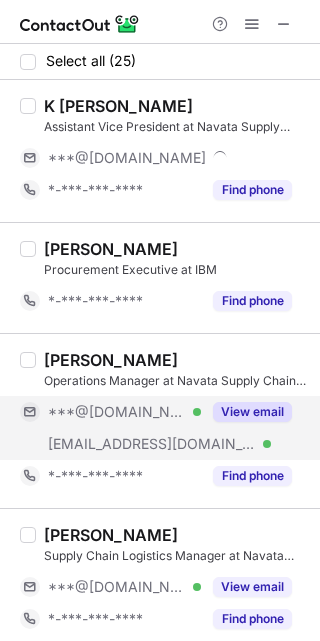 click on "***@[DOMAIN_NAME] Verified" at bounding box center (124, 412) 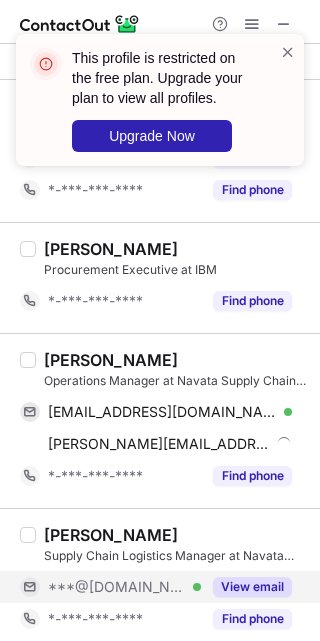 click on "***@[DOMAIN_NAME] Verified" at bounding box center (124, 587) 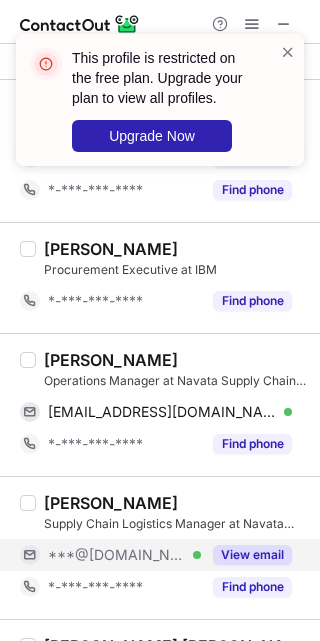 click on "***@[DOMAIN_NAME] Verified" at bounding box center [124, 555] 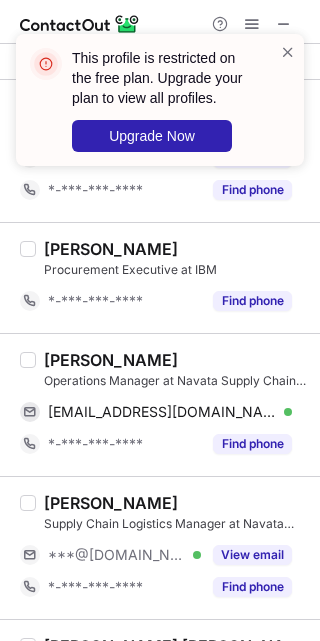 click on "[PERSON_NAME]" at bounding box center [111, 360] 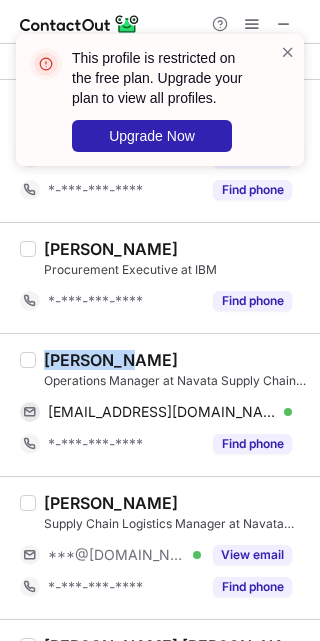 click on "[PERSON_NAME]" at bounding box center [111, 360] 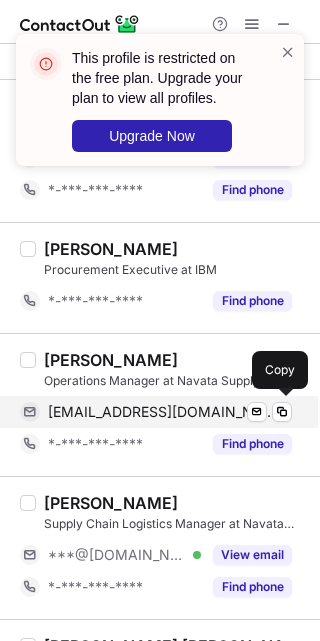 click on "[EMAIL_ADDRESS][DOMAIN_NAME]" at bounding box center [162, 412] 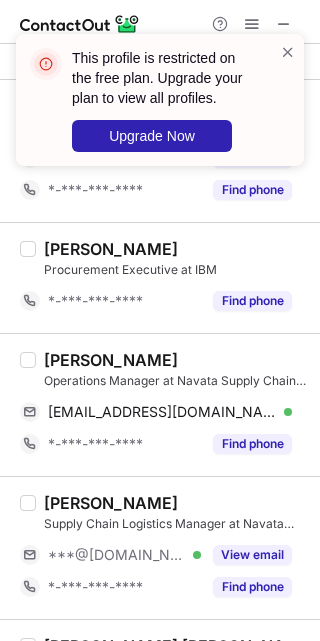 click on "[PERSON_NAME]" at bounding box center [176, 360] 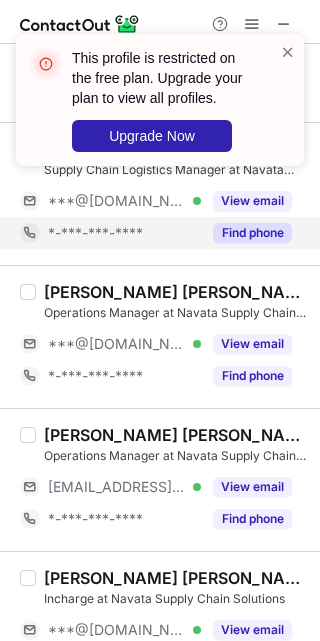 scroll, scrollTop: 358, scrollLeft: 0, axis: vertical 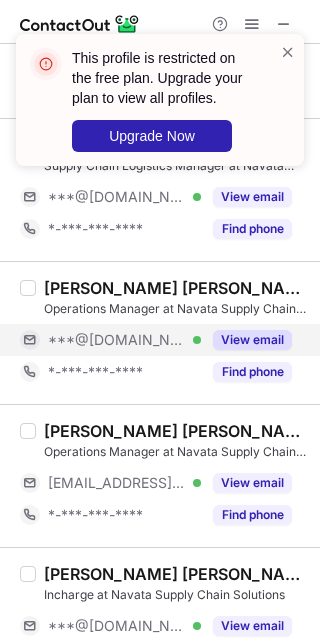 click on "***@[DOMAIN_NAME] Verified" at bounding box center [124, 340] 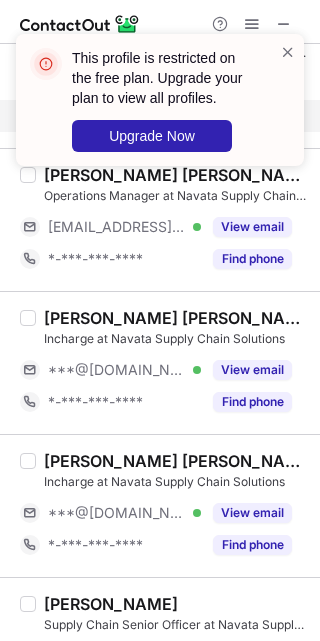 scroll, scrollTop: 626, scrollLeft: 0, axis: vertical 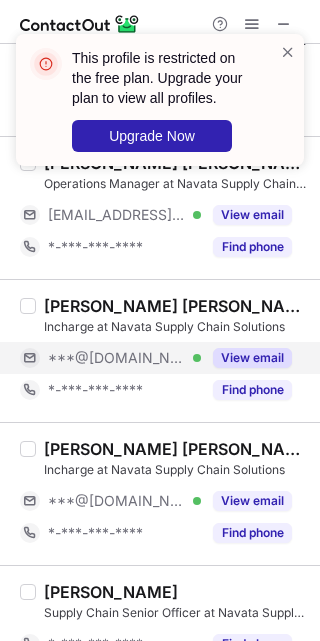 click on "***@[DOMAIN_NAME] Verified" at bounding box center [124, 358] 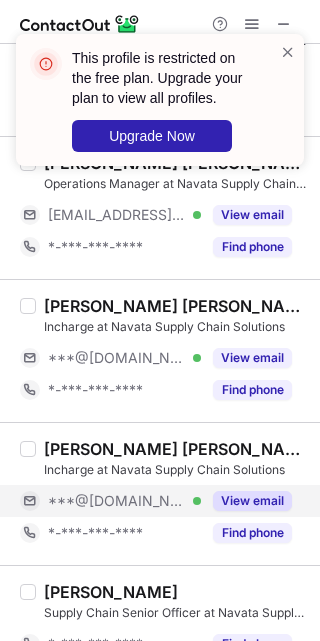 click on "***@[DOMAIN_NAME] Verified" at bounding box center (124, 501) 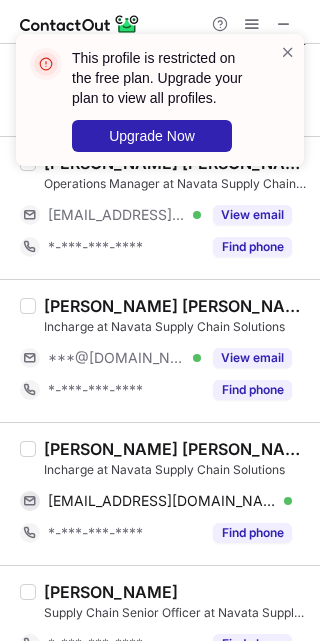 click on "[PERSON_NAME] [PERSON_NAME]" at bounding box center (176, 449) 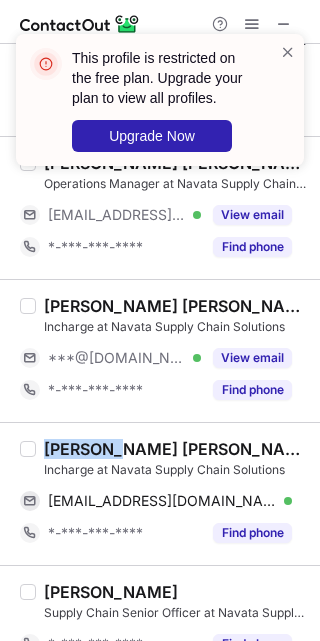 scroll, scrollTop: 627, scrollLeft: 0, axis: vertical 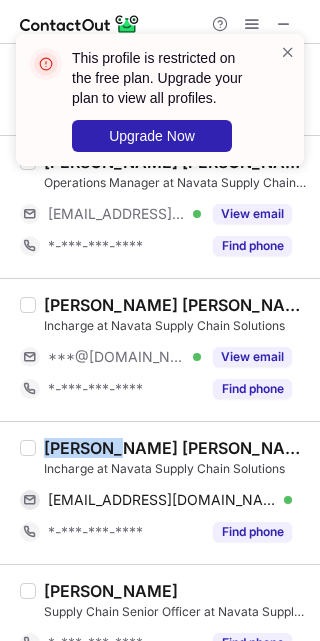 click on "[PERSON_NAME] [PERSON_NAME]" at bounding box center (176, 448) 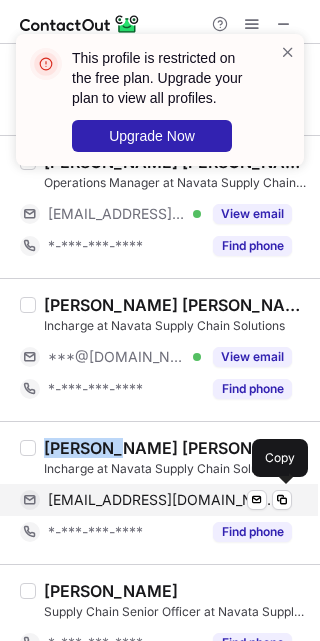 click on "[EMAIL_ADDRESS][DOMAIN_NAME]" at bounding box center (162, 500) 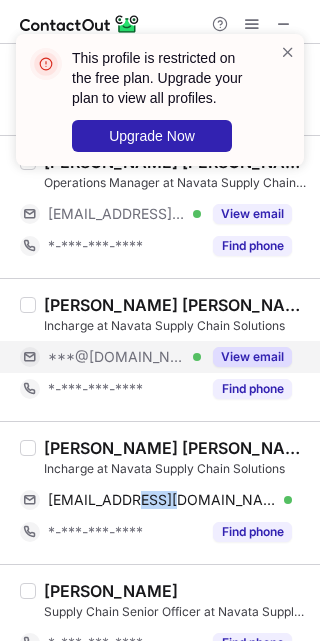 click on "***@[DOMAIN_NAME] Verified" at bounding box center [124, 357] 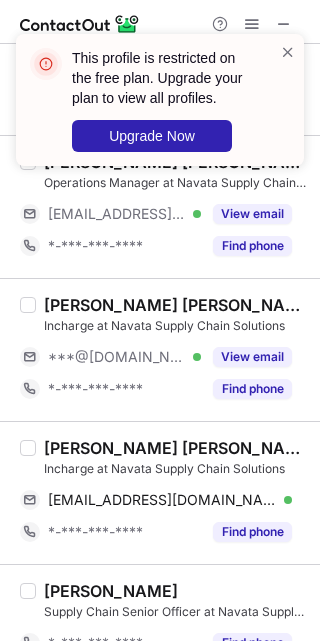 click on "[PERSON_NAME] [PERSON_NAME] Incharge at Navata Supply Chain Solutions [EMAIL_ADDRESS][DOMAIN_NAME] Verified Send email Copy *-***-***-**** Find phone" at bounding box center [160, 492] 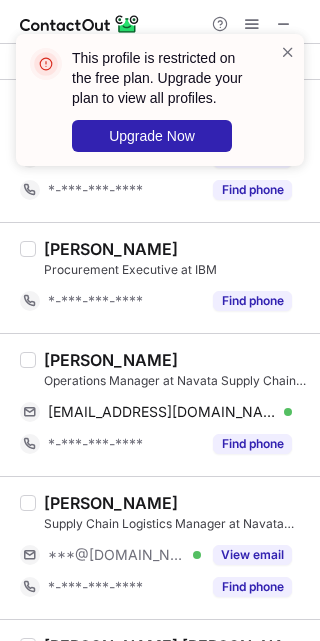scroll, scrollTop: 0, scrollLeft: 0, axis: both 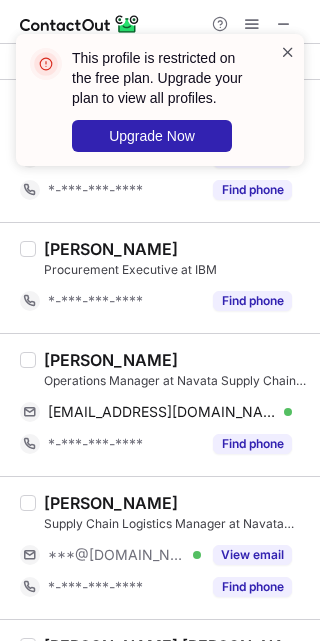 click at bounding box center (288, 52) 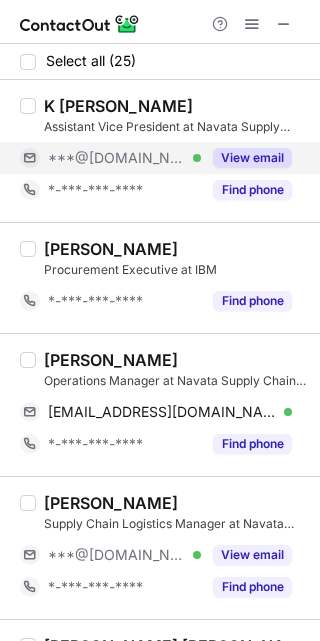 click on "***@[DOMAIN_NAME] Verified" at bounding box center (124, 158) 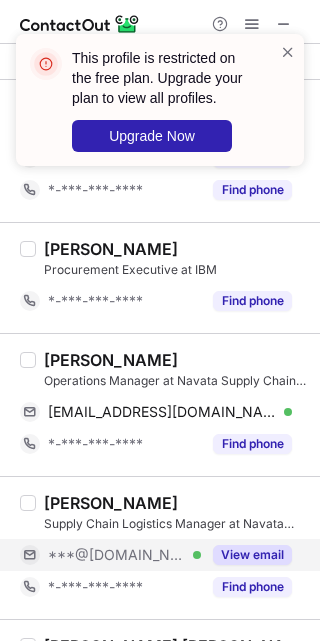 click on "***@[DOMAIN_NAME] Verified" at bounding box center [124, 555] 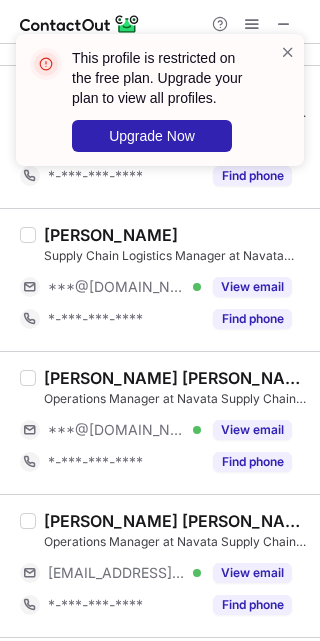 scroll, scrollTop: 268, scrollLeft: 0, axis: vertical 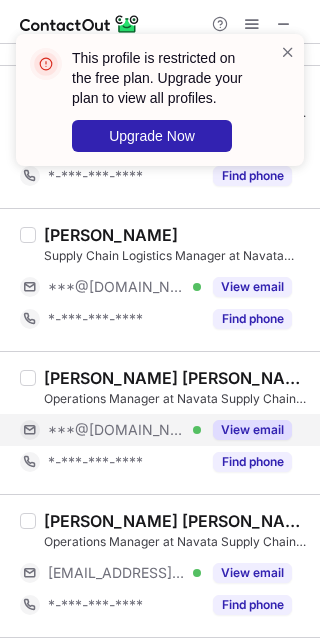 click on "***@[DOMAIN_NAME] Verified" at bounding box center [124, 430] 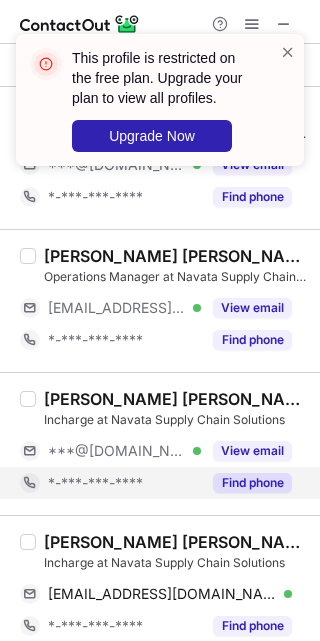 scroll, scrollTop: 537, scrollLeft: 0, axis: vertical 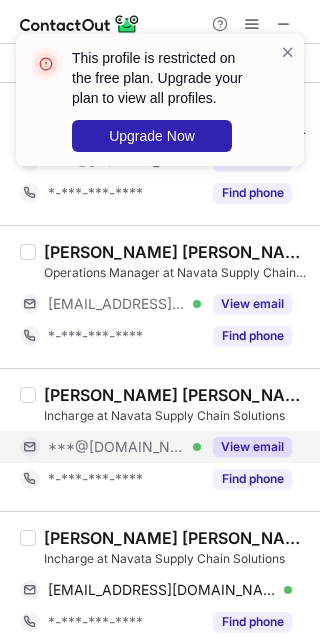 click on "***@[DOMAIN_NAME] Verified" at bounding box center (124, 447) 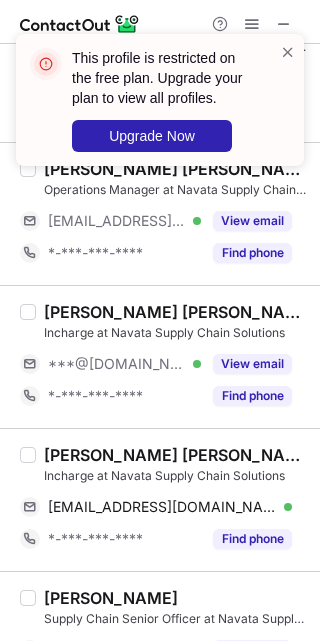 scroll, scrollTop: 716, scrollLeft: 0, axis: vertical 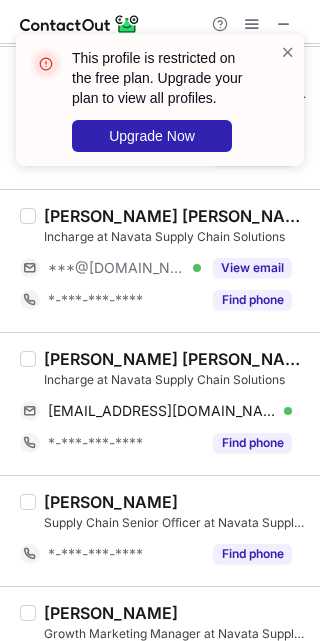 click on "[PERSON_NAME] Supply Chain Senior Officer at Navata Supply Chain Solutions *-***-***-**** Find phone" at bounding box center [160, 530] 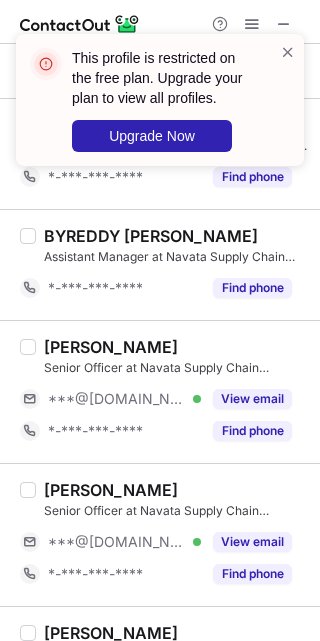 scroll, scrollTop: 2059, scrollLeft: 0, axis: vertical 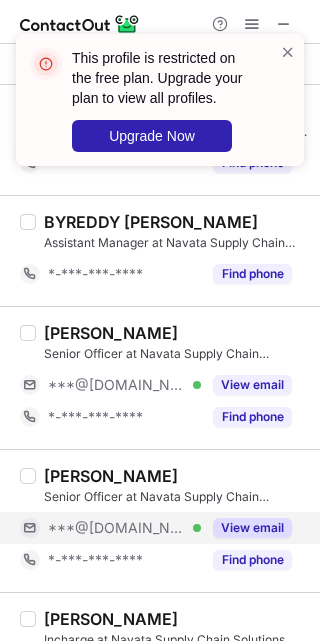 click on "***@[DOMAIN_NAME] Verified" at bounding box center (124, 528) 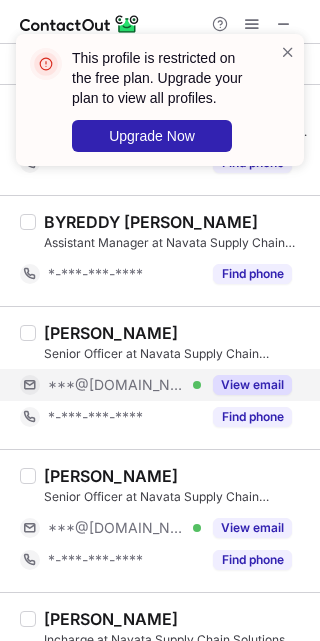 click on "***@[DOMAIN_NAME] Verified" at bounding box center [124, 385] 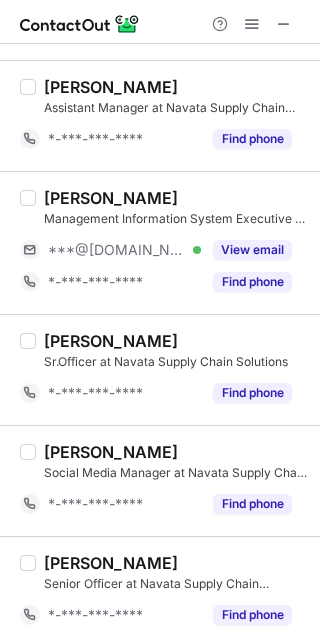 scroll, scrollTop: 1445, scrollLeft: 0, axis: vertical 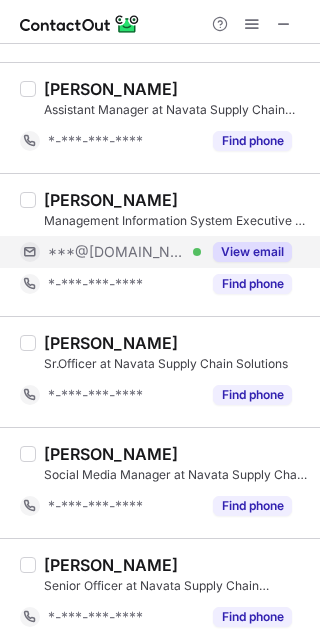 click on "***@[DOMAIN_NAME] Verified" at bounding box center [124, 252] 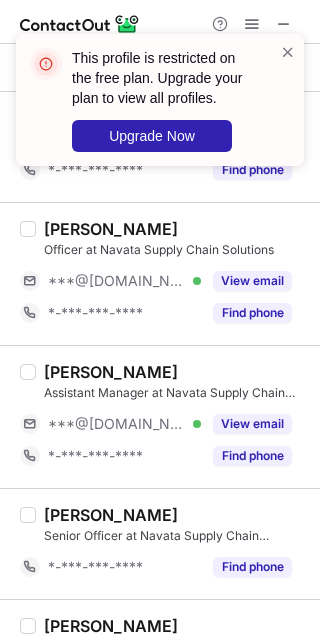 scroll, scrollTop: 908, scrollLeft: 0, axis: vertical 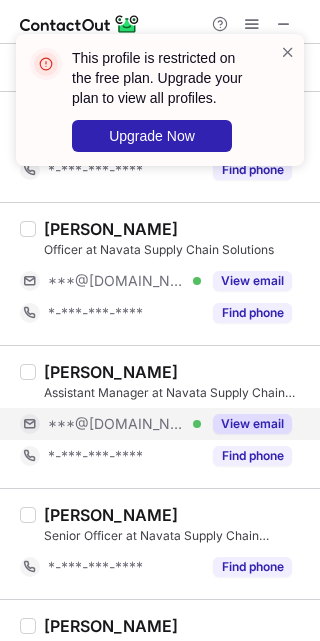 click on "***@[DOMAIN_NAME] Verified" at bounding box center [124, 424] 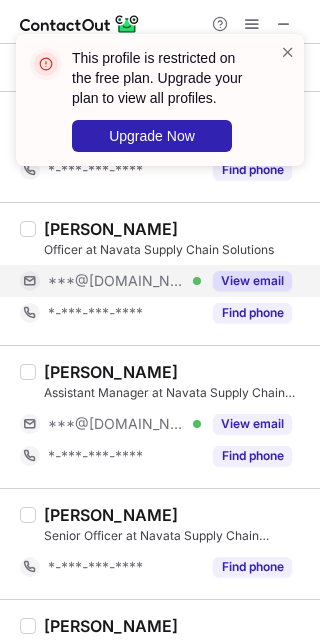 click on "***@[DOMAIN_NAME] Verified" at bounding box center (124, 281) 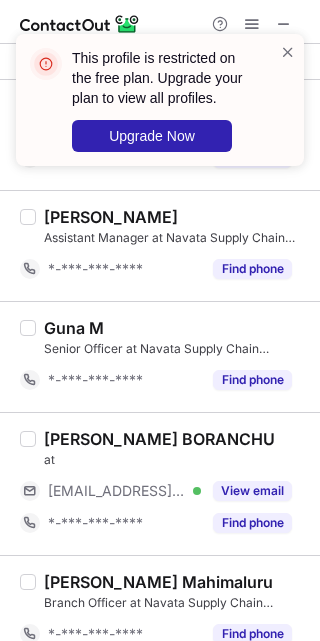 scroll, scrollTop: 0, scrollLeft: 0, axis: both 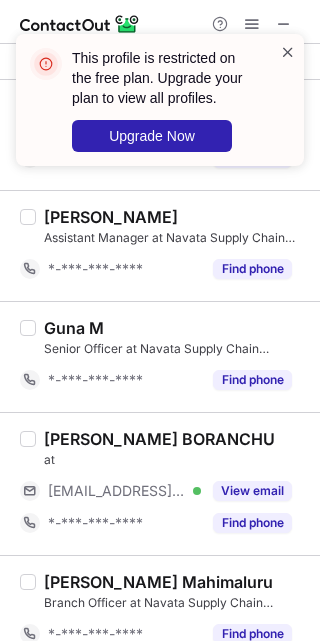 click at bounding box center [288, 52] 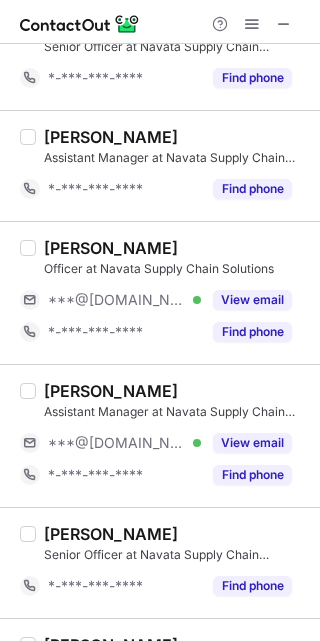 scroll, scrollTop: 895, scrollLeft: 0, axis: vertical 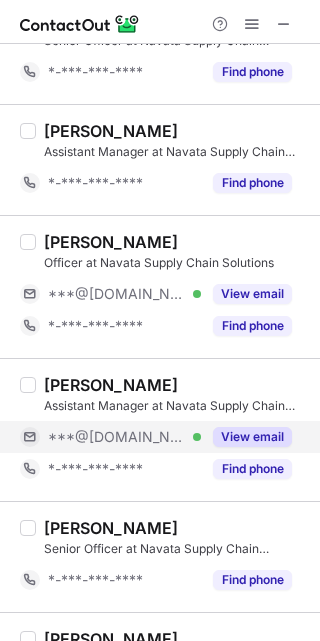 click on "***@[DOMAIN_NAME] Verified" at bounding box center [124, 437] 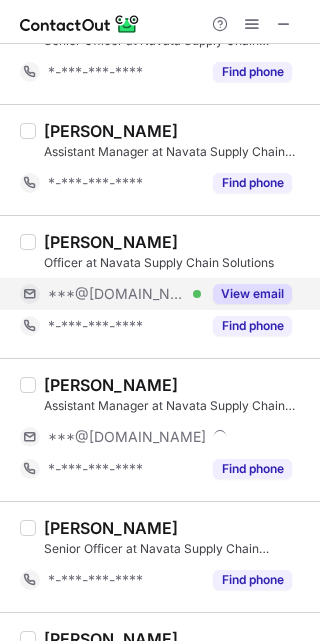 click on "View email" at bounding box center (246, 294) 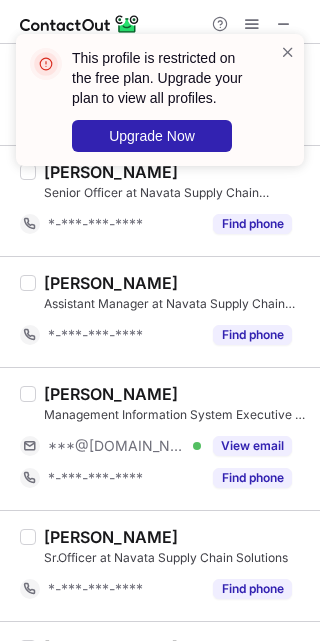 scroll, scrollTop: 1253, scrollLeft: 0, axis: vertical 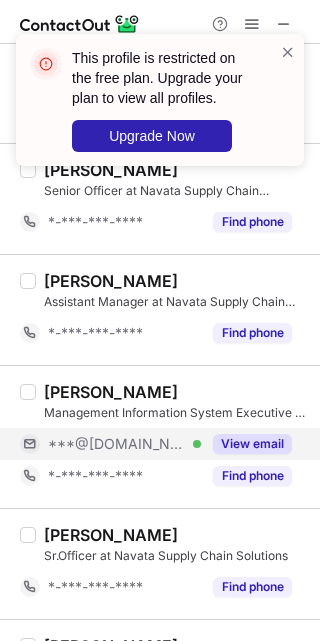 click on "***@[DOMAIN_NAME] Verified" at bounding box center [110, 444] 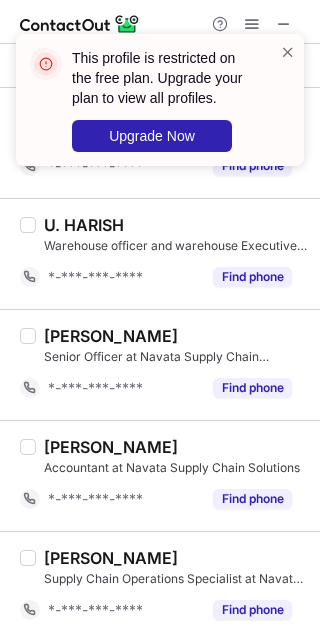 scroll, scrollTop: 2341, scrollLeft: 0, axis: vertical 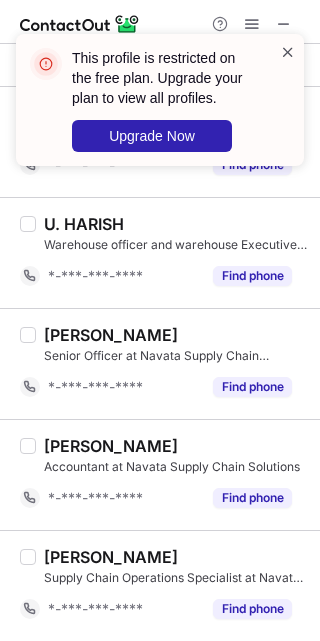 click at bounding box center (288, 52) 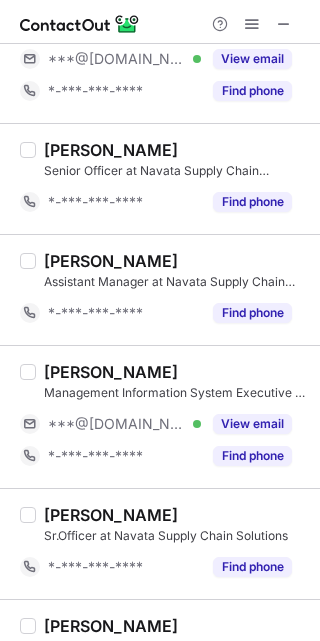 scroll, scrollTop: 1266, scrollLeft: 0, axis: vertical 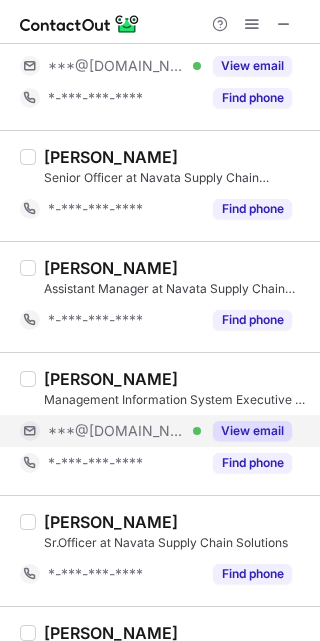 click on "***@[DOMAIN_NAME] Verified" at bounding box center (124, 431) 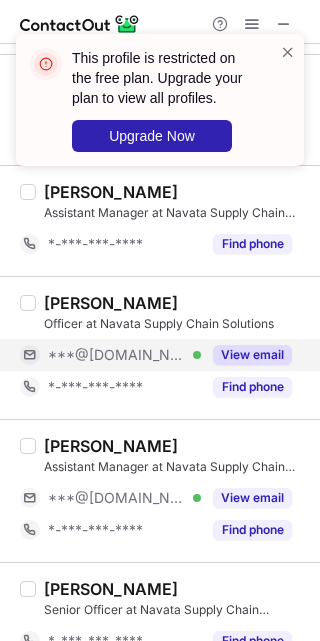 scroll, scrollTop: 818, scrollLeft: 0, axis: vertical 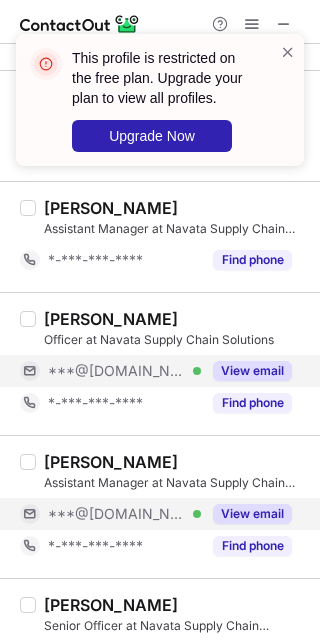 click on "***@[DOMAIN_NAME] Verified" at bounding box center [124, 514] 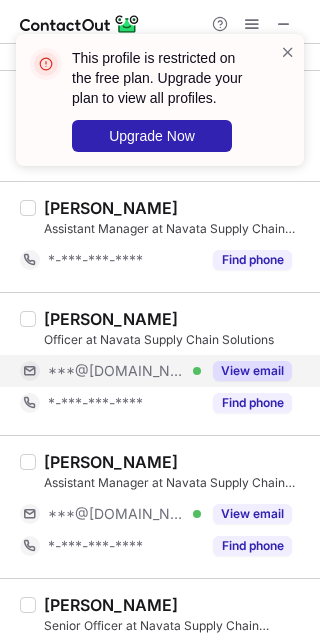 click on "***@[DOMAIN_NAME] Verified" at bounding box center (124, 371) 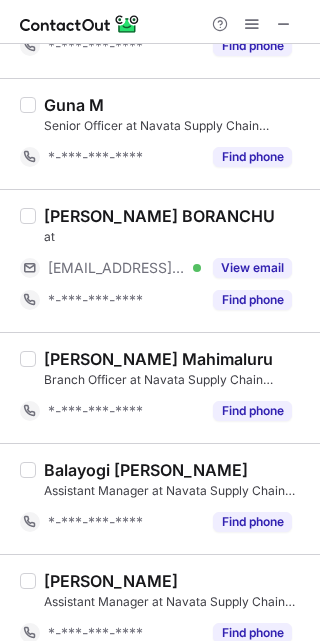 scroll, scrollTop: 1414, scrollLeft: 0, axis: vertical 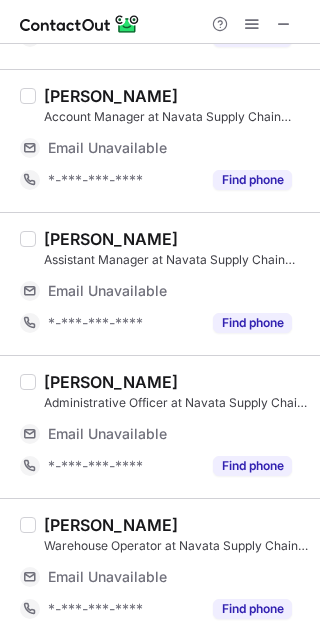 click on "kishor kittu" at bounding box center (176, 382) 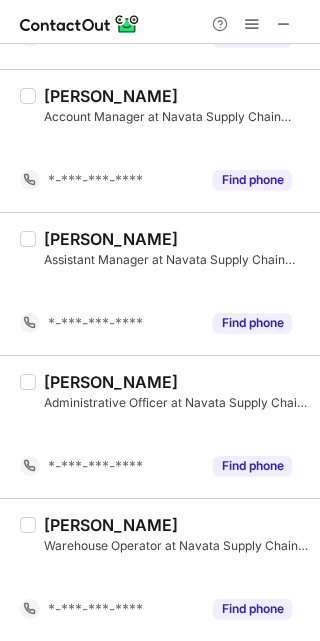 scroll, scrollTop: 548, scrollLeft: 0, axis: vertical 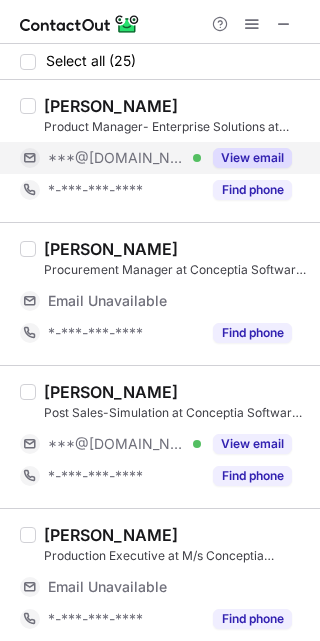 click on "***@[DOMAIN_NAME] Verified" at bounding box center (124, 158) 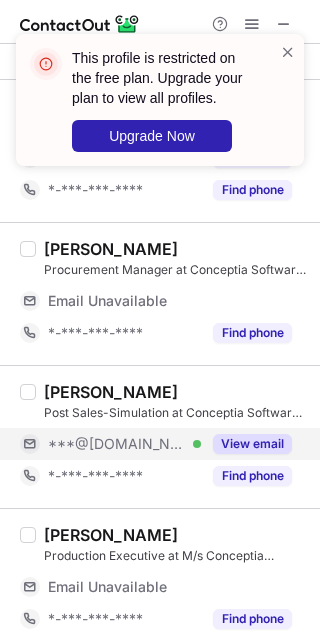click on "View email" at bounding box center [246, 444] 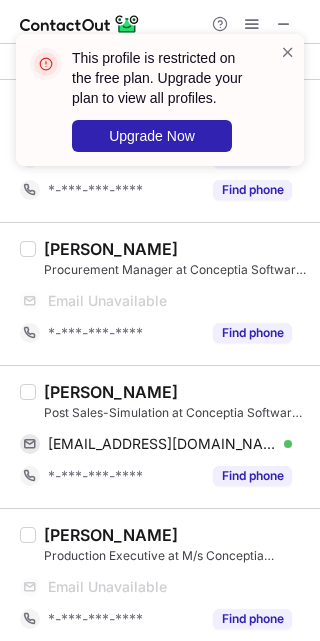 click on "[PERSON_NAME]" at bounding box center [111, 392] 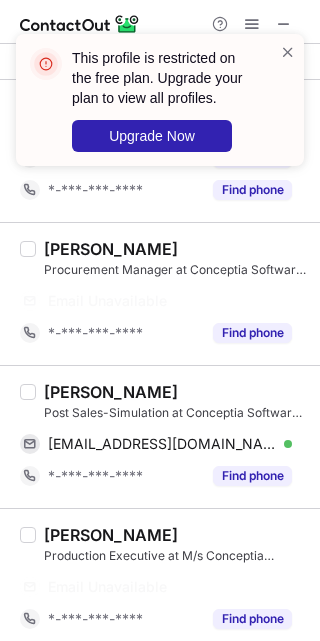 click on "[PERSON_NAME]" at bounding box center [111, 392] 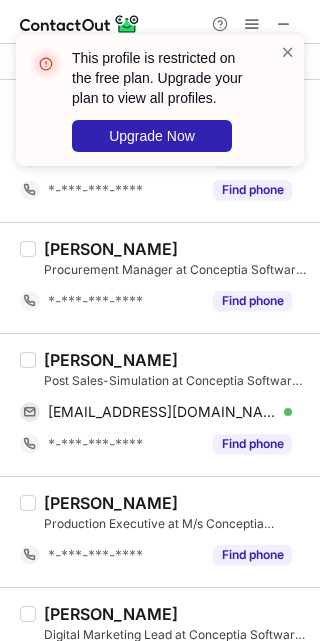 click on "[PERSON_NAME]" at bounding box center (111, 360) 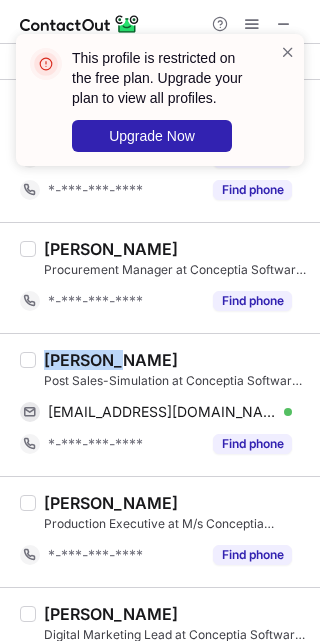 copy on "Arikila" 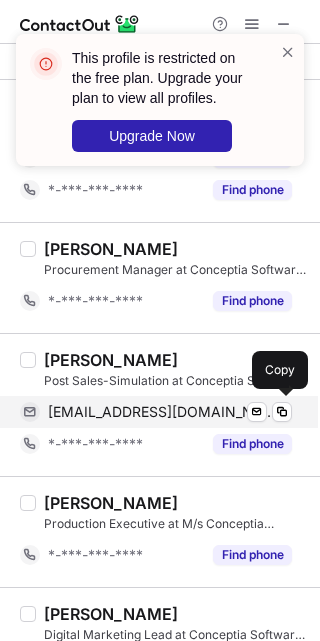click on "[EMAIL_ADDRESS][DOMAIN_NAME]" at bounding box center (162, 412) 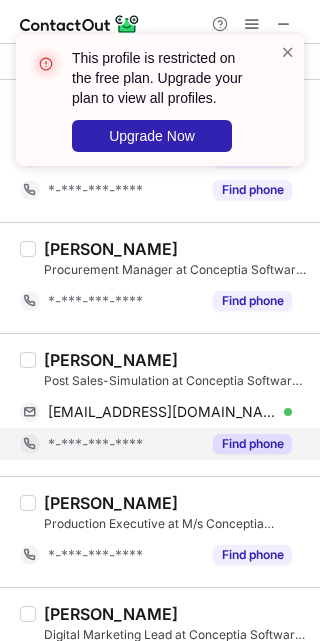 click on "*-***-***-****" at bounding box center [110, 444] 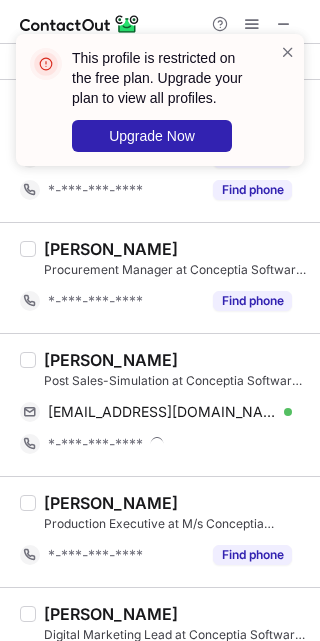 click on "[PERSON_NAME] Post Sales-Simulation at Conceptia Software Technologies [EMAIL_ADDRESS][DOMAIN_NAME] Verified Send email Copy *-***-***-****" at bounding box center [160, 404] 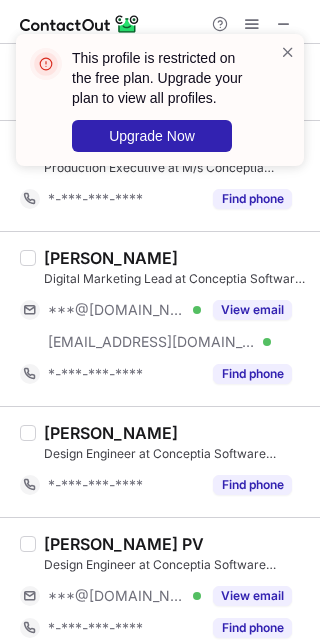 scroll, scrollTop: 358, scrollLeft: 0, axis: vertical 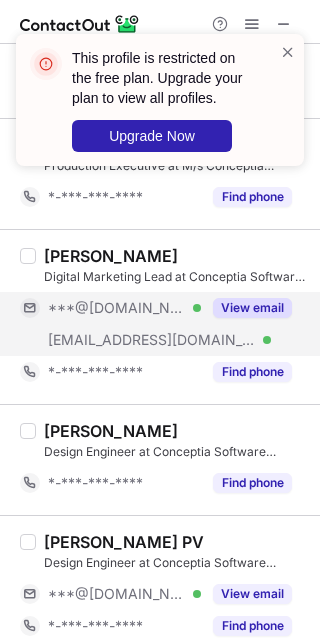 click on "***@[DOMAIN_NAME] Verified" at bounding box center (124, 308) 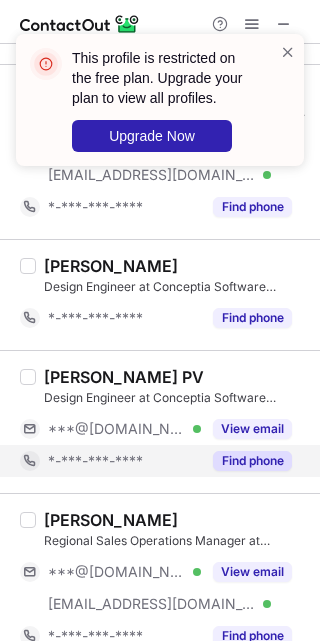 scroll, scrollTop: 537, scrollLeft: 0, axis: vertical 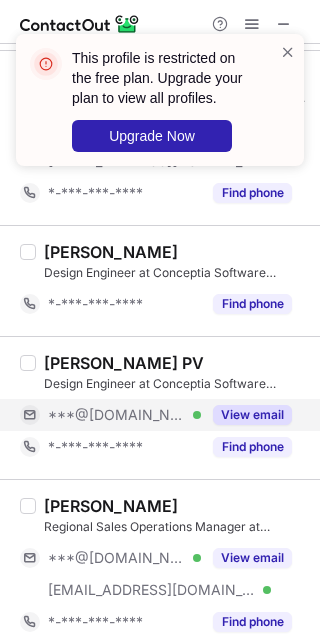 click on "***@[DOMAIN_NAME] Verified" at bounding box center (124, 415) 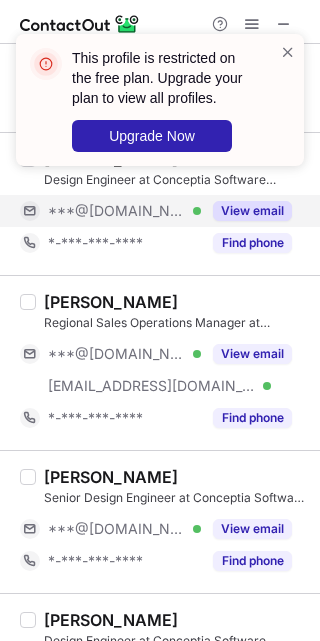 scroll, scrollTop: 805, scrollLeft: 0, axis: vertical 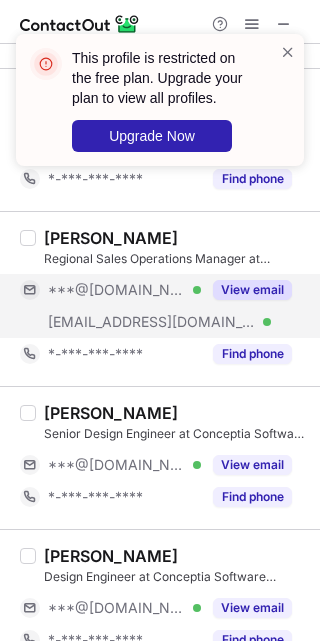 click on "***@[DOMAIN_NAME] Verified" at bounding box center (124, 290) 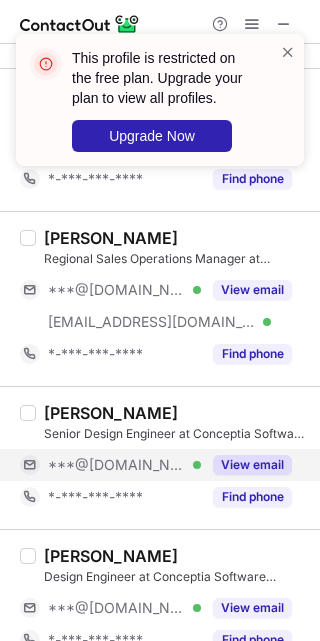 click on "***@yahoo.com Verified" at bounding box center (124, 465) 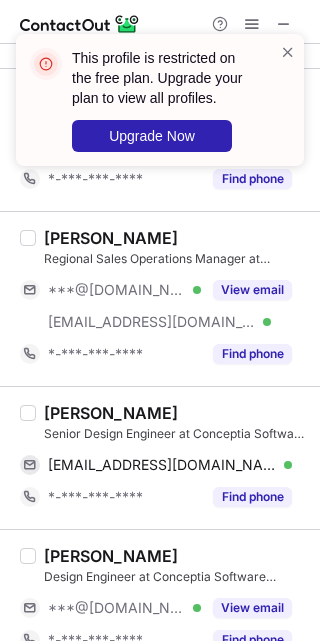 click on "Vijaya Srimathi" at bounding box center (111, 413) 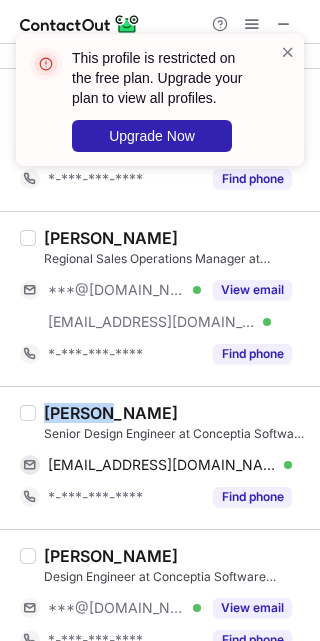 click on "Vijaya Srimathi" at bounding box center [111, 413] 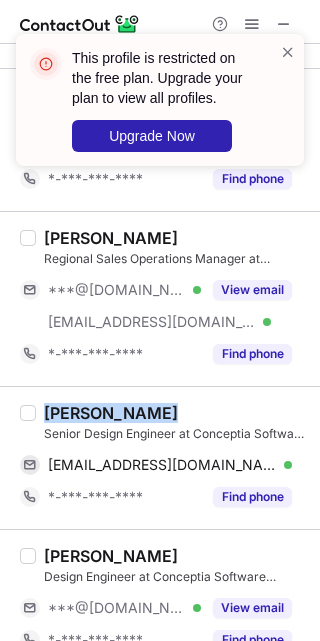 click on "Vijaya Srimathi" at bounding box center (111, 413) 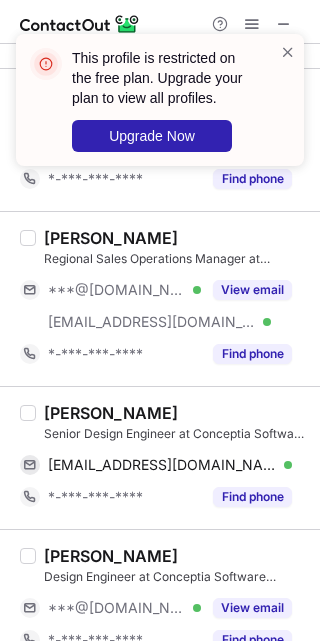 click on "Surya Arivukkarasu Regional Sales Operations Manager at Conceptia Software Technologies ***@gmail.com Verified ***@conceptia.in Verified View email *-***-***-**** Find phone" at bounding box center (160, 298) 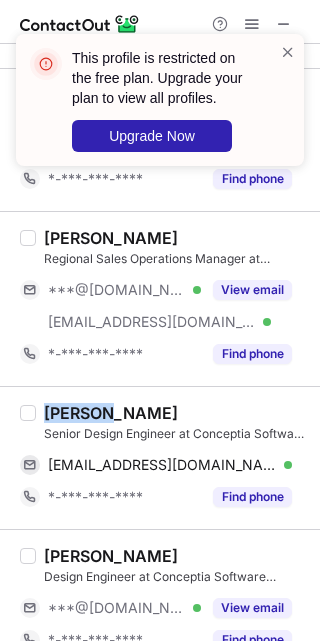 click on "Vijaya Srimathi" at bounding box center (111, 413) 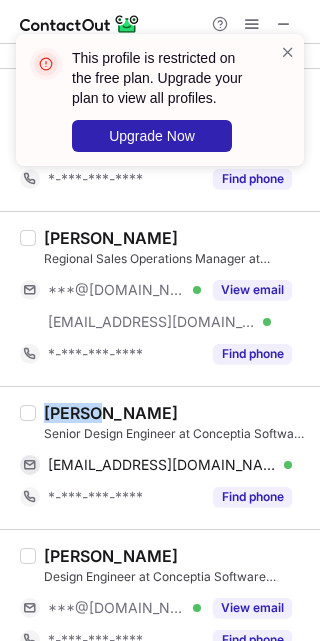 scroll, scrollTop: 806, scrollLeft: 0, axis: vertical 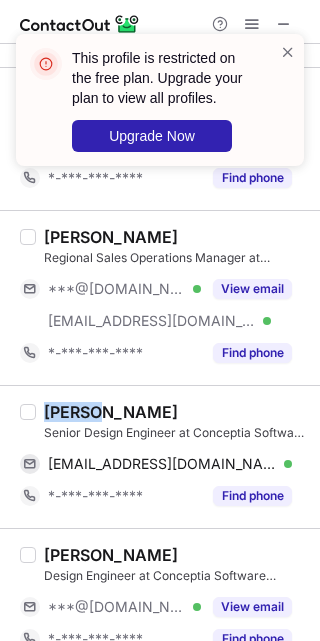 copy on "Vijaya" 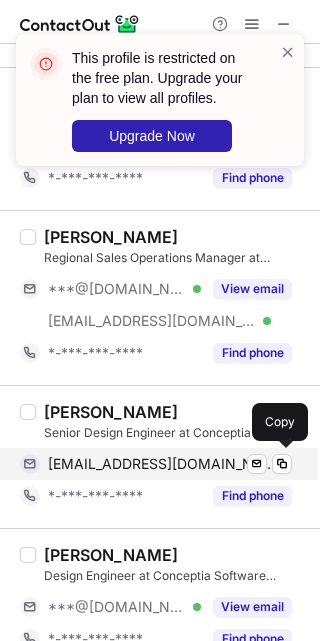 click on "vimathi2004@yahoo.com" at bounding box center (162, 464) 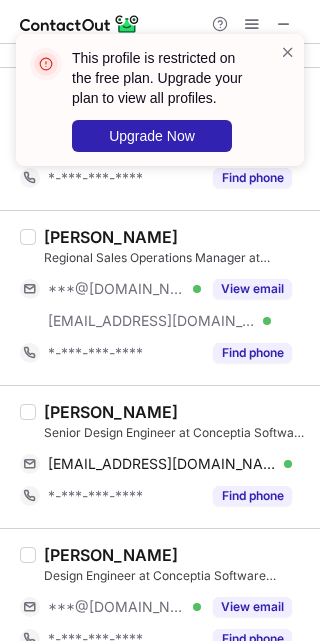 click on "Sachin Dev Design Engineer at Conceptia Software Technologies ***@gmail.com Verified View email *-***-***-**** Find phone" at bounding box center [160, 599] 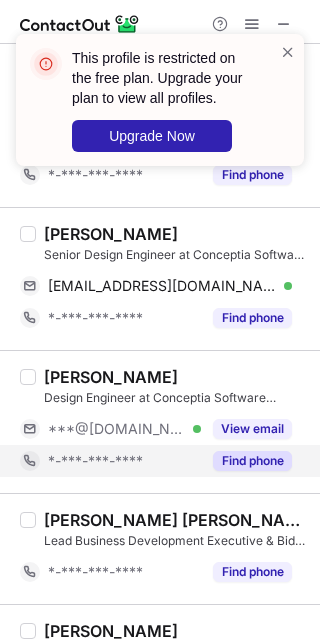 scroll, scrollTop: 985, scrollLeft: 0, axis: vertical 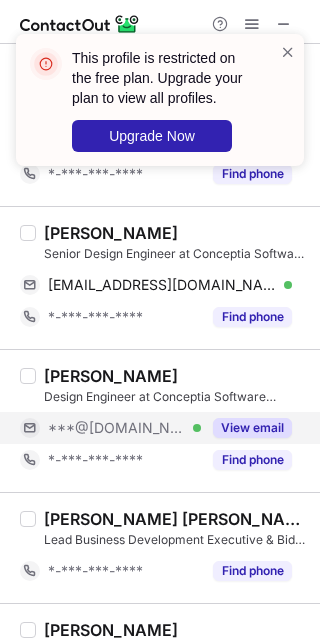 click on "***@[DOMAIN_NAME] Verified" at bounding box center (124, 428) 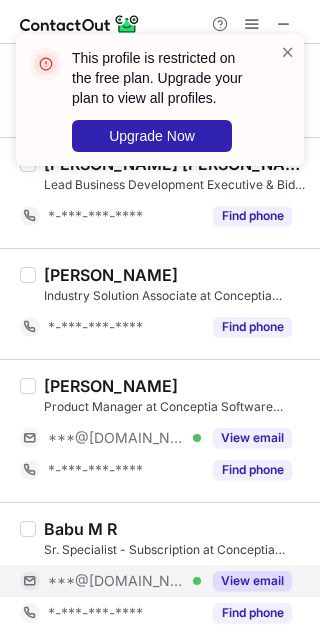 scroll, scrollTop: 1343, scrollLeft: 0, axis: vertical 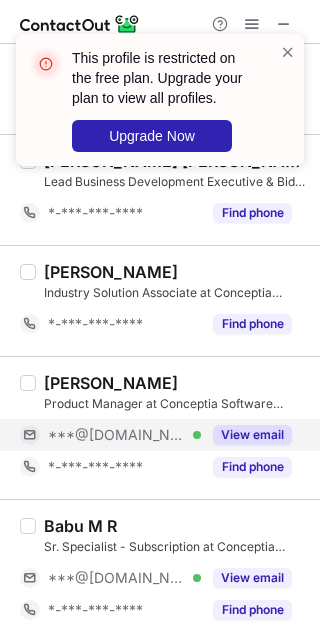 click on "***@[DOMAIN_NAME] Verified" at bounding box center (124, 435) 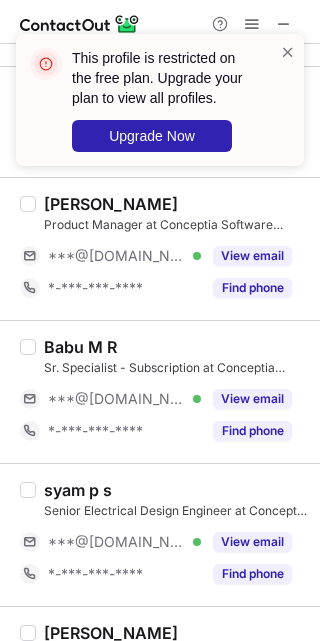scroll, scrollTop: 1522, scrollLeft: 0, axis: vertical 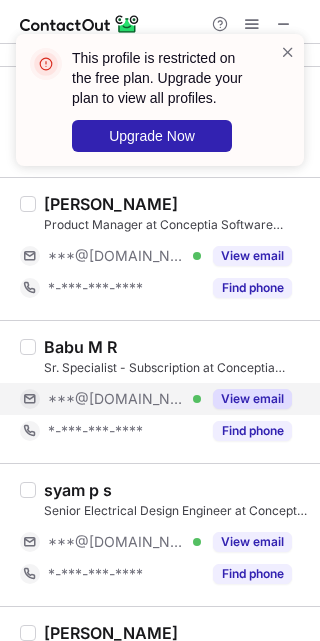 click on "***@[DOMAIN_NAME] Verified" at bounding box center (124, 399) 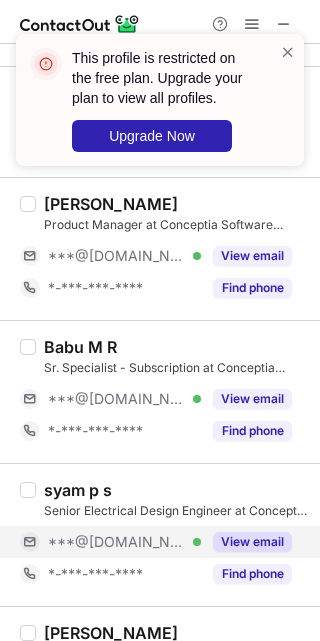 click on "***@[DOMAIN_NAME] Verified" at bounding box center (124, 542) 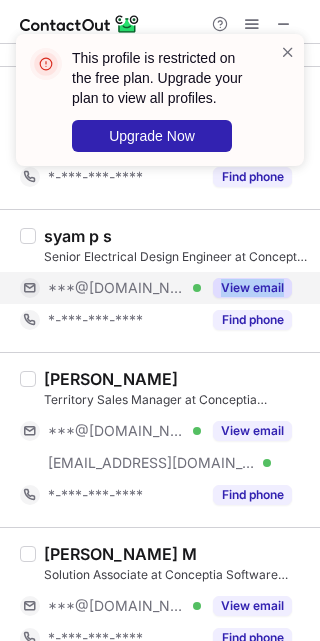 scroll, scrollTop: 1791, scrollLeft: 0, axis: vertical 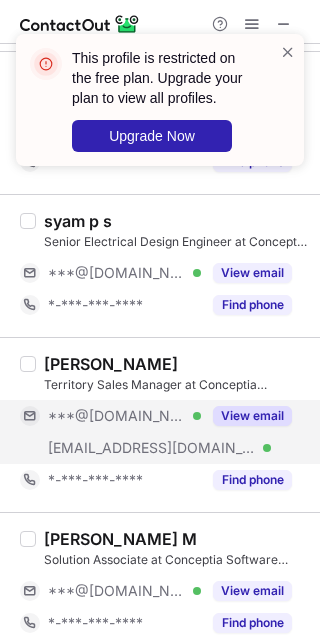 click on "***@[DOMAIN_NAME] Verified" at bounding box center [124, 416] 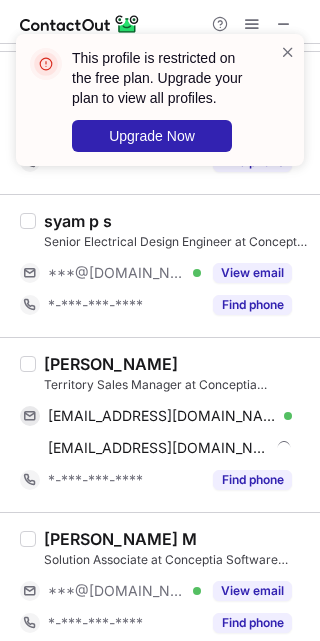 click on "Naveen kumar" at bounding box center [111, 364] 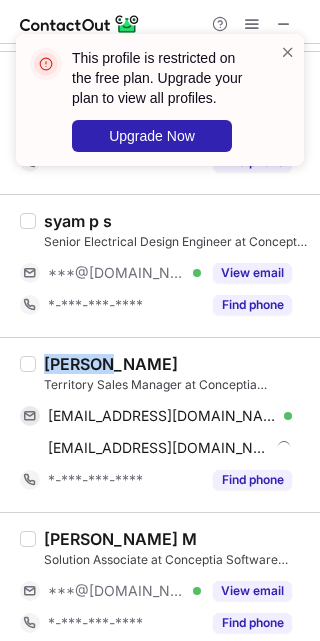 click on "Naveen kumar" at bounding box center (111, 364) 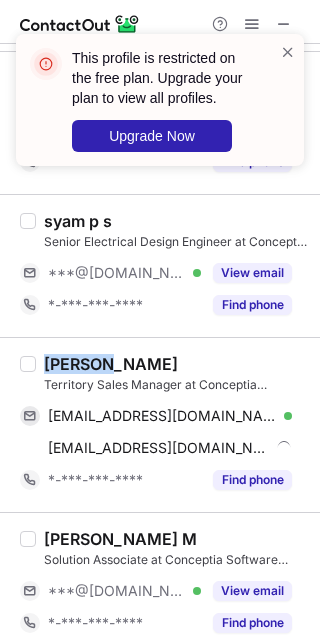 copy on "Naveen" 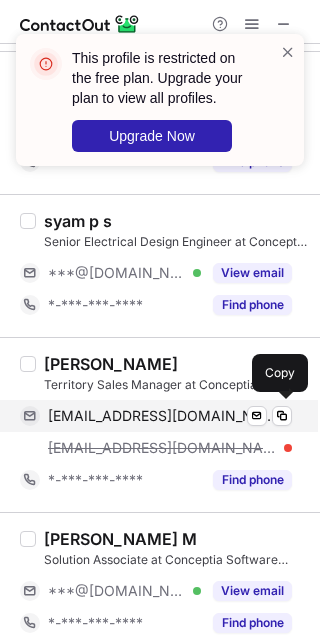 click on "naveenkumar322@gmail.com" at bounding box center (162, 416) 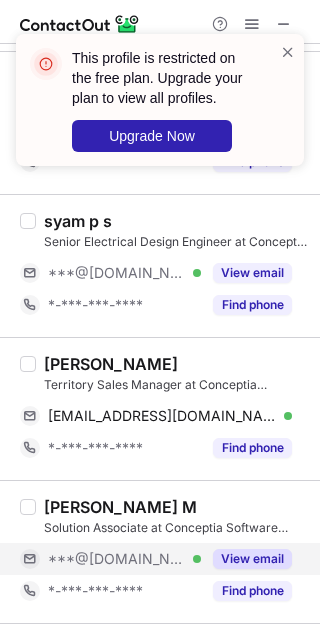 click on "View email" at bounding box center [246, 559] 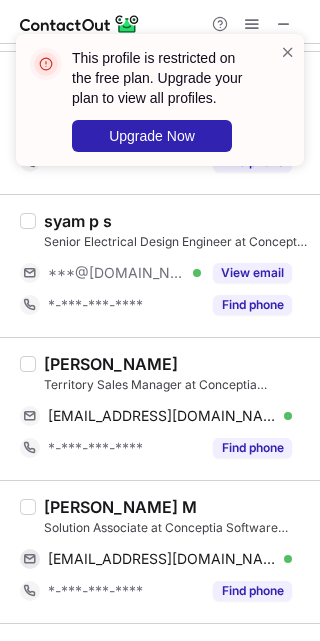 click on "Mohamed Riswan M" at bounding box center [120, 507] 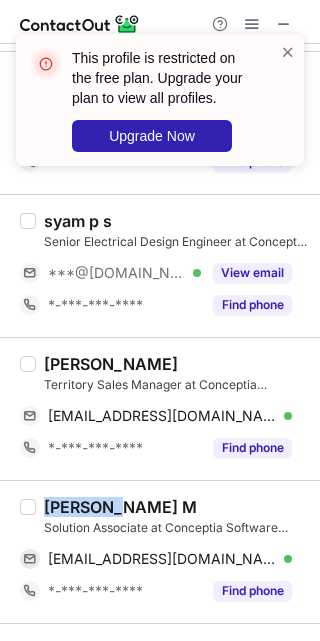 click on "Mohamed Riswan M" at bounding box center [120, 507] 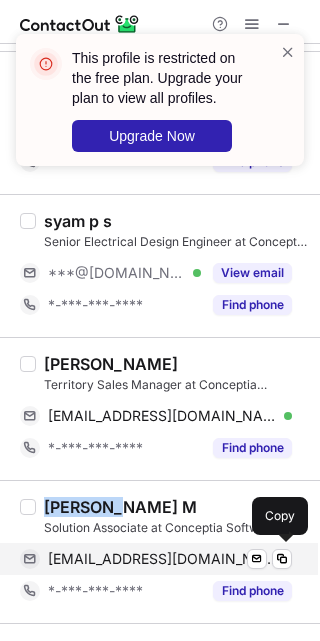 click on "mohamedriswanmdu@yahoo.com" at bounding box center (162, 559) 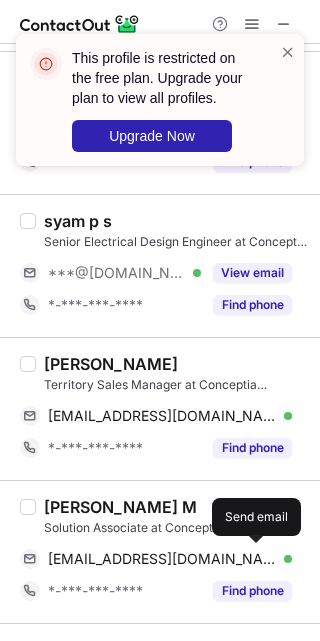 click on "Naveen kumar Territory Sales Manager at Conceptia Software Technologies naveenkumar322@gmail.com Verified Send email Copy *-***-***-**** Find phone" at bounding box center (160, 408) 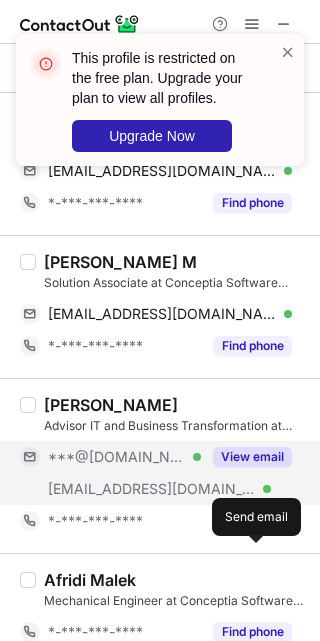 scroll, scrollTop: 2149, scrollLeft: 0, axis: vertical 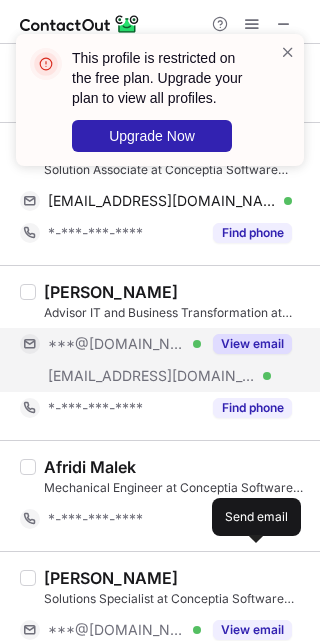 click on "***@[DOMAIN_NAME] Verified" at bounding box center [124, 344] 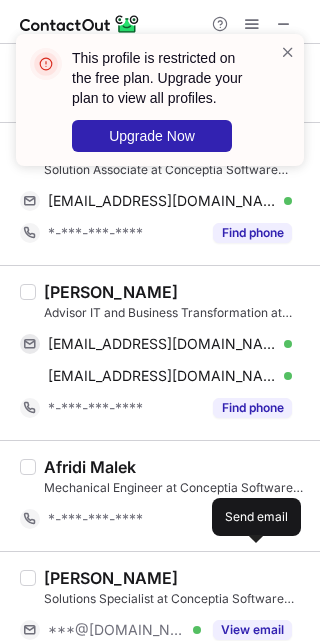 click on "Geetha Das" at bounding box center [111, 292] 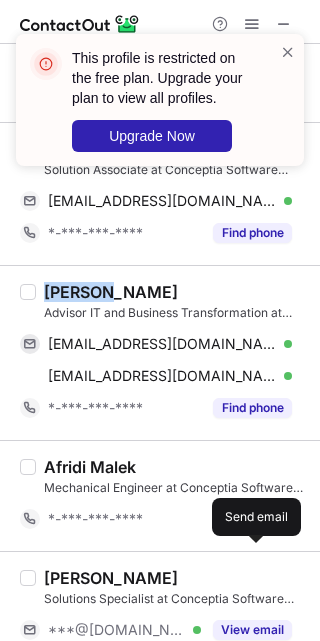 click on "Geetha Das" at bounding box center (111, 292) 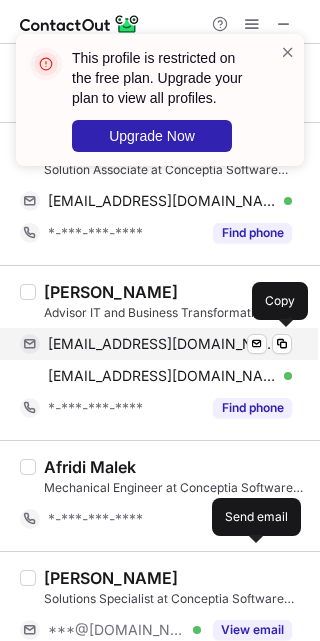 click on "dasgeetha20@gmail.com" at bounding box center [162, 344] 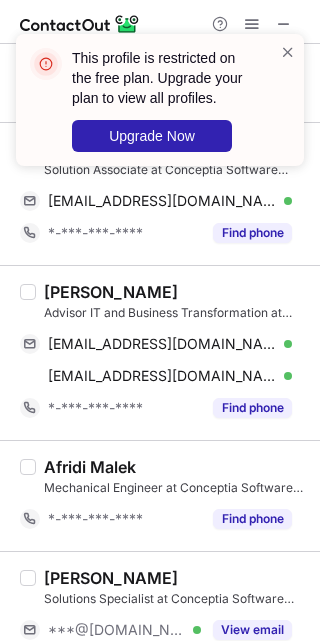 click on "Afridi Malek" at bounding box center (176, 467) 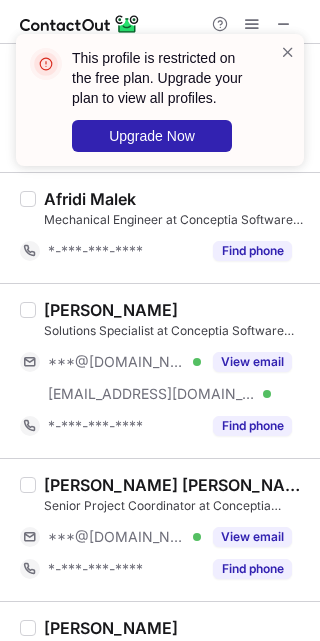 scroll, scrollTop: 2417, scrollLeft: 0, axis: vertical 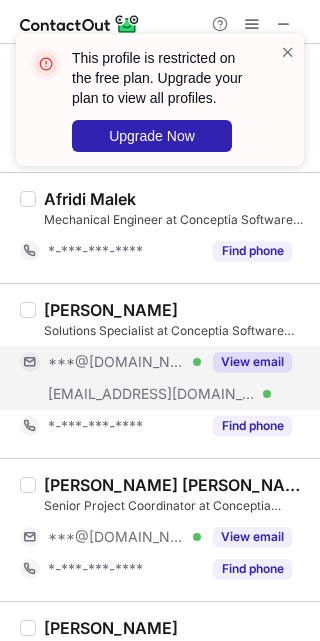 click on "***@[DOMAIN_NAME] Verified" at bounding box center [124, 362] 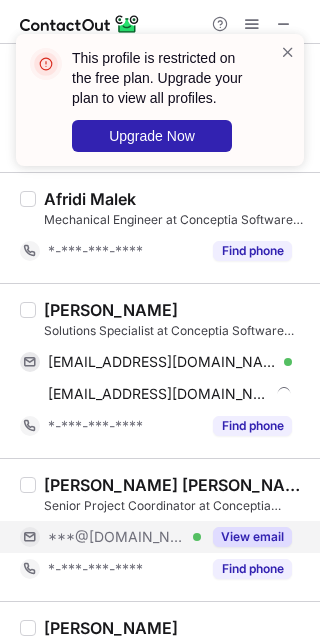 click on "***@[DOMAIN_NAME] Verified" at bounding box center (124, 537) 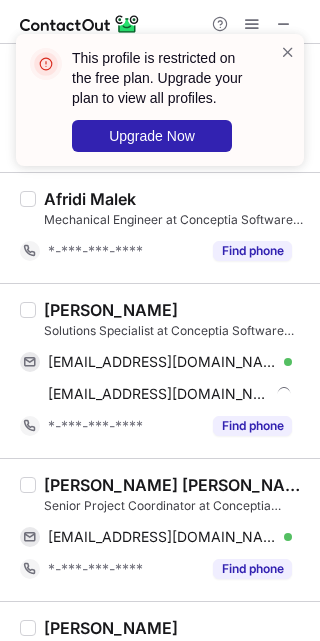 click on "Sangeetram Ramadurai" at bounding box center (111, 310) 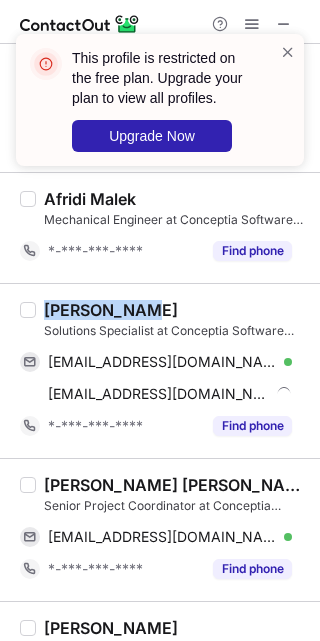click on "Sangeetram Ramadurai" at bounding box center [111, 310] 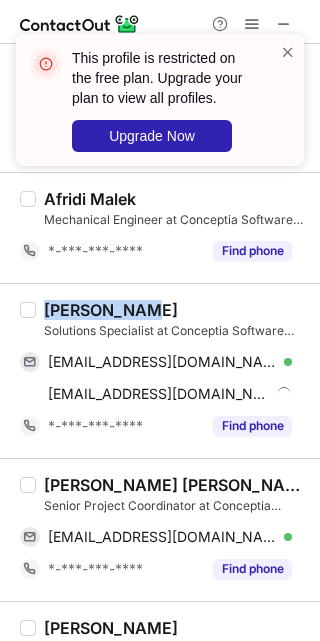 copy on "Sangeetram" 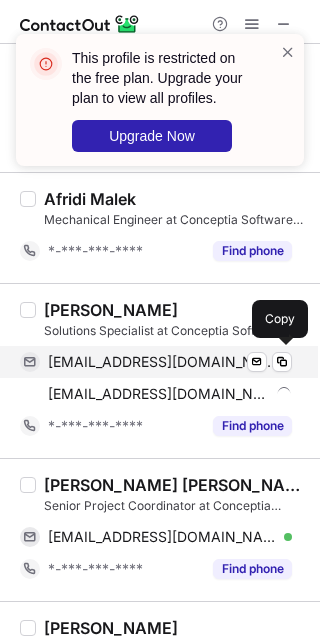 click on "sangeetramadurai4@gmail.com" at bounding box center (162, 362) 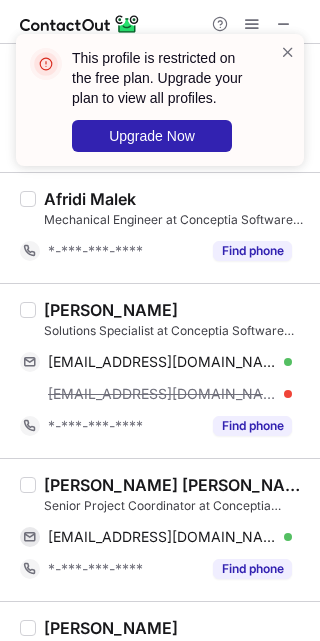 click on "Teja kumar Kandregula" at bounding box center [176, 485] 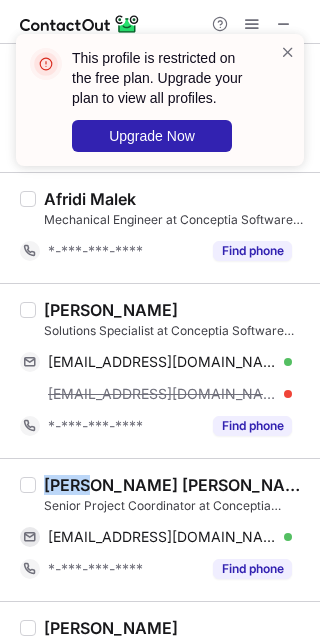 click on "Teja kumar Kandregula" at bounding box center [176, 485] 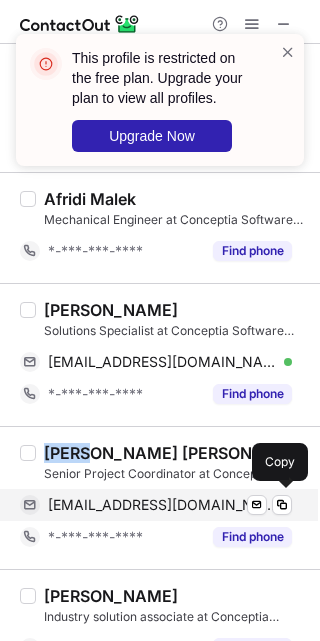 click on "tejak249@gmail.com" at bounding box center [162, 505] 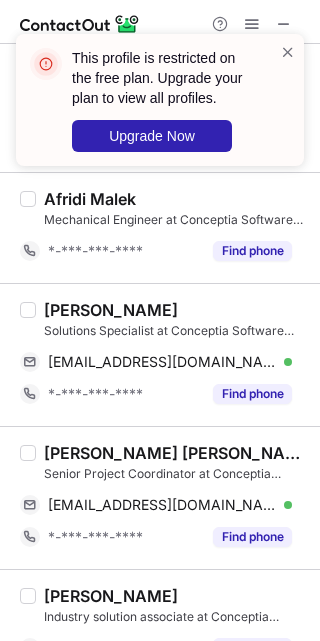 click on "Farhan Ali Industry solution associate at Conceptia Software Technologies ***@gmail.com Verified View email *-***-***-**** Find phone" at bounding box center [160, 640] 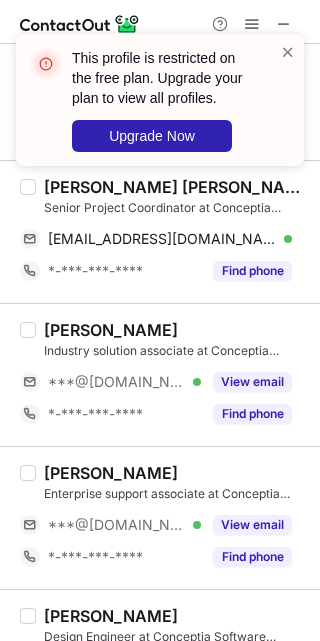 scroll, scrollTop: 2686, scrollLeft: 0, axis: vertical 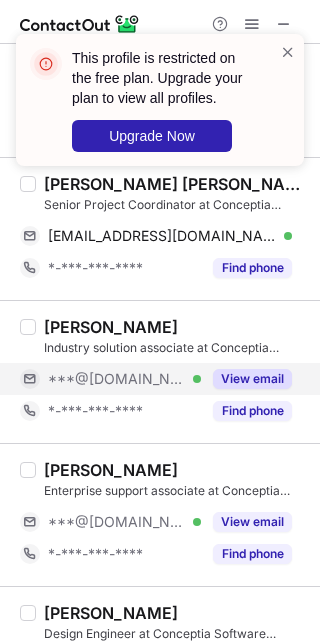 click on "View email" at bounding box center [246, 379] 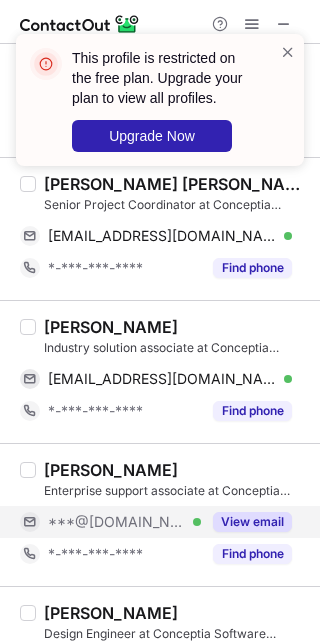 click on "***@[DOMAIN_NAME] Verified" at bounding box center (110, 522) 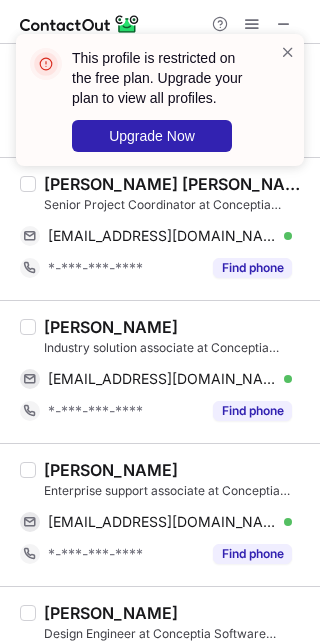 click on "Farhan Ali" at bounding box center (111, 327) 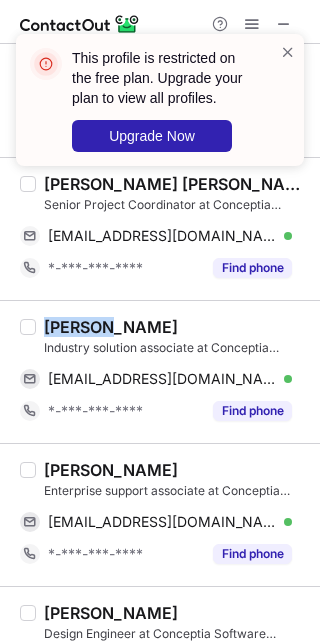 click on "Farhan Ali" at bounding box center (111, 327) 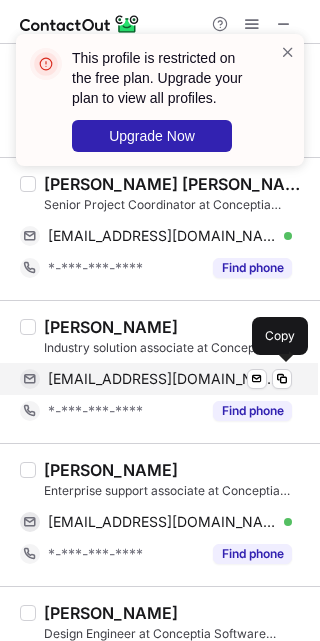 click on "fxrhxnxli@gmail.com" at bounding box center [162, 379] 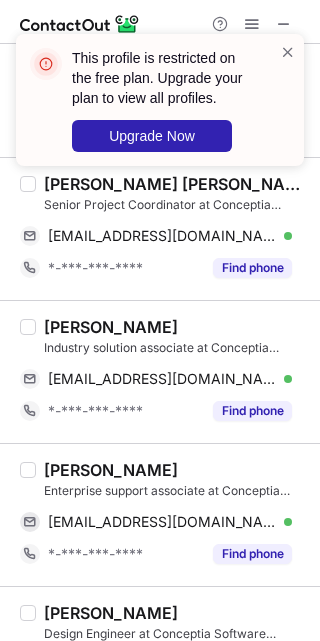 click on "DARSHAN ASTEKAR" at bounding box center (111, 470) 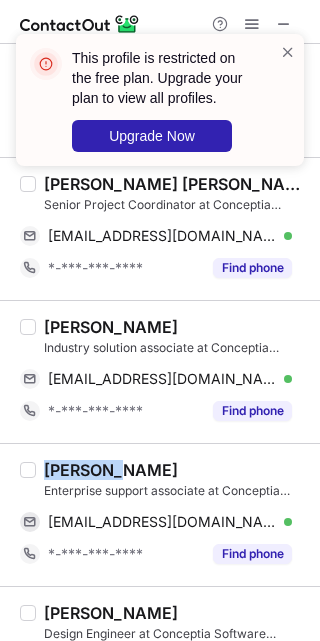 click on "DARSHAN ASTEKAR" at bounding box center (111, 470) 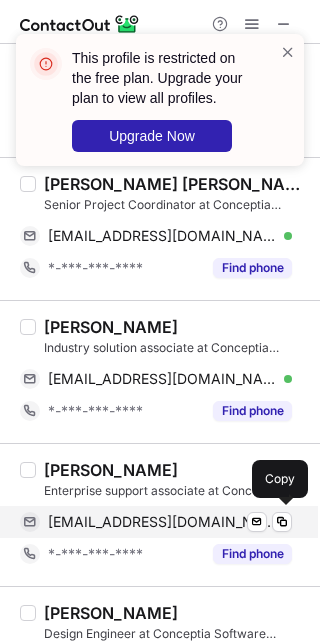 click on "dastekar23@gmail.com" at bounding box center (162, 522) 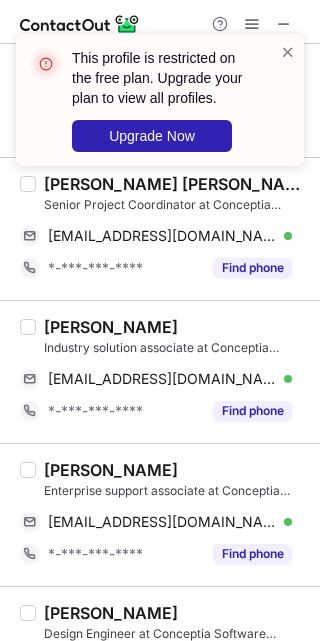 click on "Farhan Ali Industry solution associate at Conceptia Software Technologies fxrhxnxli@gmail.com Verified Send email Copy *-***-***-**** Find phone" at bounding box center [160, 371] 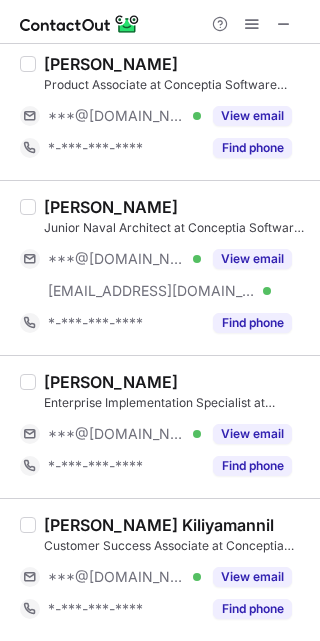 scroll, scrollTop: 3205, scrollLeft: 0, axis: vertical 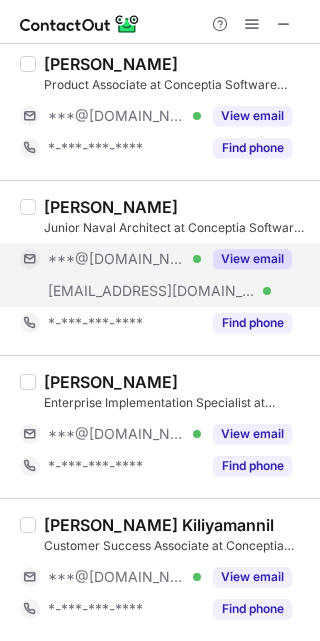click on "***@[DOMAIN_NAME] Verified" at bounding box center (124, 259) 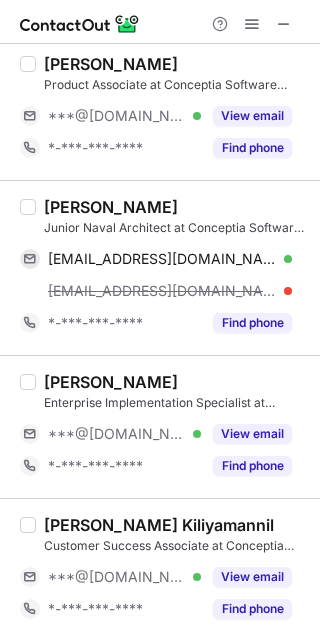 click on "Muhammed Wasil" at bounding box center (111, 207) 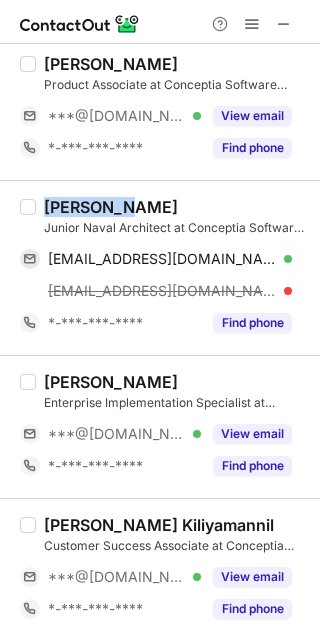 click on "Muhammed Wasil" at bounding box center [111, 207] 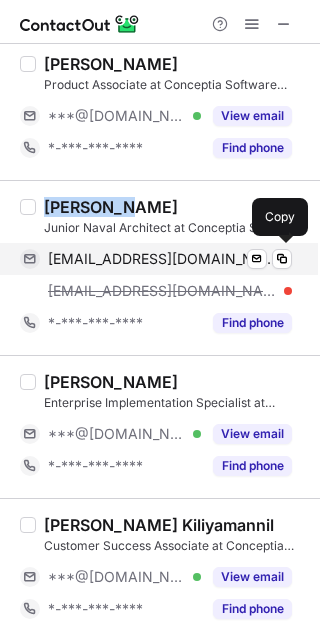 click on "muhammedwasilpnr@gmail.com" at bounding box center (162, 259) 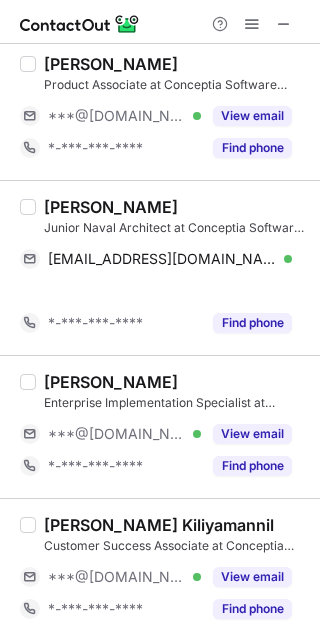 scroll, scrollTop: 3109, scrollLeft: 0, axis: vertical 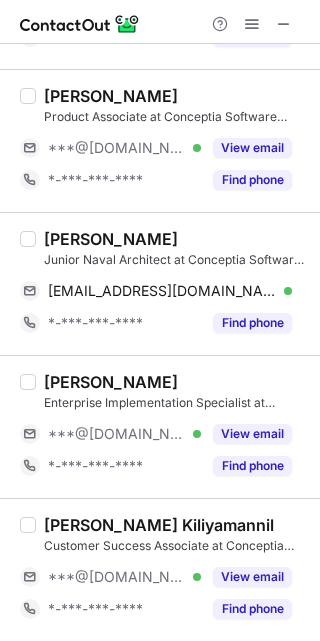 click on "Satish Varadharaj Enterprise Implementation Specialist at Conceptia Software Technologies ***@gmail.com Verified View email *-***-***-**** Find phone" at bounding box center (160, 426) 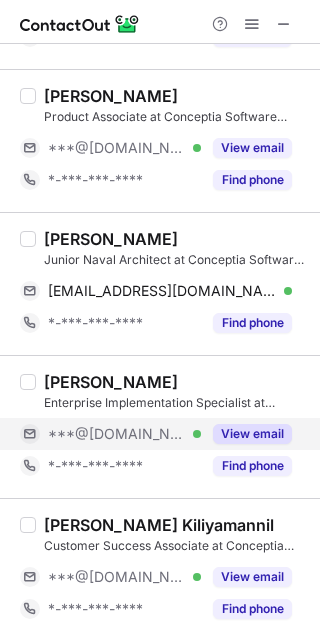 click on "***@[DOMAIN_NAME] Verified" at bounding box center (124, 434) 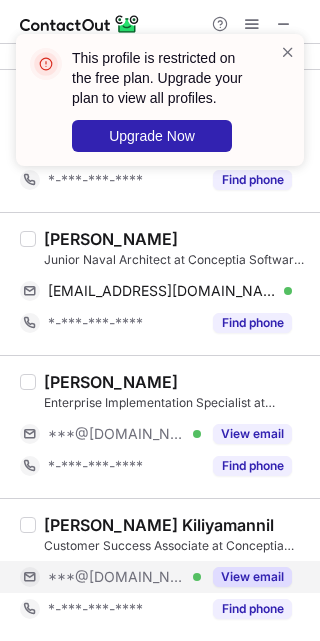 click on "***@[DOMAIN_NAME] Verified" at bounding box center [124, 577] 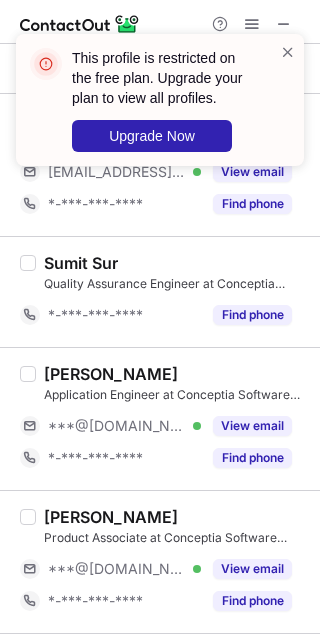 scroll, scrollTop: 2661, scrollLeft: 0, axis: vertical 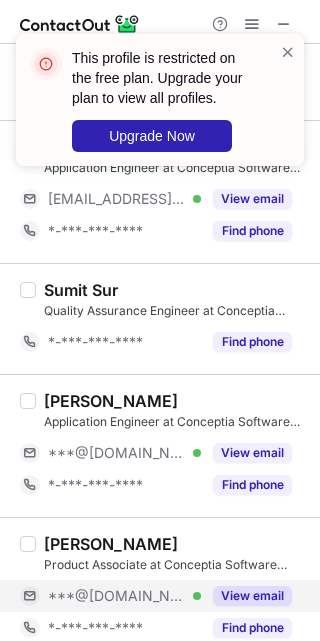 click on "***@[DOMAIN_NAME] Verified" at bounding box center (124, 596) 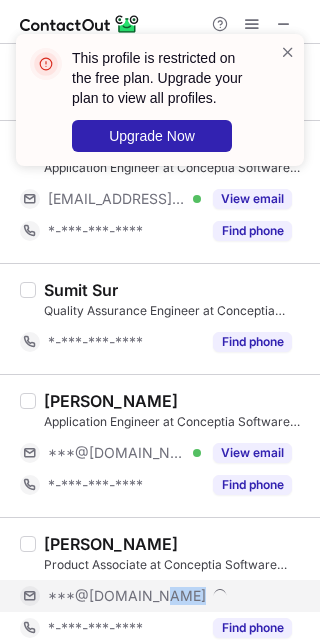 click on "***@[DOMAIN_NAME]" at bounding box center (170, 596) 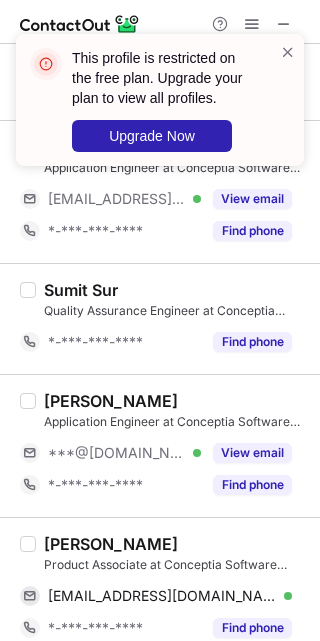click on "Tauseef Ahmed" at bounding box center (111, 544) 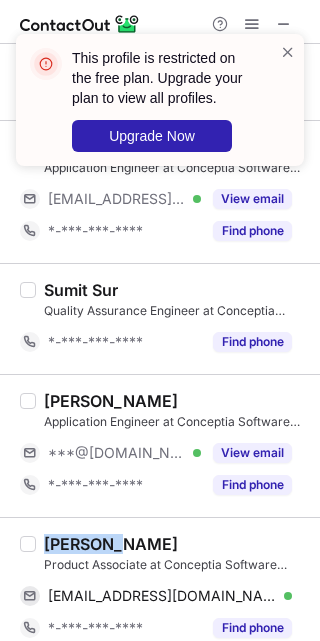 click on "Tauseef Ahmed" at bounding box center (111, 544) 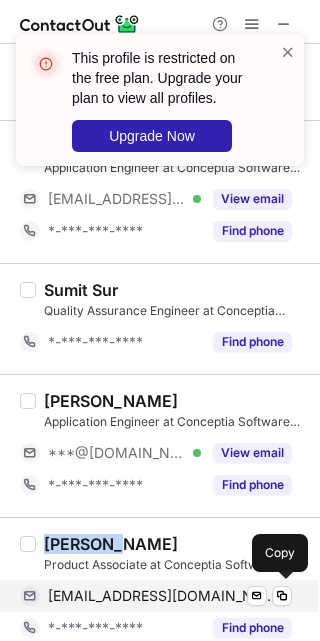 click on "tauseefarts@gmail.com" at bounding box center (162, 596) 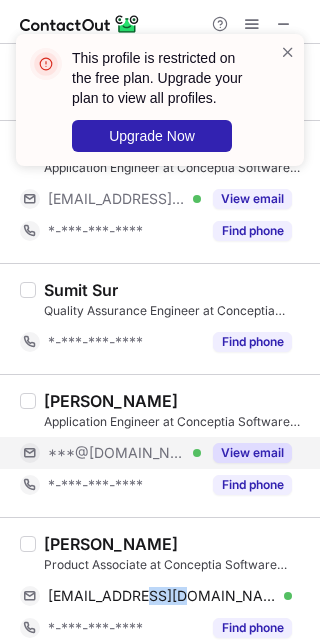 click on "***@[DOMAIN_NAME] Verified" at bounding box center [110, 453] 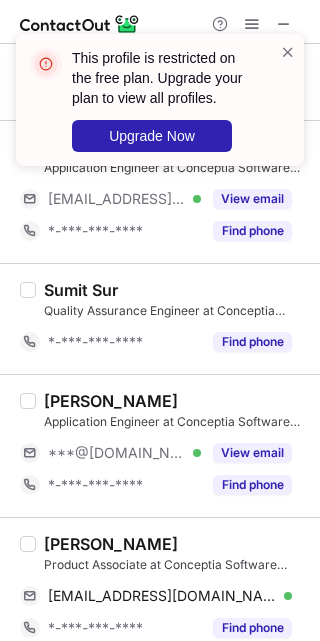 click on "Abhishek R S" at bounding box center (176, 401) 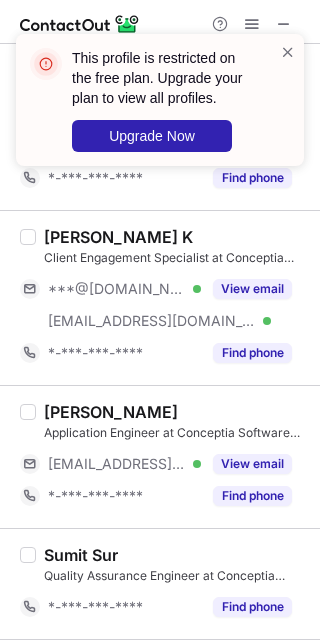 scroll, scrollTop: 2392, scrollLeft: 0, axis: vertical 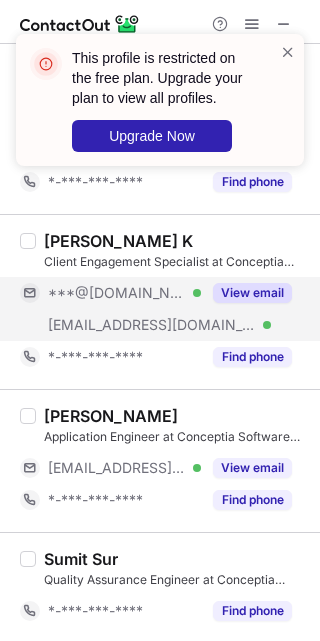 click on "***@[DOMAIN_NAME] Verified" at bounding box center [124, 293] 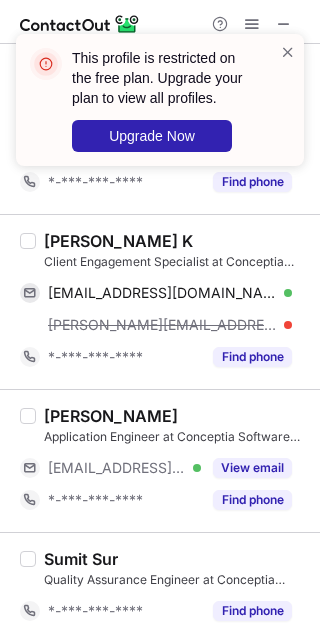 scroll, scrollTop: 2213, scrollLeft: 0, axis: vertical 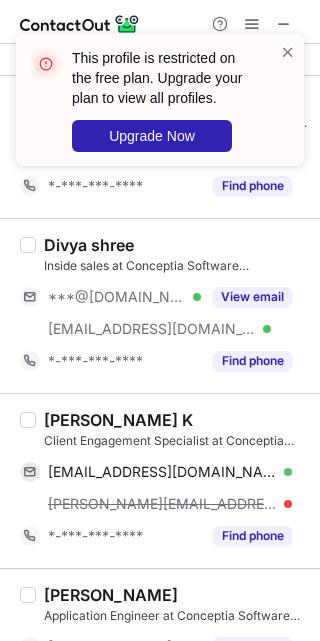 click on "Varshitha K" at bounding box center (118, 420) 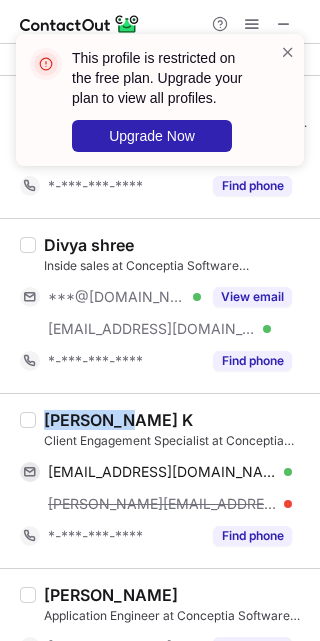 click on "Varshitha K" at bounding box center [118, 420] 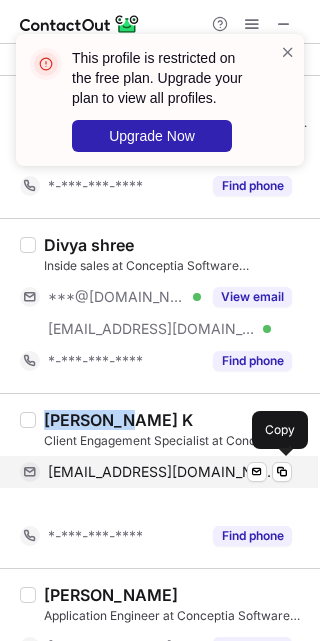 click on "varshitha1509@gmail.com" at bounding box center [162, 472] 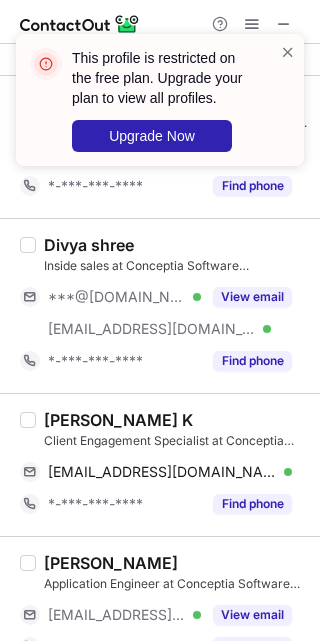click on "Varshitha K Client Engagement Specialist at Conceptia Software Technologies varshitha1509@gmail.com Verified Send email Copy *-***-***-**** Find phone" at bounding box center [160, 464] 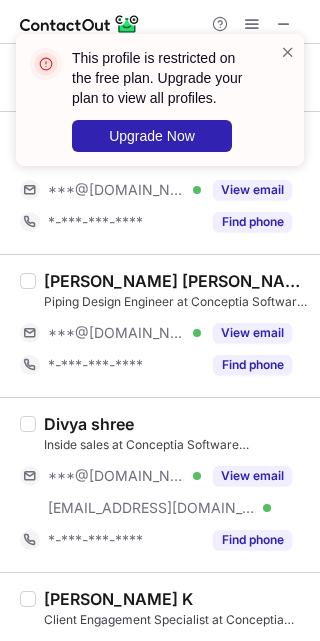scroll, scrollTop: 2033, scrollLeft: 0, axis: vertical 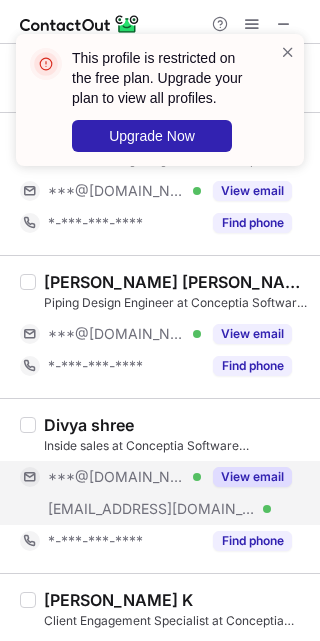click on "***@[DOMAIN_NAME] Verified" at bounding box center (124, 477) 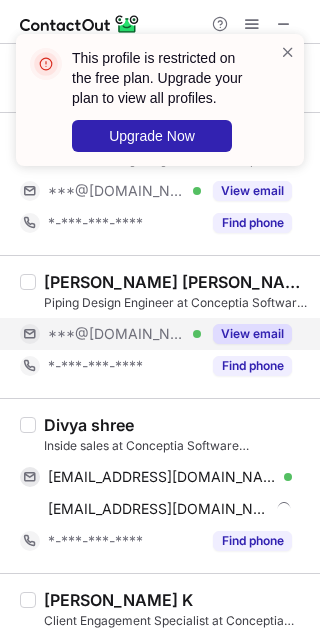 click on "***@[DOMAIN_NAME] Verified" at bounding box center [124, 334] 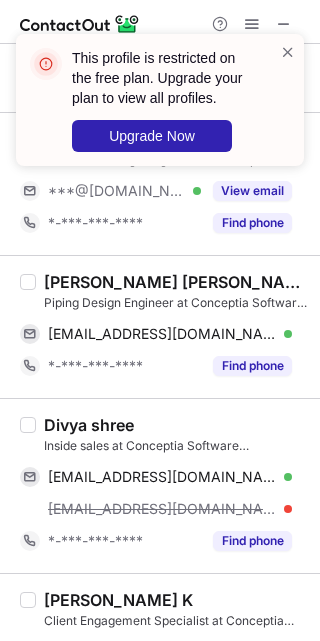 click on "Divya shree" at bounding box center (89, 425) 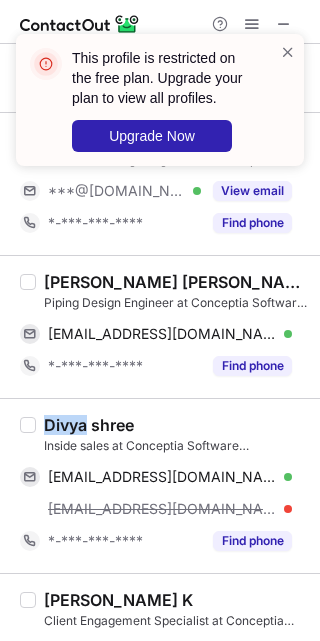 click on "Divya shree" at bounding box center [89, 425] 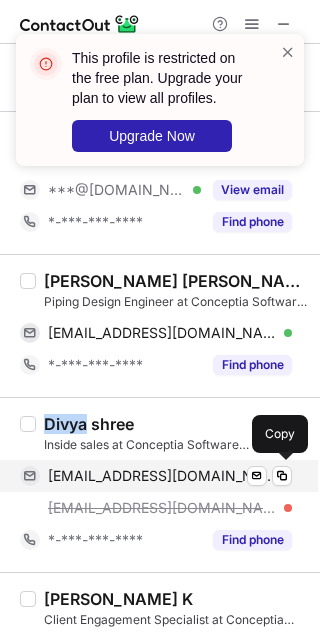 click on "pappa6025@gmail.com" at bounding box center (162, 476) 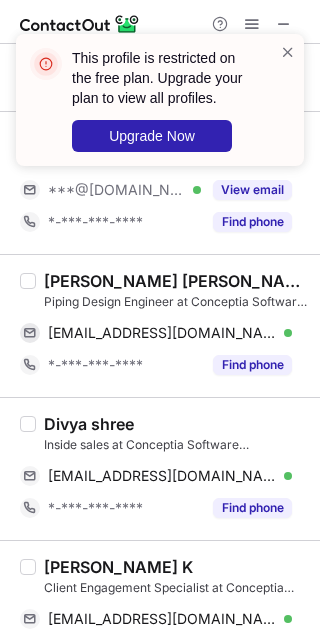 click on "Vijayakumara Shanura Pattara" at bounding box center (176, 281) 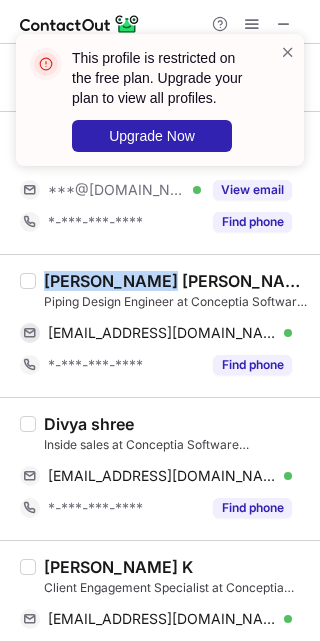 click on "Vijayakumara Shanura Pattara" at bounding box center (176, 281) 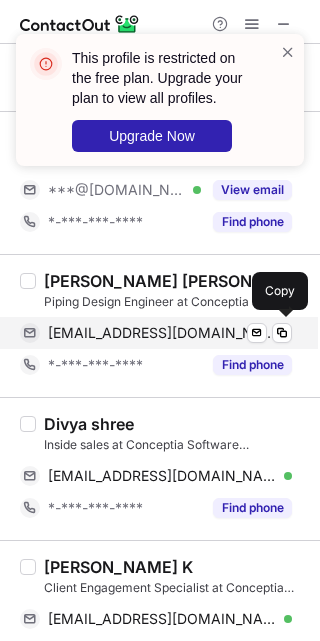 click on "vv009011@gmail.com" at bounding box center (162, 333) 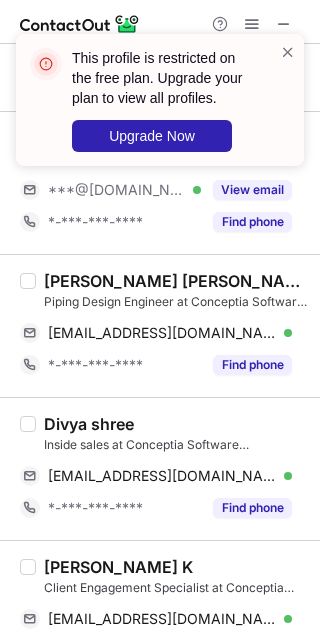 click on "Vignesh P Structural Design Engineer at Conceptia Software Technologies ***@gmail.com Verified View email *-***-***-**** Find phone" at bounding box center (160, 182) 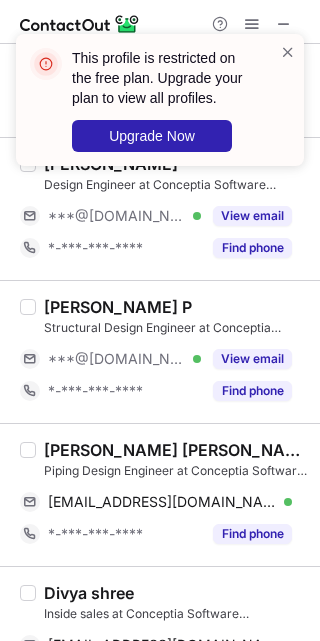 scroll, scrollTop: 1854, scrollLeft: 0, axis: vertical 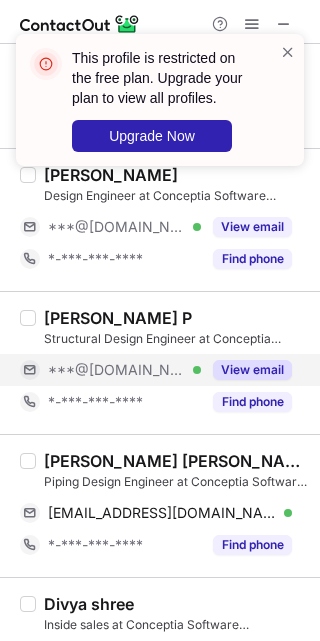 click on "***@[DOMAIN_NAME] Verified" at bounding box center (124, 370) 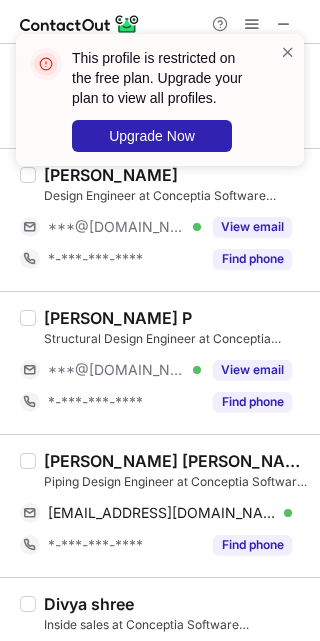 scroll, scrollTop: 1765, scrollLeft: 0, axis: vertical 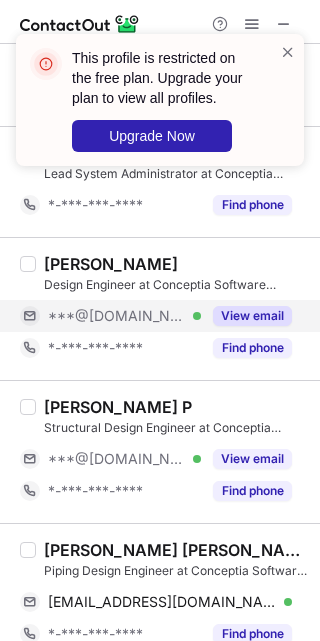 click on "***@[DOMAIN_NAME] Verified" at bounding box center [110, 316] 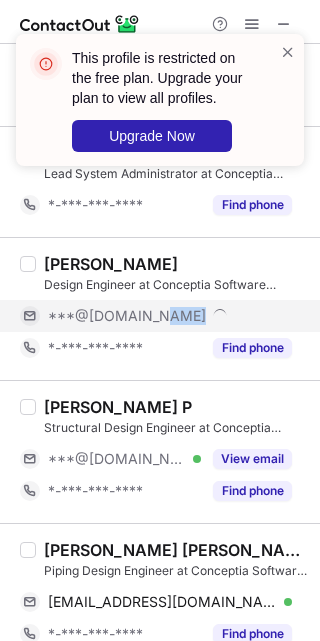 click on "***@[DOMAIN_NAME]" at bounding box center [156, 316] 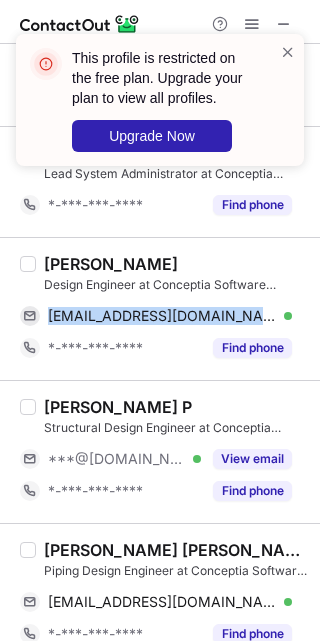 click on "Akash Singh" at bounding box center (111, 264) 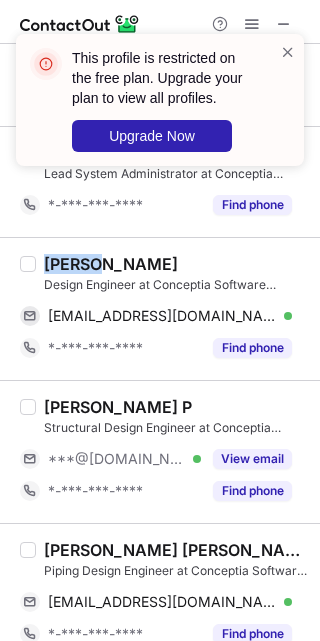 click on "Akash Singh" at bounding box center [111, 264] 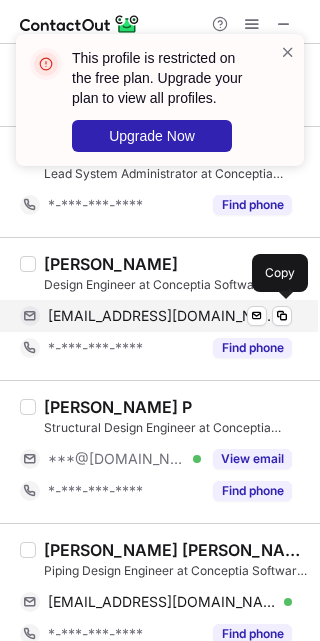 click on "akash9singh990@gmail.com" at bounding box center [162, 316] 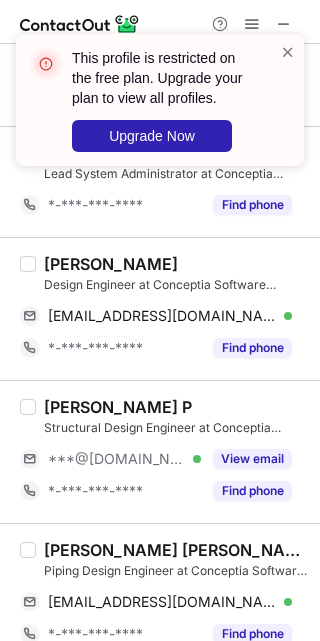 click on "Akash Singh Design Engineer at Conceptia Software Technologies akash9singh990@gmail.com Verified Send email Copy *-***-***-**** Find phone" at bounding box center (160, 308) 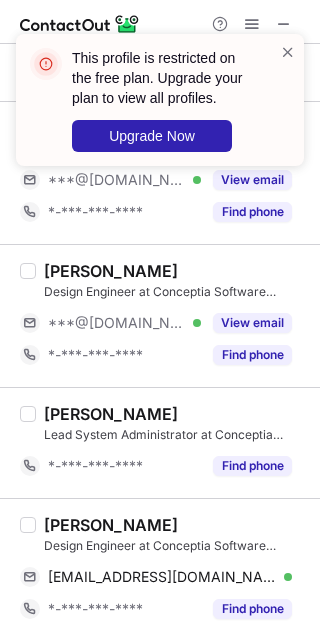 scroll, scrollTop: 1496, scrollLeft: 0, axis: vertical 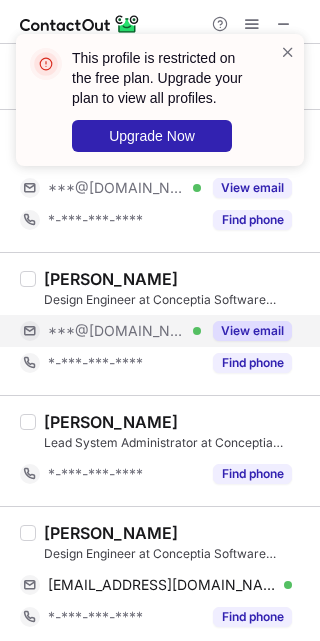 click on "***@[DOMAIN_NAME] Verified" at bounding box center (124, 331) 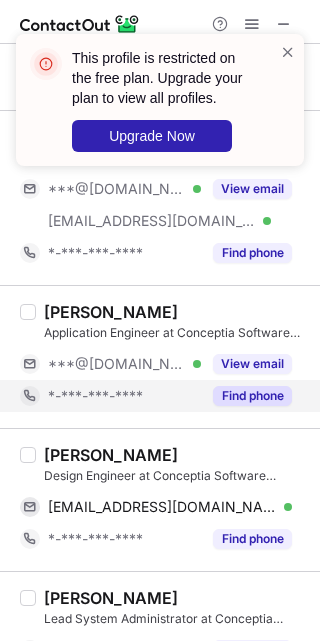 scroll, scrollTop: 1317, scrollLeft: 0, axis: vertical 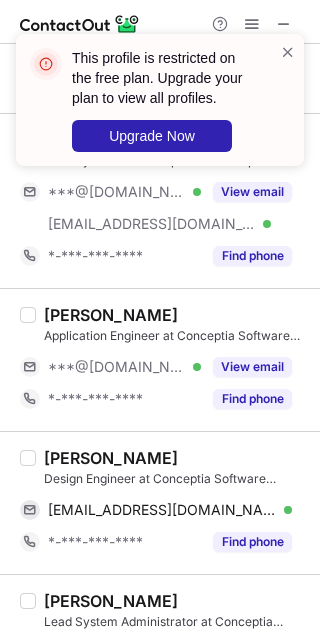 click on "SARAN KUMAR M" at bounding box center [111, 458] 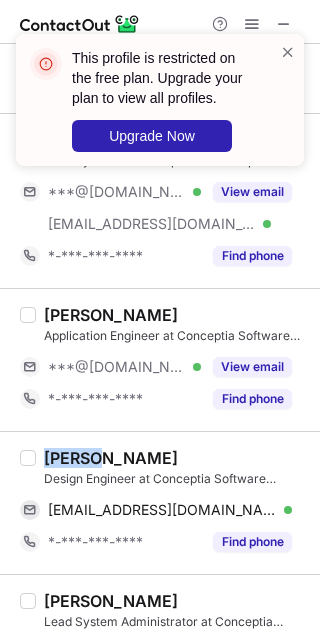 click on "SARAN KUMAR M" at bounding box center [111, 458] 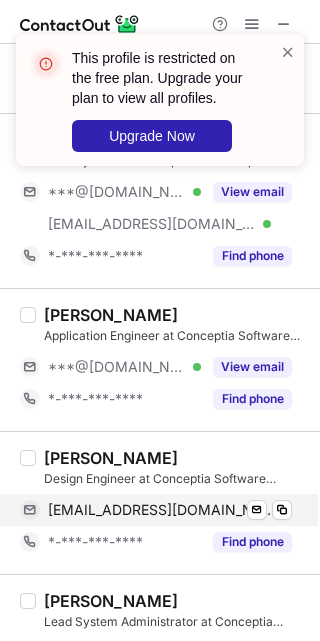 click on "sarankumarm68@gmail.com" at bounding box center [162, 510] 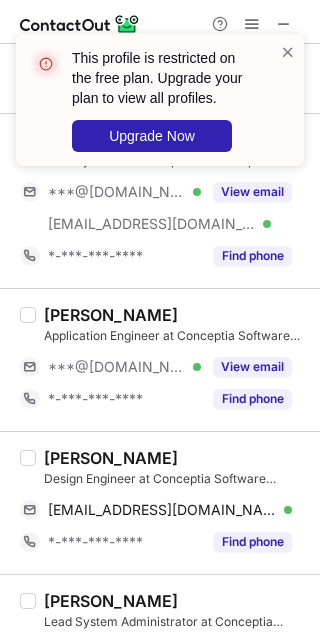 click on "Sebin Johns Application Engineer at Conceptia Software Technologies ***@gmail.com Verified View email *-***-***-**** Find phone" at bounding box center [160, 359] 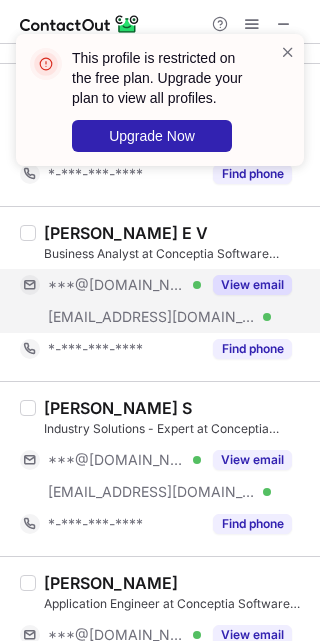scroll, scrollTop: 1048, scrollLeft: 0, axis: vertical 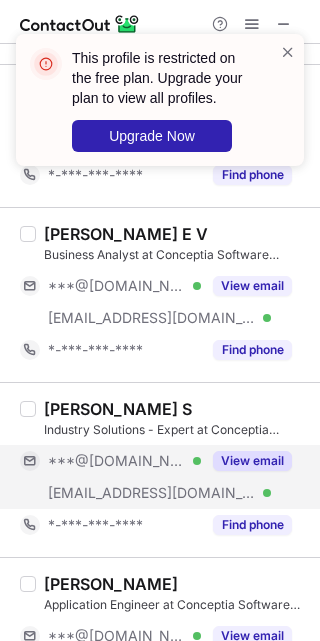 click on "***@[DOMAIN_NAME] Verified" at bounding box center (124, 461) 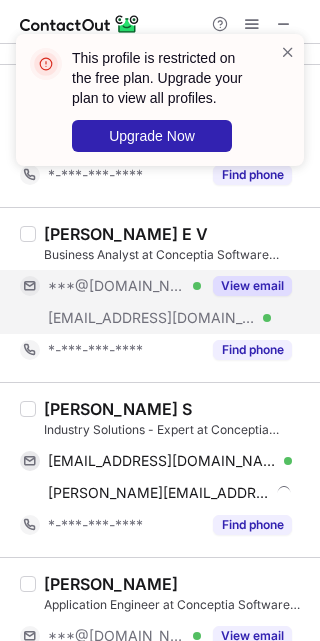 click on "***@[DOMAIN_NAME] Verified" at bounding box center (124, 286) 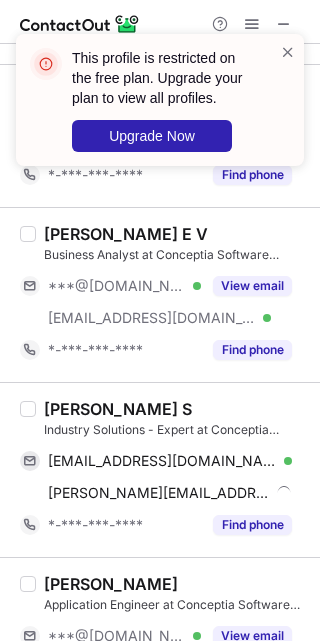 click on "AKILESH S" at bounding box center [118, 409] 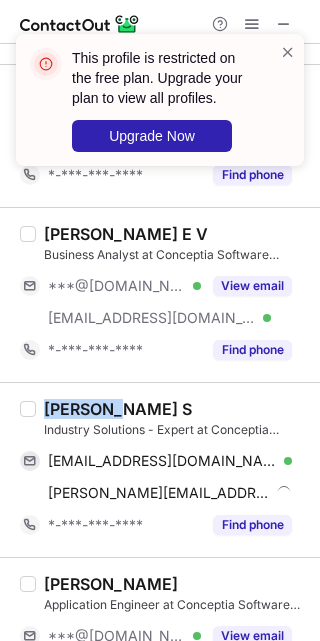 click on "AKILESH S" at bounding box center (118, 409) 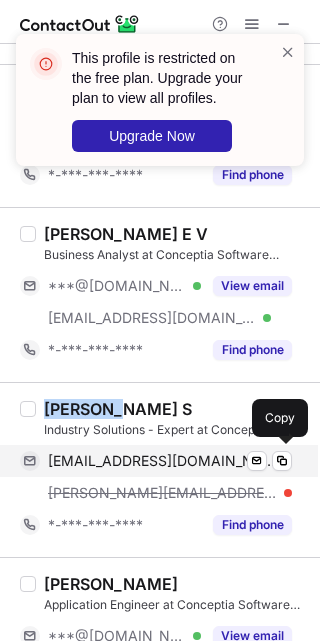 click on "akileshsukumar@gmail.com" at bounding box center [162, 461] 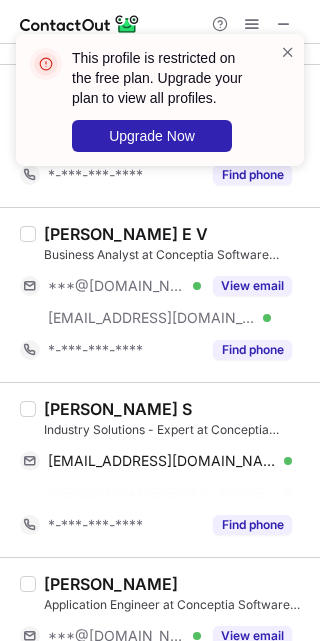 click on "Shiva Prasad E V Business Analyst at Conceptia Software Technologies ***@gmail.com Verified ***@conceptia.in Verified View email *-***-***-**** Find phone" at bounding box center (160, 294) 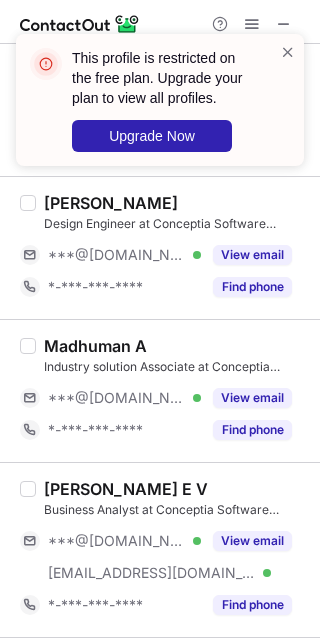 scroll, scrollTop: 780, scrollLeft: 0, axis: vertical 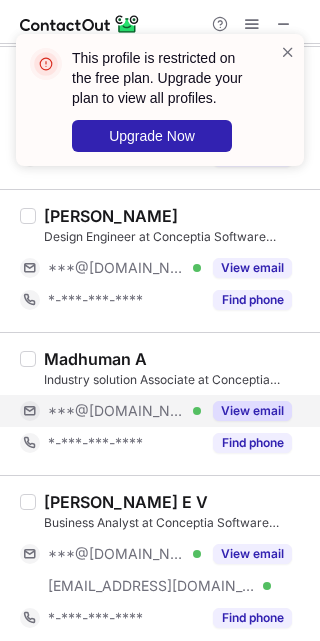 click on "***@[DOMAIN_NAME] Verified" at bounding box center (124, 411) 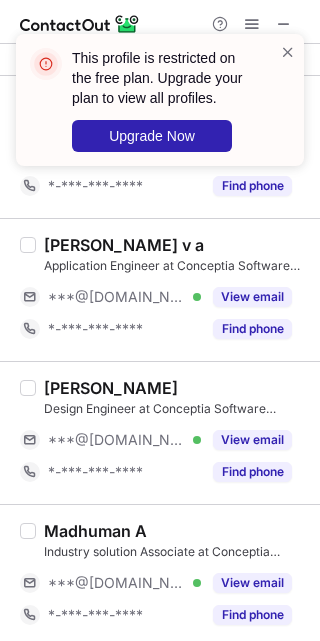 scroll, scrollTop: 601, scrollLeft: 0, axis: vertical 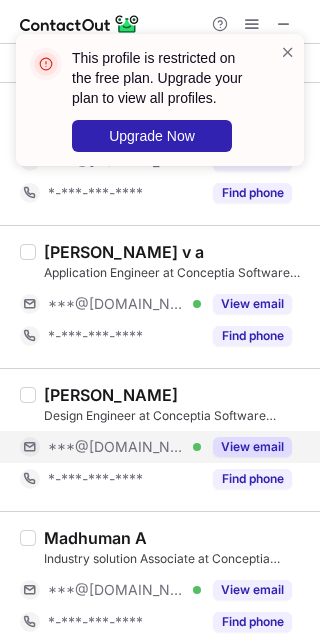 click on "***@[DOMAIN_NAME] Verified" at bounding box center (124, 447) 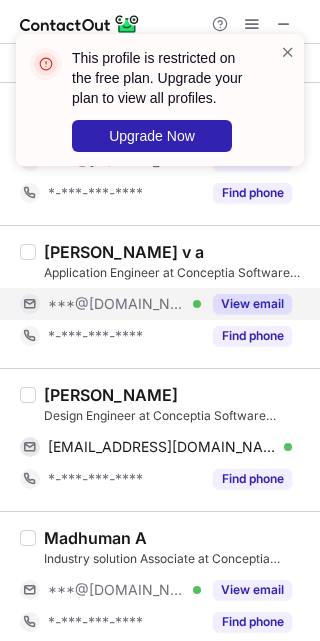 click on "***@[DOMAIN_NAME] Verified" at bounding box center [124, 304] 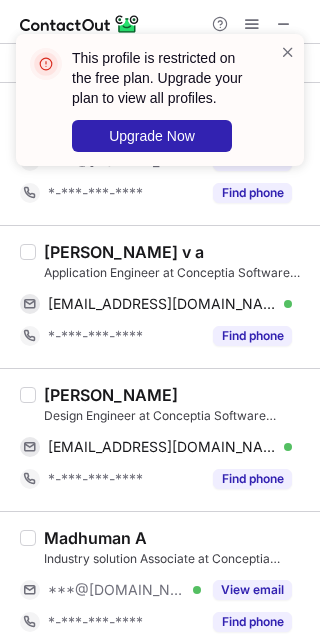 click on "Arun Kumar" at bounding box center [111, 395] 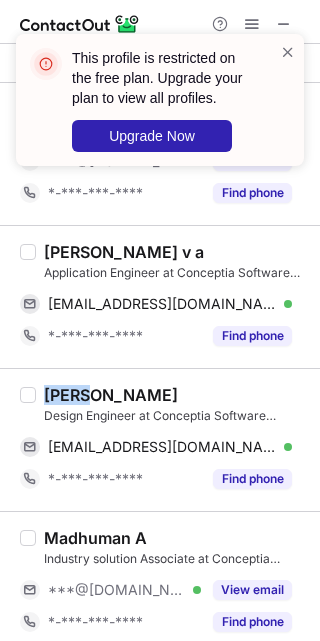 click on "Arun Kumar" at bounding box center (111, 395) 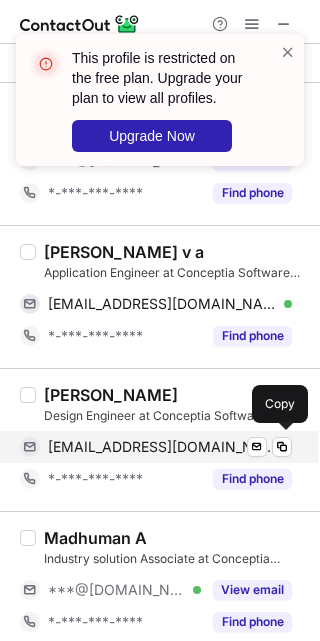 click on "ak9763100@gmail.com" at bounding box center [162, 447] 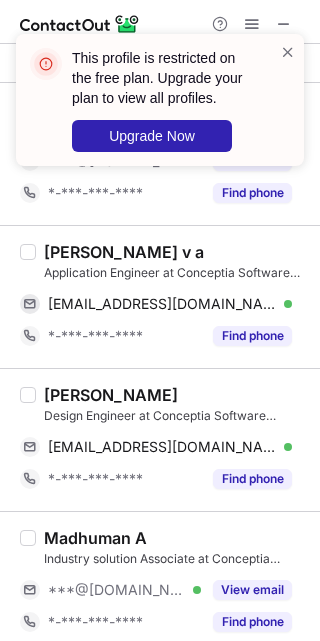 click on "Muhammed Shahin v a" at bounding box center (124, 252) 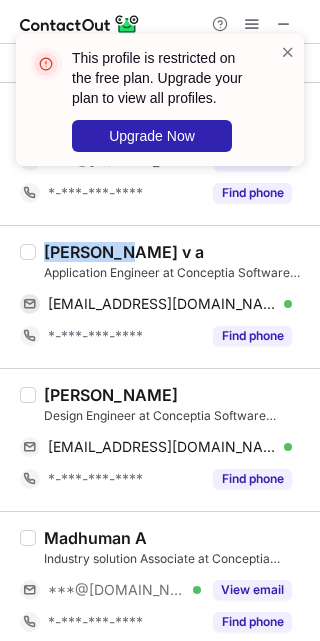 click on "Muhammed Shahin v a" at bounding box center (124, 252) 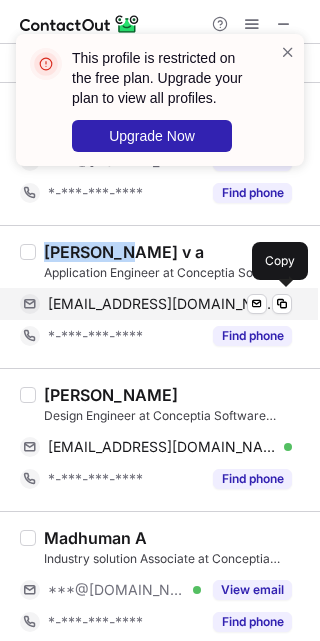 click on "muhammedshahinva@gmail.com Verified Send email Copy" at bounding box center [156, 304] 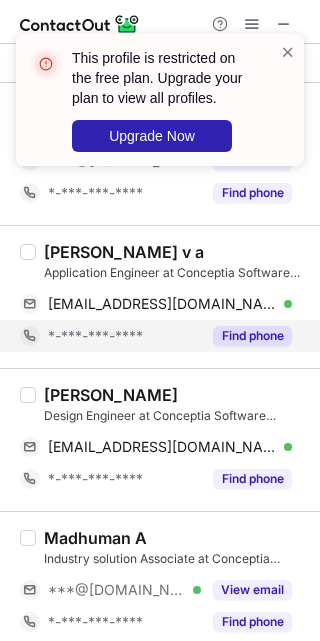 click on "*-***-***-****" at bounding box center (110, 336) 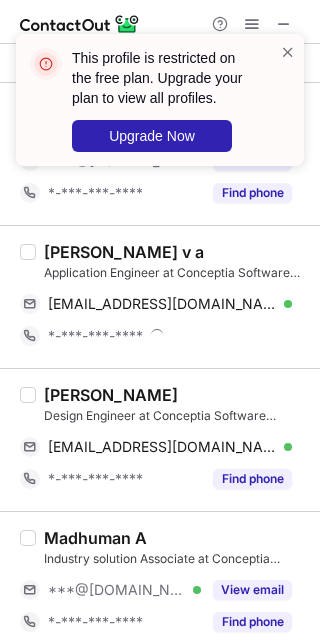 click on "Arun Kumar Design Engineer at Conceptia Software Technologies ak9763100@gmail.com Verified Send email Copy *-***-***-**** Find phone" at bounding box center (160, 439) 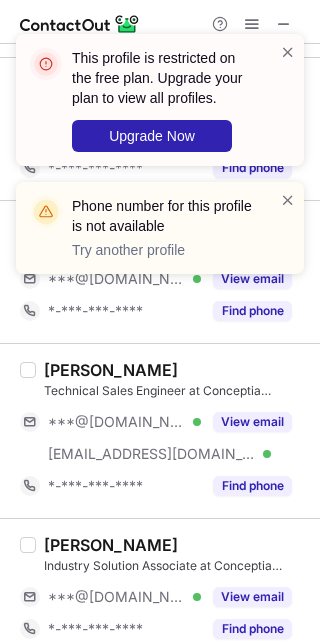 scroll, scrollTop: 153, scrollLeft: 0, axis: vertical 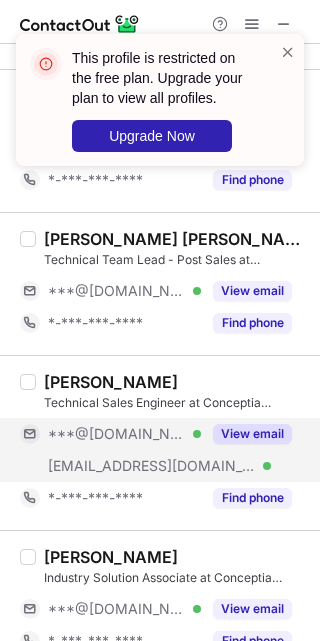 click on "***@[DOMAIN_NAME] Verified" at bounding box center (124, 434) 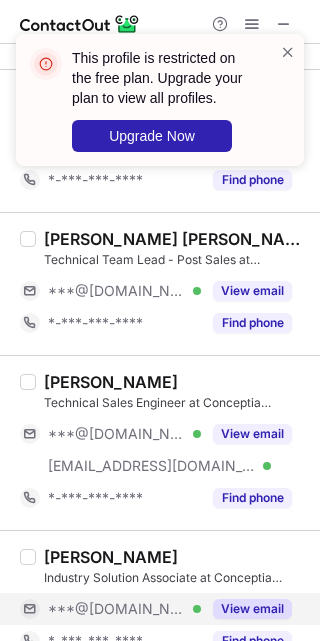 click on "***@[DOMAIN_NAME] Verified" at bounding box center (124, 609) 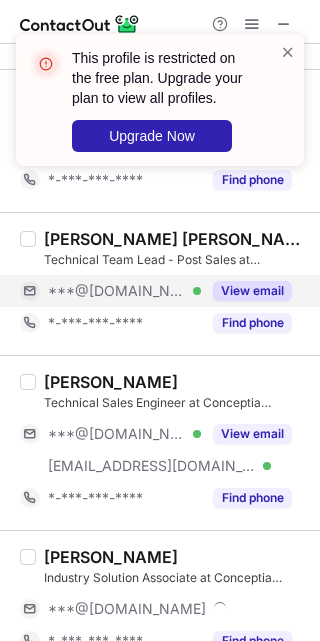 click on "***@[DOMAIN_NAME] Verified" at bounding box center [124, 291] 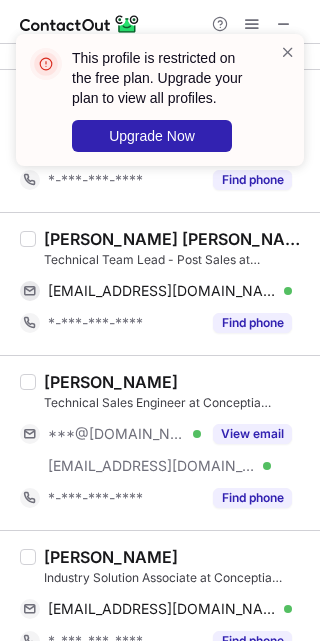 click on "Praveen Kumar Ravi" at bounding box center (176, 239) 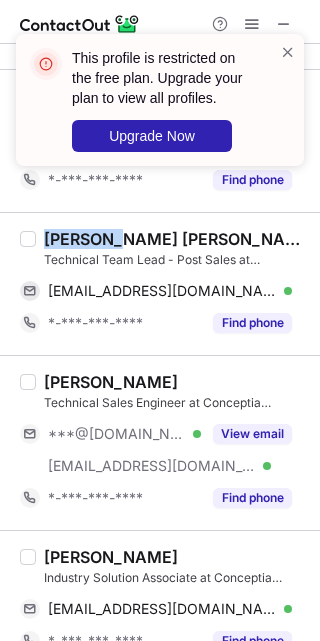 click on "Praveen Kumar Ravi" at bounding box center (176, 239) 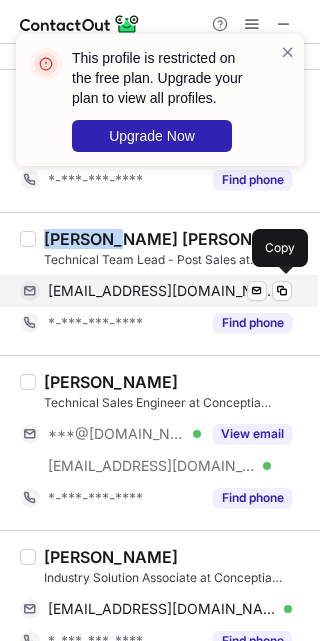 click on "praveenr132@gmail.com" at bounding box center [162, 291] 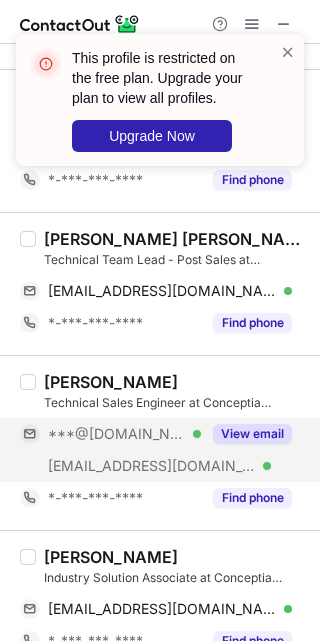click on "***@[DOMAIN_NAME] Verified" at bounding box center (124, 434) 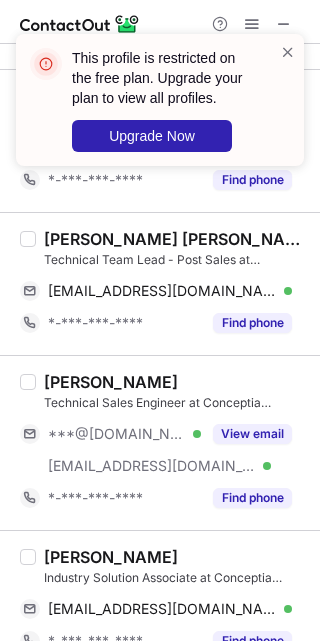 click on "Lokesh Indi" at bounding box center [111, 557] 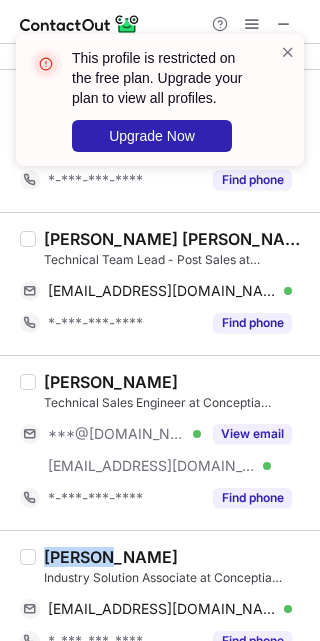 click on "Lokesh Indi" at bounding box center (111, 557) 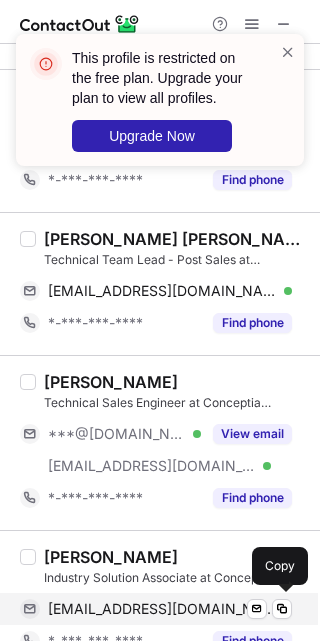 click on "indilokesh000@gmail.com" at bounding box center [162, 609] 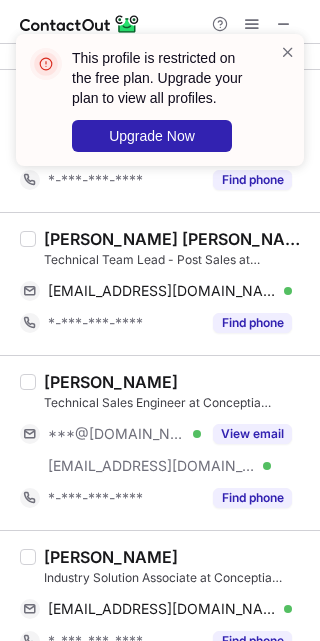 click on "Shravan Jayaraj Technical Sales Engineer at Conceptia Software Technologies ***@gmail.com Verified ***@conceptia.in Verified View email *-***-***-**** Find phone" at bounding box center [160, 442] 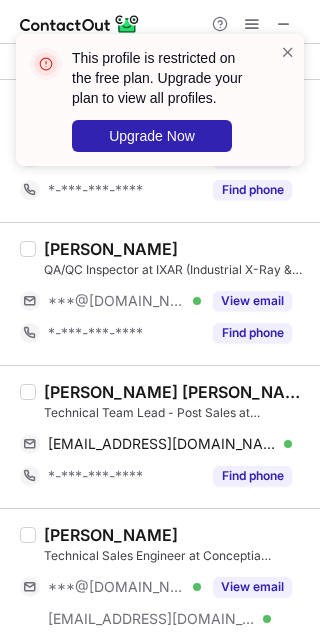 scroll, scrollTop: 0, scrollLeft: 0, axis: both 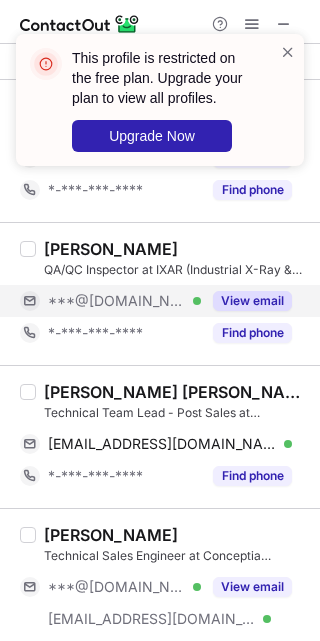 click on "***@[DOMAIN_NAME] Verified" at bounding box center (124, 301) 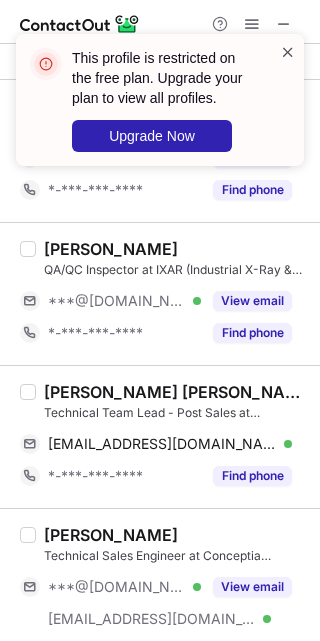 click at bounding box center (288, 52) 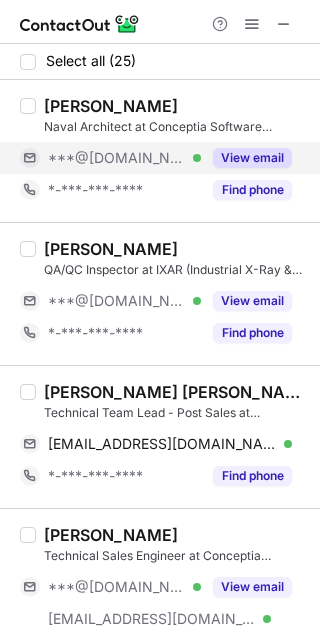 click on "***@[DOMAIN_NAME] Verified" at bounding box center [124, 158] 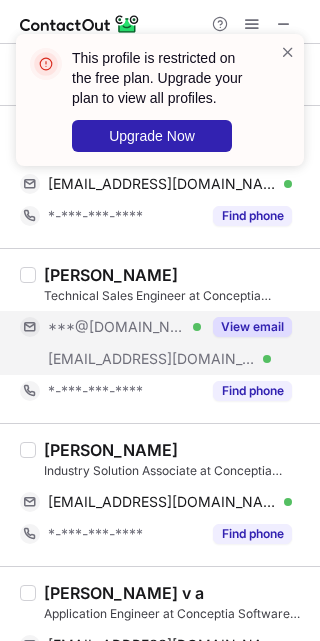 scroll, scrollTop: 268, scrollLeft: 0, axis: vertical 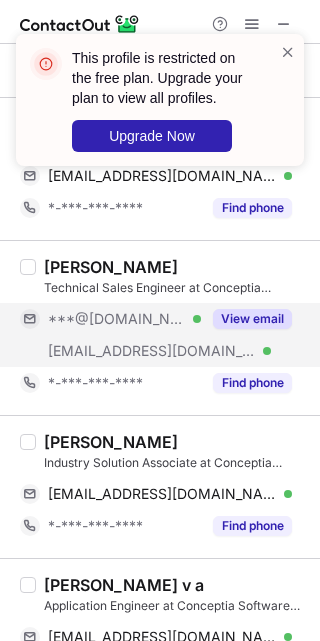 click on "***@[DOMAIN_NAME] Verified" at bounding box center [124, 319] 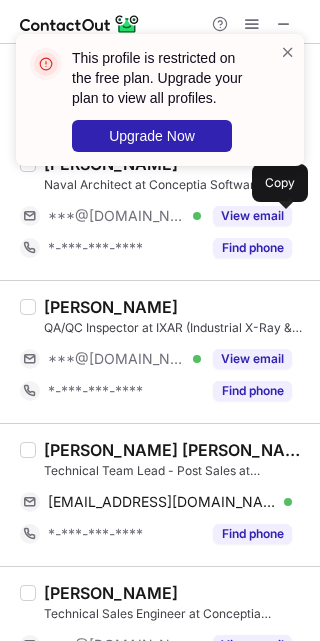 scroll, scrollTop: 1132, scrollLeft: 0, axis: vertical 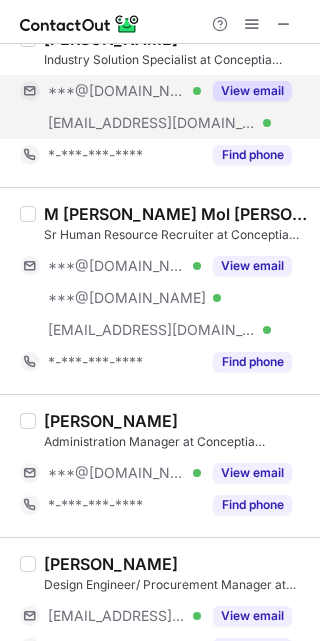 click on "***@[DOMAIN_NAME] Verified" at bounding box center (124, 91) 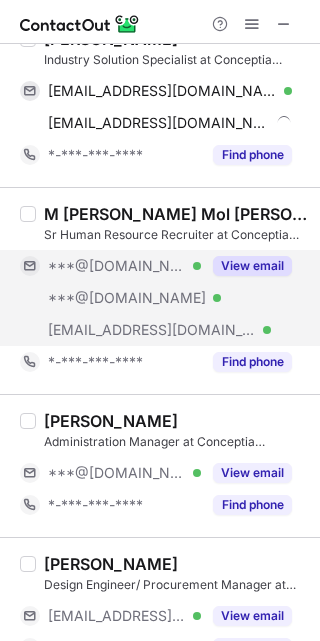 click on "***@[DOMAIN_NAME] Verified" at bounding box center [124, 266] 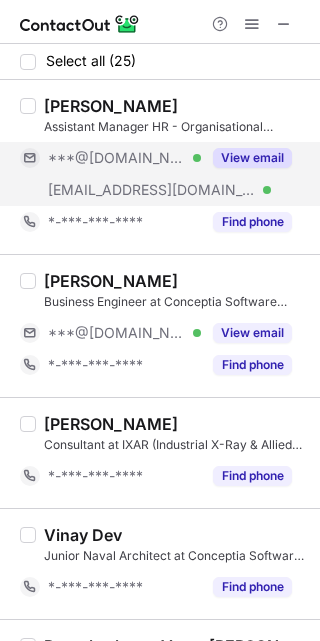scroll, scrollTop: 0, scrollLeft: 0, axis: both 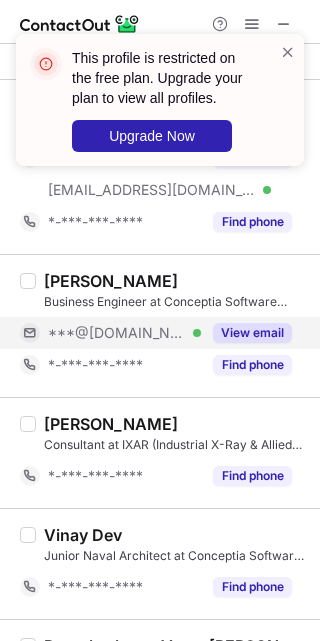 click on "***@[DOMAIN_NAME] Verified" at bounding box center (124, 333) 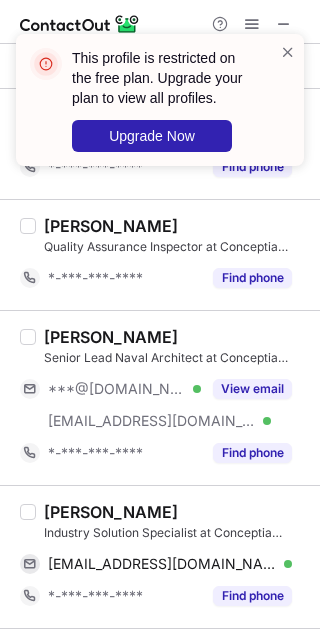 scroll, scrollTop: 537, scrollLeft: 0, axis: vertical 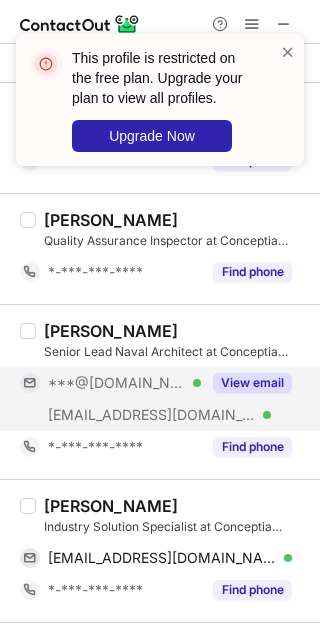 click on "***@yahoo.com Verified" at bounding box center [124, 383] 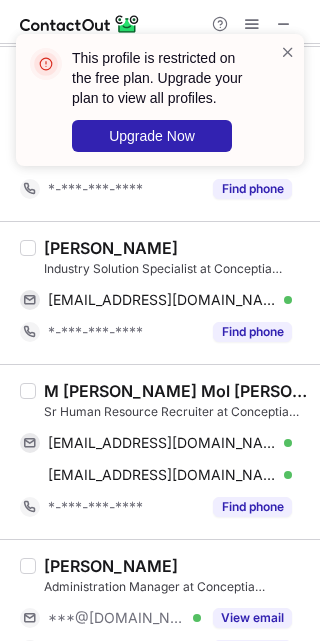 scroll, scrollTop: 805, scrollLeft: 0, axis: vertical 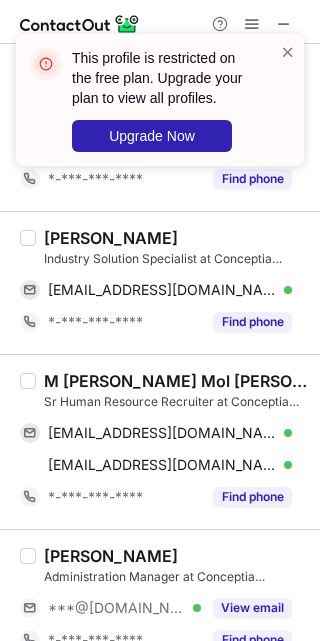 click on "Chinmaya Senapati" at bounding box center [111, 238] 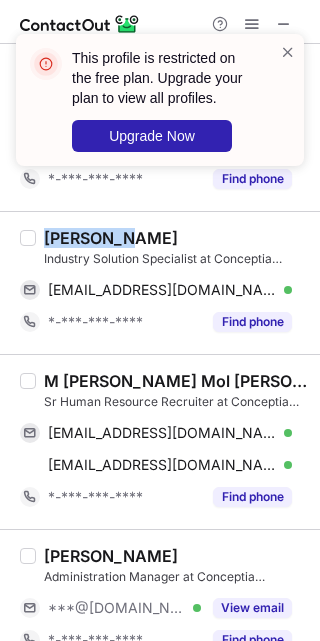 click on "Chinmaya Senapati" at bounding box center [111, 238] 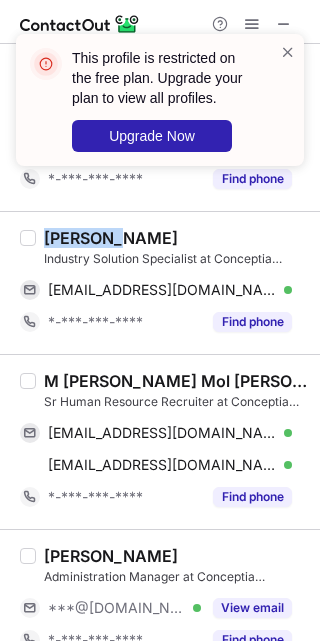 scroll, scrollTop: 806, scrollLeft: 0, axis: vertical 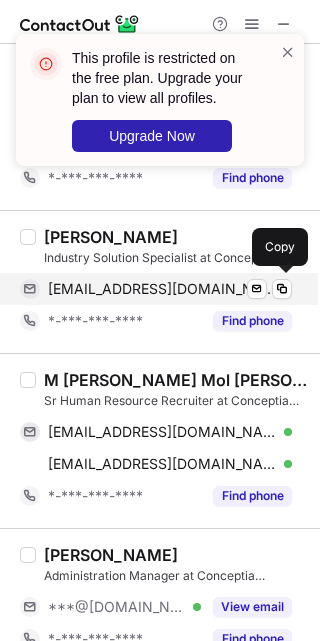 click on "chinmayasenapati86@gmail.com" at bounding box center (162, 289) 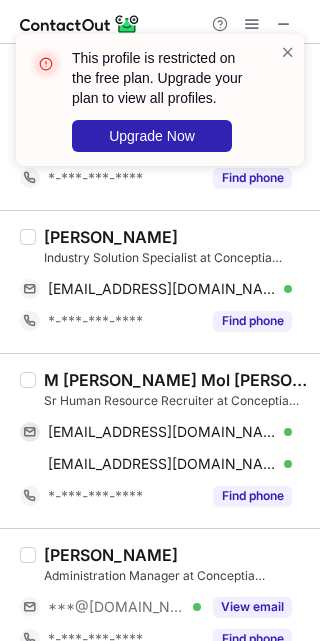 click on "M Sherley Mol Philip" at bounding box center (176, 380) 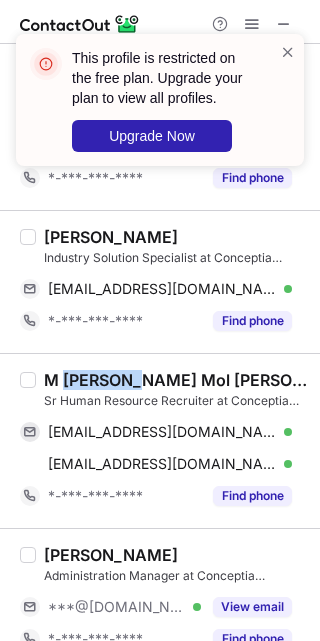 click on "M Sherley Mol Philip" at bounding box center [176, 380] 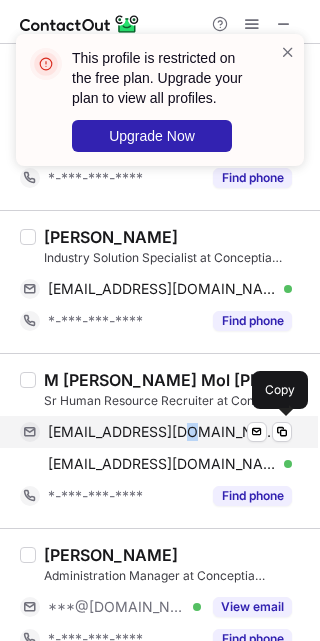 click on "sherleymol13@gmail.com" at bounding box center (162, 432) 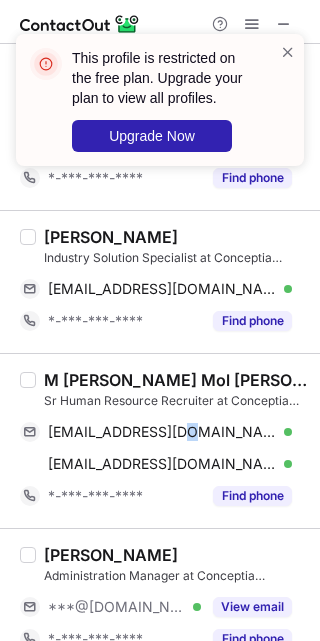 click on "Sanal Vengayil" at bounding box center [111, 555] 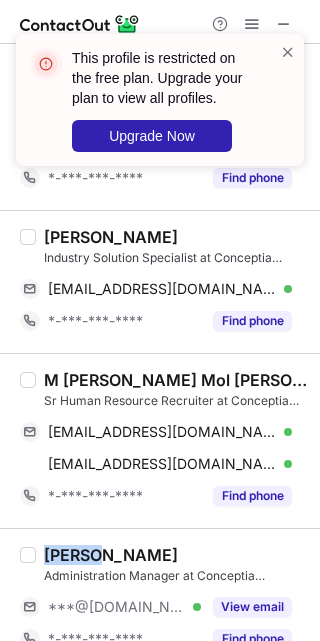 click on "Sanal Vengayil" at bounding box center (111, 555) 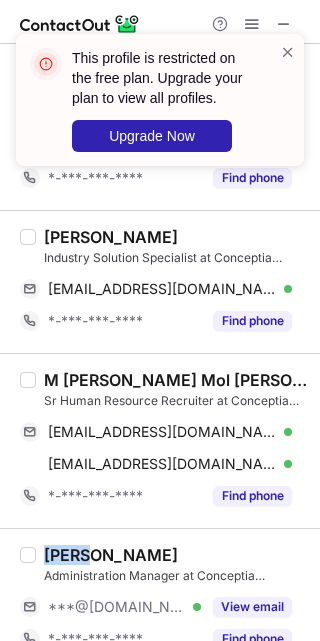 click on "Sanal Vengayil" at bounding box center (111, 555) 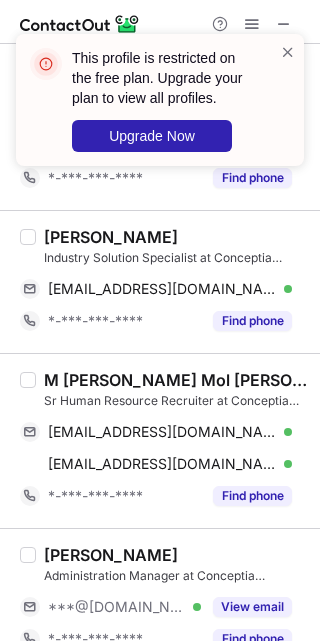click on "Sanal Vengayil Administration Manager at Conceptia Software Technologies ***@outlook.com Verified View email *-***-***-**** Find phone" at bounding box center [160, 599] 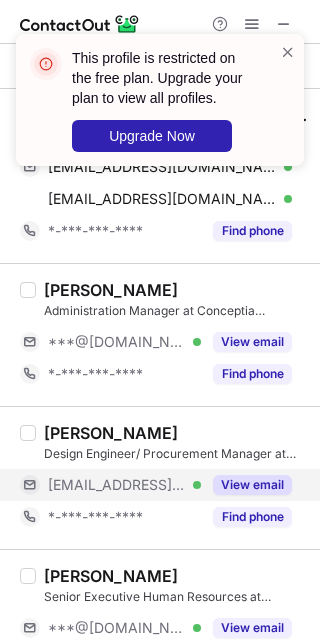 scroll, scrollTop: 1074, scrollLeft: 0, axis: vertical 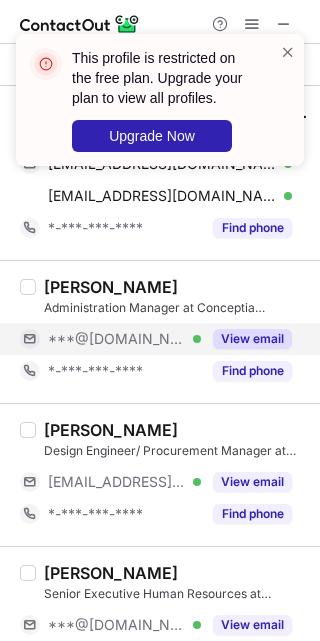 click on "***@outlook.com Verified" at bounding box center [110, 339] 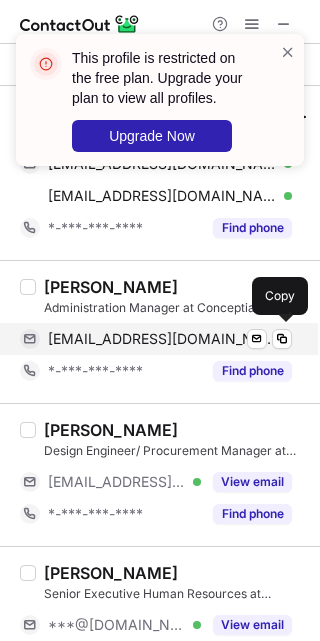 click on "sanalvengayil@outlook.com" at bounding box center [162, 339] 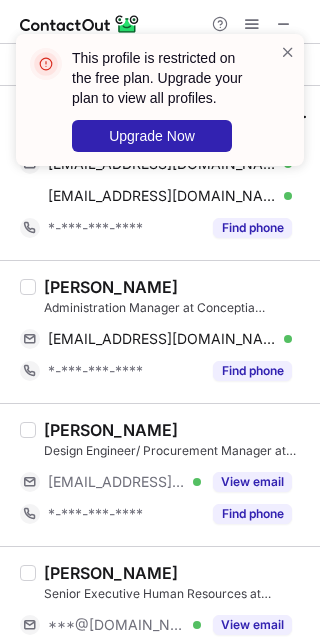 click on "Taufique Raza" at bounding box center [176, 573] 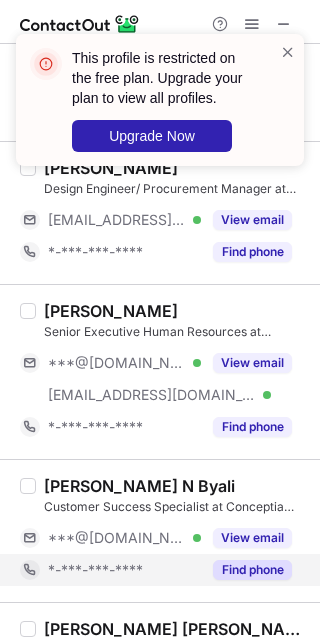 scroll, scrollTop: 1343, scrollLeft: 0, axis: vertical 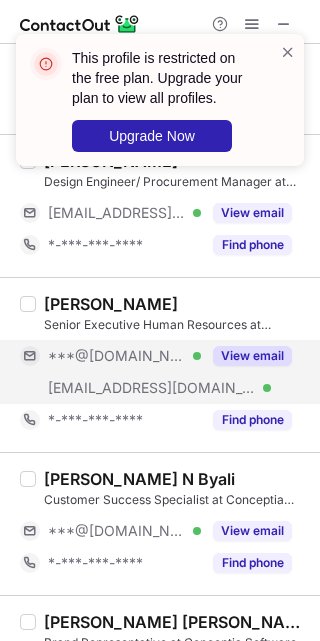 click on "View email" at bounding box center (246, 356) 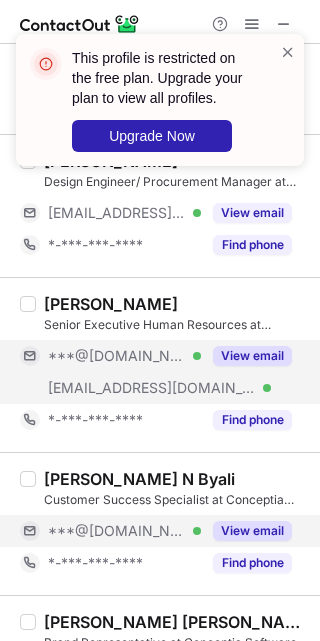 click on "***@[DOMAIN_NAME] Verified" at bounding box center (124, 531) 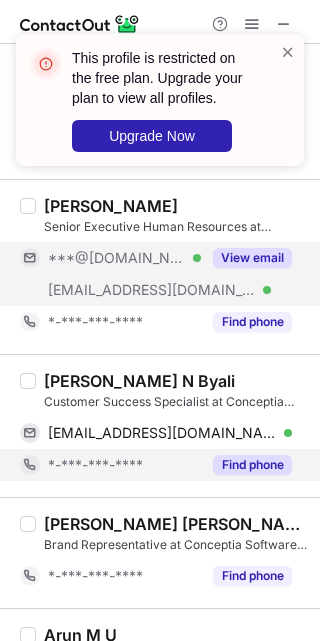 scroll, scrollTop: 1522, scrollLeft: 0, axis: vertical 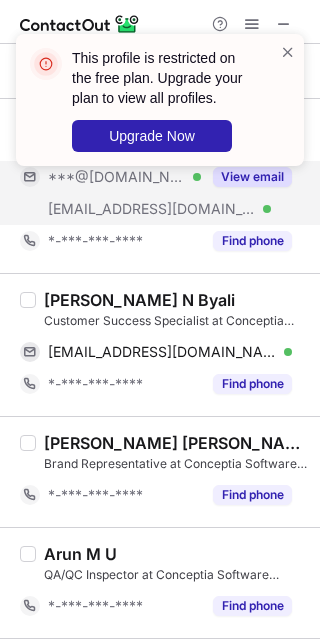 click on "Halesh Kumar N Byali" at bounding box center [139, 300] 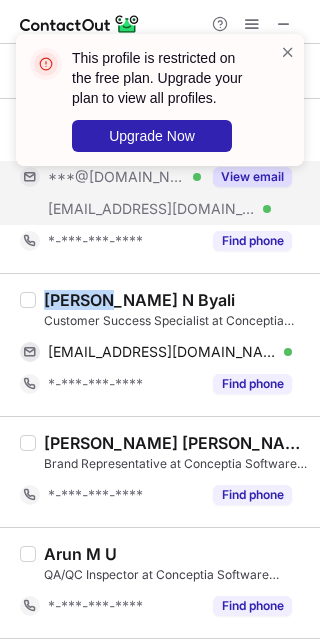 click on "Halesh Kumar N Byali" at bounding box center (139, 300) 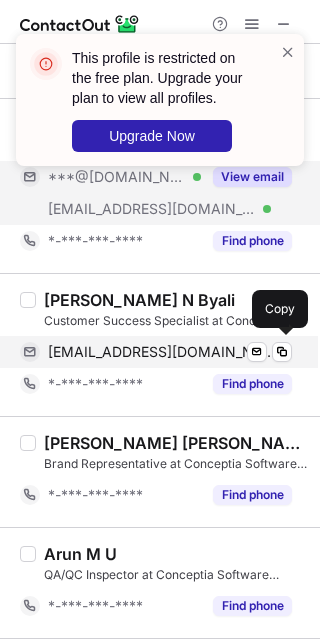 click on "byalihalesh@gmail.com" at bounding box center [162, 352] 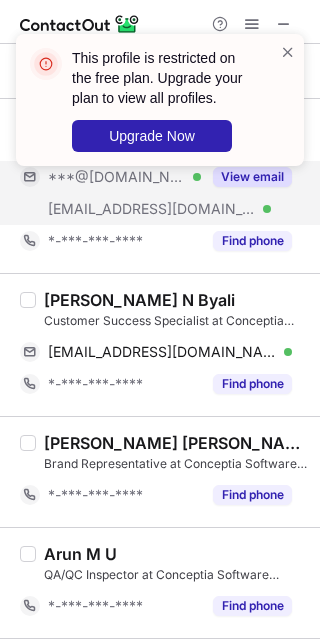 click on "Halesh Kumar N Byali Customer Success Specialist at Conceptia Software Technologies byalihalesh@gmail.com Verified Send email Copy *-***-***-**** Find phone" at bounding box center (160, 344) 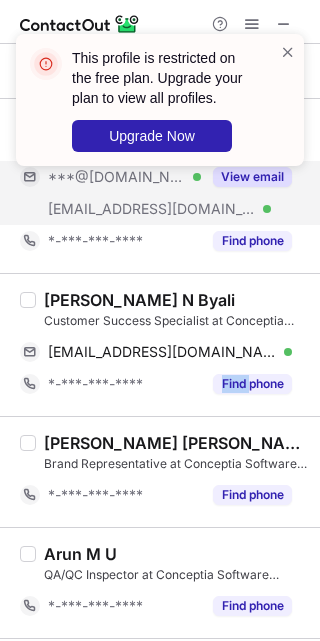 click on "Halesh Kumar N Byali Customer Success Specialist at Conceptia Software Technologies byalihalesh@gmail.com Verified Send email Copy *-***-***-**** Find phone" at bounding box center (160, 344) 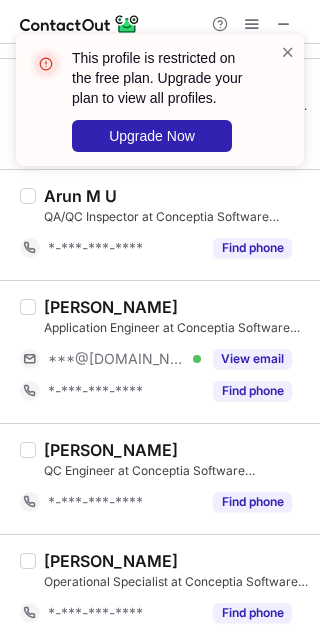 scroll, scrollTop: 1880, scrollLeft: 0, axis: vertical 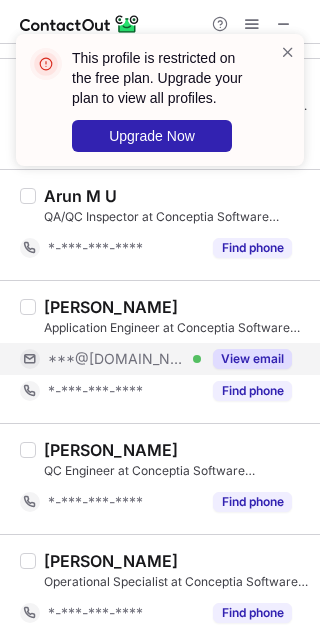 click on "***@[DOMAIN_NAME] Verified" at bounding box center [124, 359] 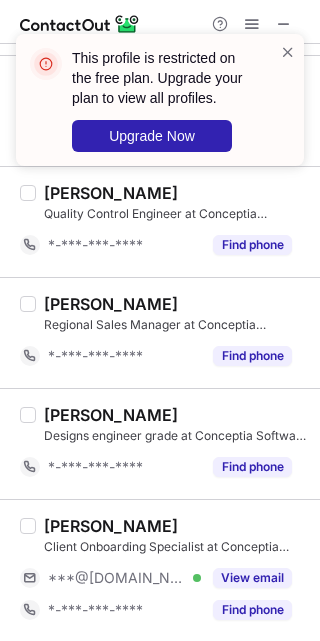 scroll, scrollTop: 2693, scrollLeft: 0, axis: vertical 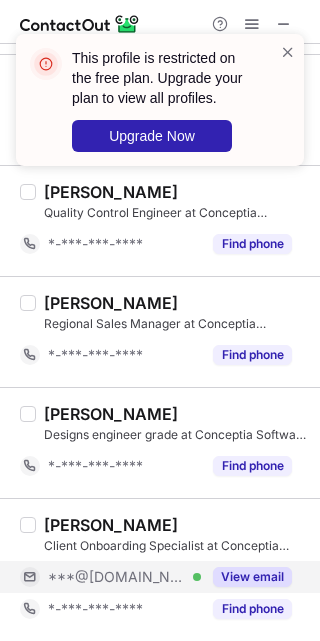 click on "***@[DOMAIN_NAME] Verified" at bounding box center [110, 577] 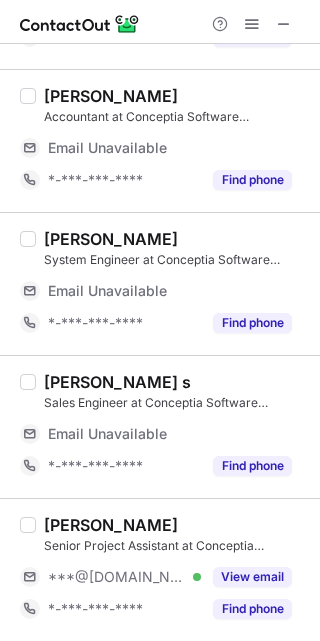 scroll, scrollTop: 3013, scrollLeft: 0, axis: vertical 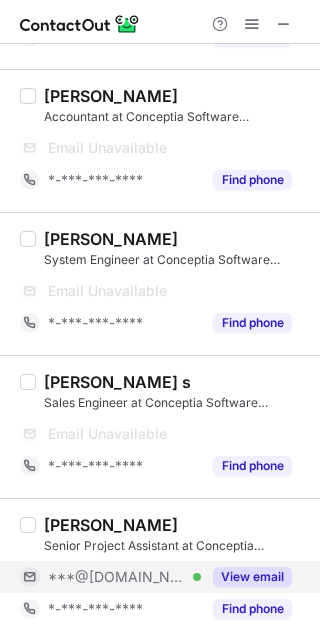 click on "***@[DOMAIN_NAME] Verified" at bounding box center (124, 577) 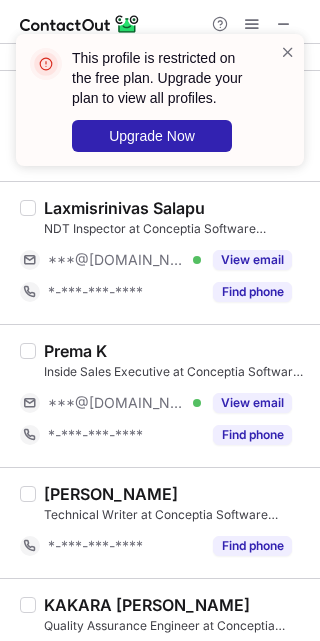 scroll, scrollTop: 1573, scrollLeft: 0, axis: vertical 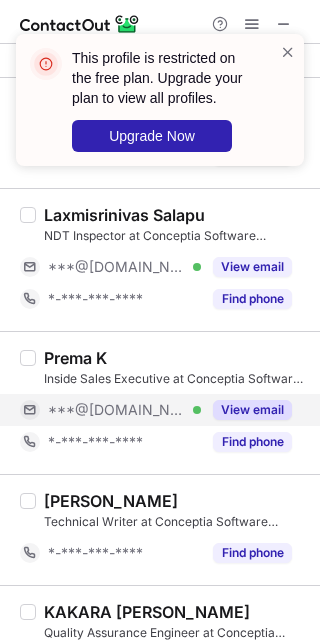 click on "***@[DOMAIN_NAME] Verified" at bounding box center (124, 410) 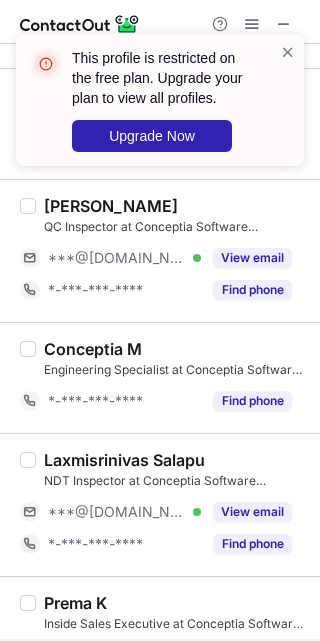scroll, scrollTop: 1304, scrollLeft: 0, axis: vertical 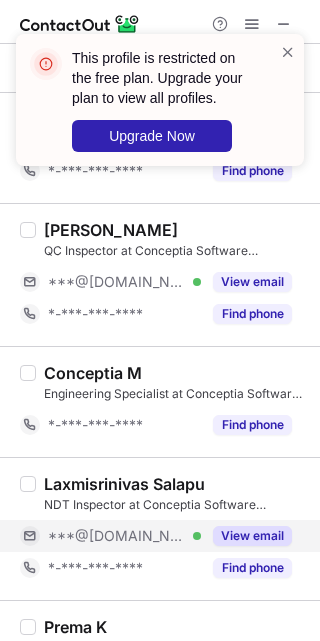 click on "***@[DOMAIN_NAME] Verified" at bounding box center (124, 536) 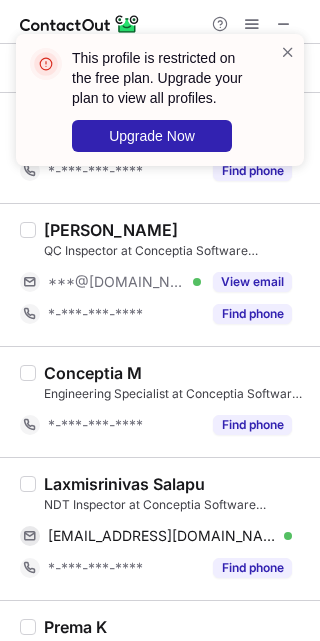click on "Laxmisrinivas Salapu" at bounding box center [124, 484] 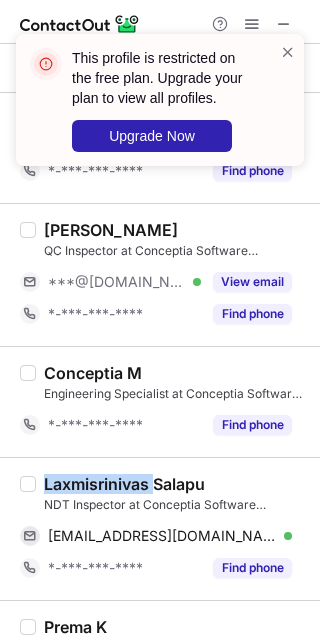 click on "Laxmisrinivas Salapu" at bounding box center (124, 484) 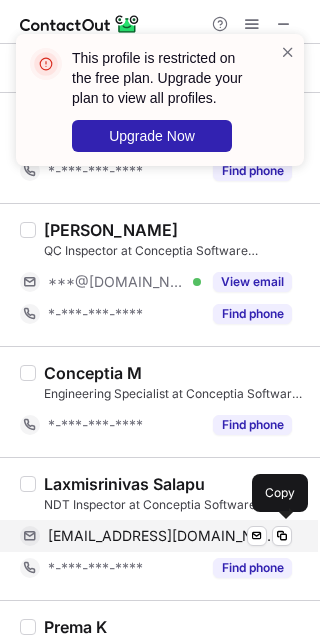 click on "vasusalapu6050@gmail.com" at bounding box center (162, 536) 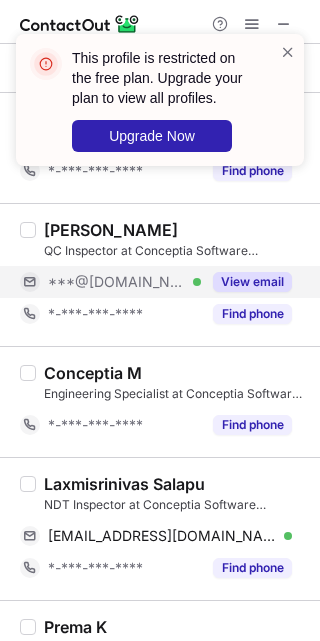 click on "***@[DOMAIN_NAME] Verified" at bounding box center (124, 282) 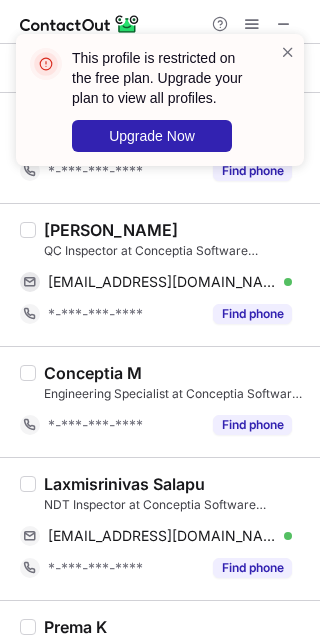 click on "Prabhun Kumar" at bounding box center (111, 230) 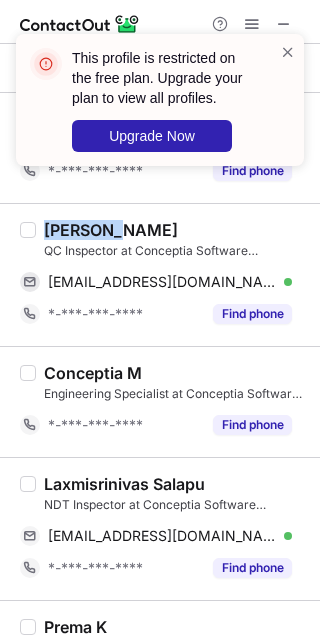 click on "Prabhun Kumar" at bounding box center (111, 230) 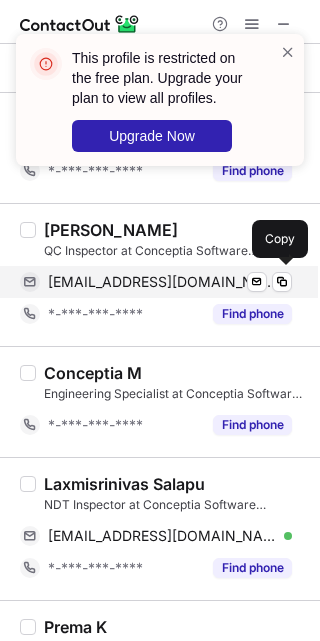 click on "prabhunkumar60@gmail.com Verified Send email Copy" at bounding box center (156, 282) 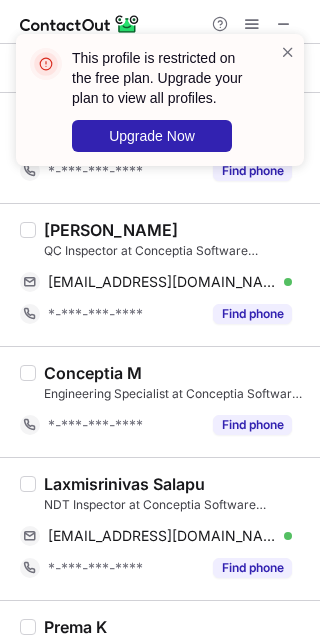 click on "Conceptia M" at bounding box center (176, 373) 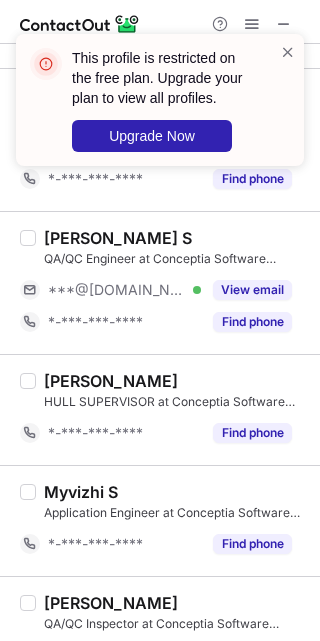scroll, scrollTop: 0, scrollLeft: 0, axis: both 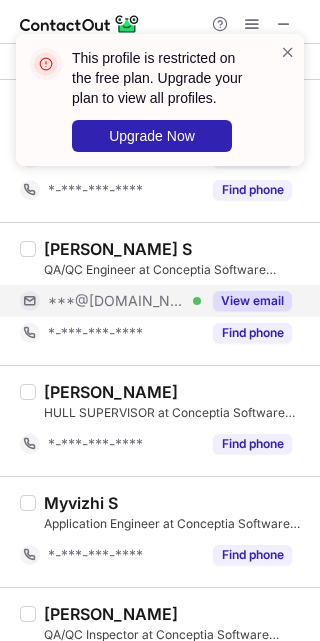 click on "***@[DOMAIN_NAME] Verified" at bounding box center [124, 301] 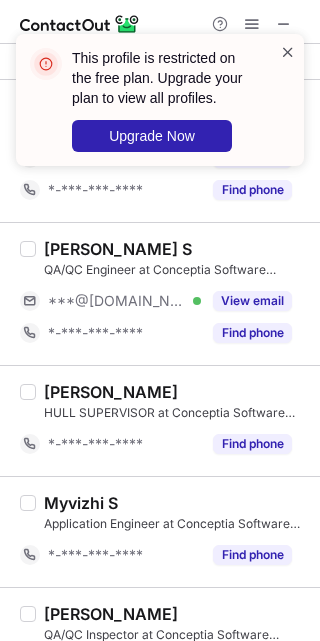 click at bounding box center [288, 52] 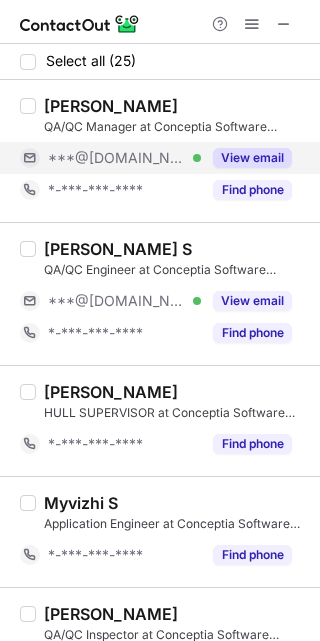 click on "***@[DOMAIN_NAME] Verified" at bounding box center [124, 158] 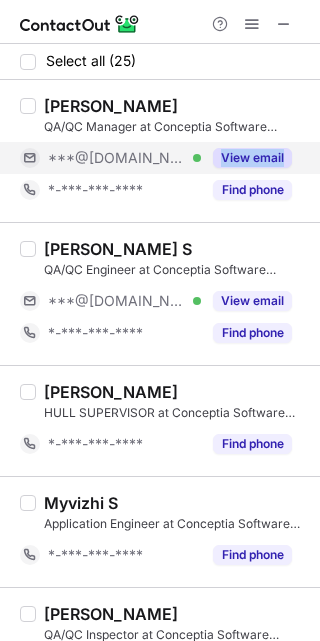 click on "***@[DOMAIN_NAME] Verified" at bounding box center [124, 158] 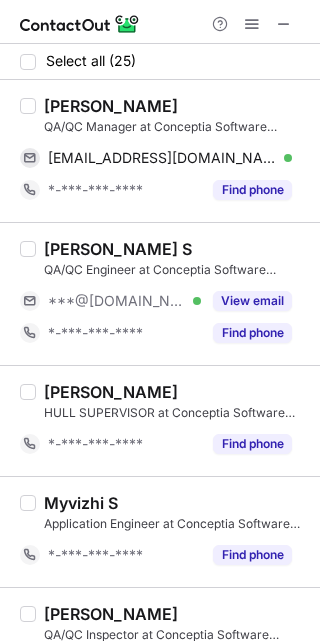 click on "Vineet Chaudhary" at bounding box center (111, 106) 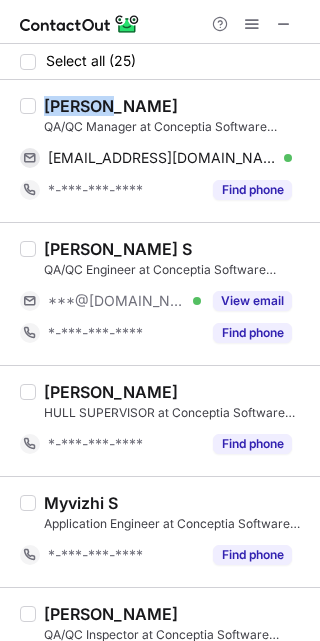 click on "Vineet Chaudhary" at bounding box center (111, 106) 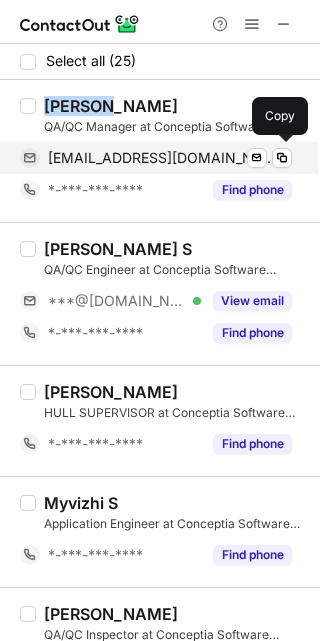 click on "vineet139@gmail.com" at bounding box center [162, 158] 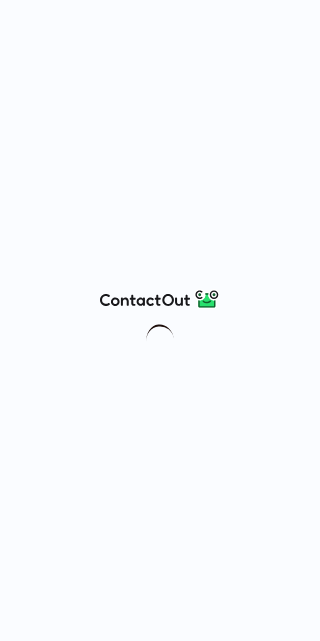 scroll, scrollTop: 0, scrollLeft: 0, axis: both 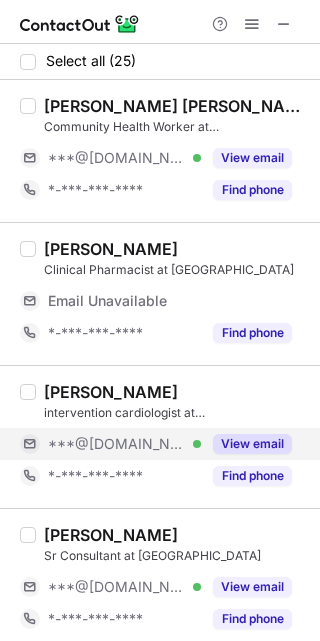 click on "View email" at bounding box center [246, 444] 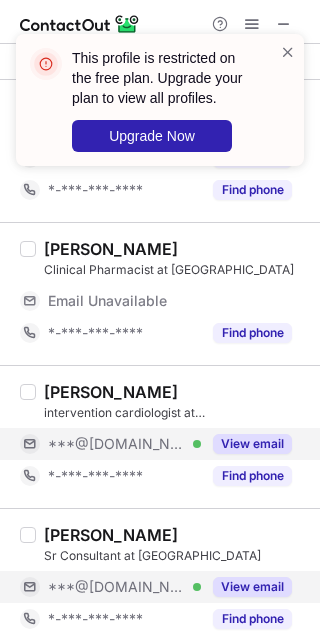 click on "***@[DOMAIN_NAME] Verified" at bounding box center [124, 587] 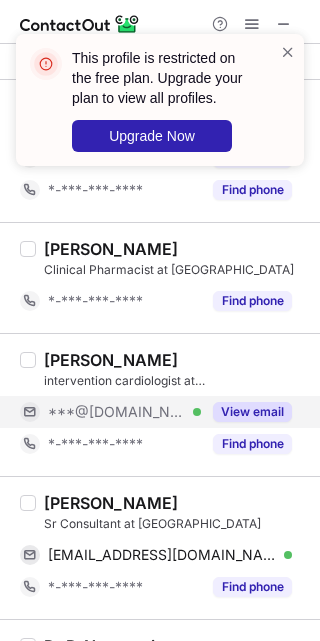 click on "Dr Suman Das" at bounding box center [111, 503] 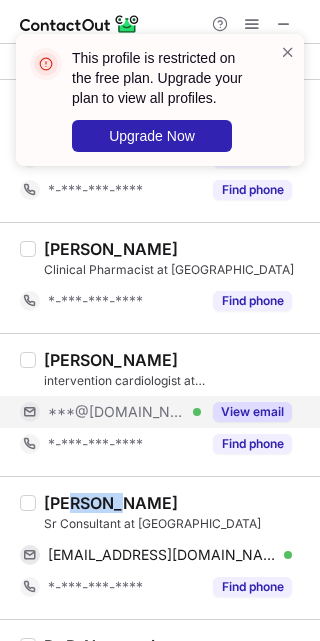 click on "Dr Suman Das" at bounding box center [111, 503] 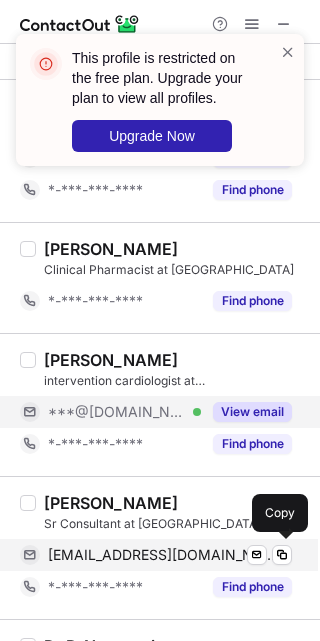 click on "drsumandas@gmail.com" at bounding box center [162, 555] 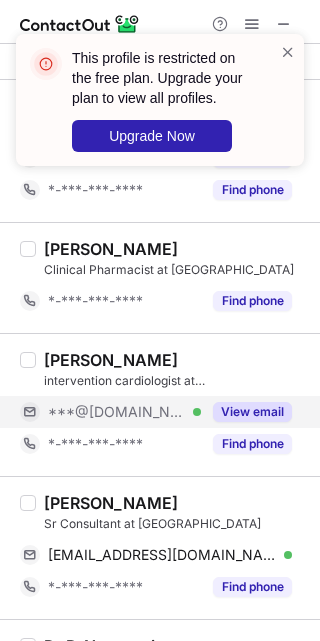 click on "Dr Suman Das" at bounding box center (176, 503) 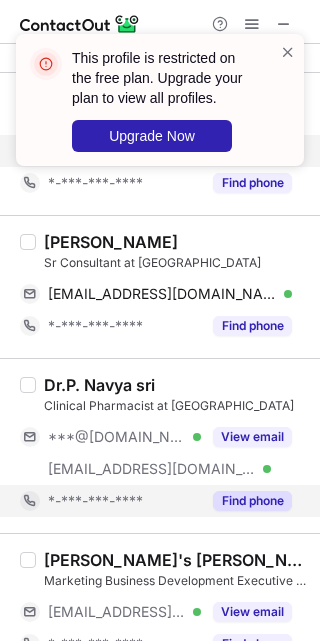 scroll, scrollTop: 268, scrollLeft: 0, axis: vertical 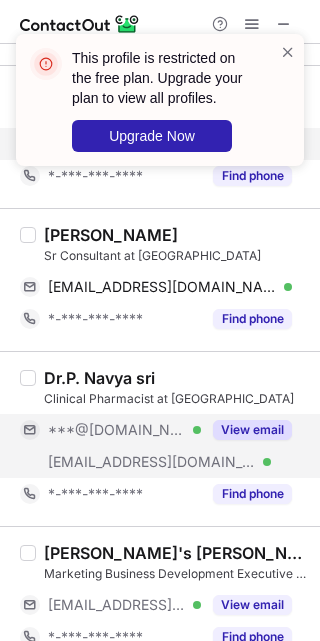 click on "***@[DOMAIN_NAME] Verified" at bounding box center [124, 430] 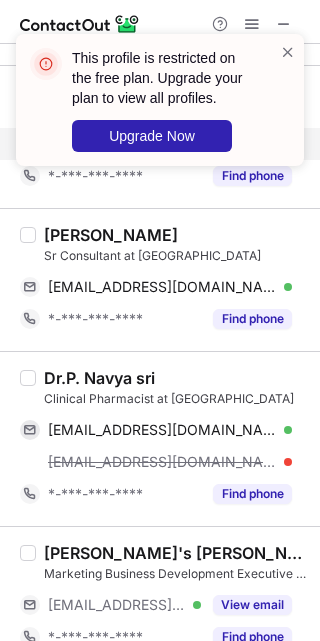 click on "Dr.P. Navya sri" at bounding box center [99, 378] 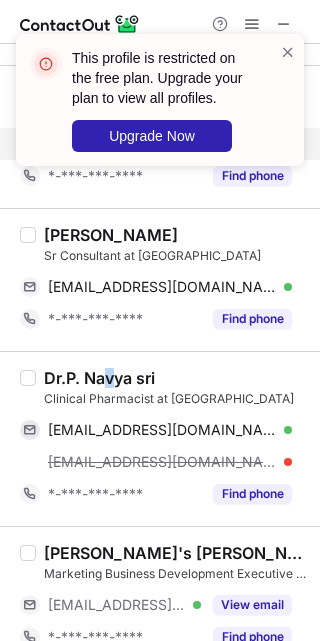 click on "Dr.P. Navya sri" at bounding box center [99, 378] 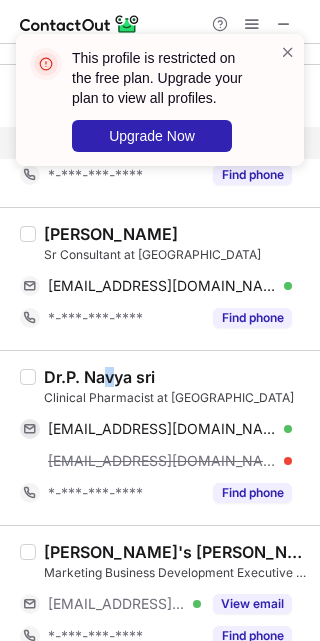 click on "Dr.P. Navya sri" at bounding box center [99, 377] 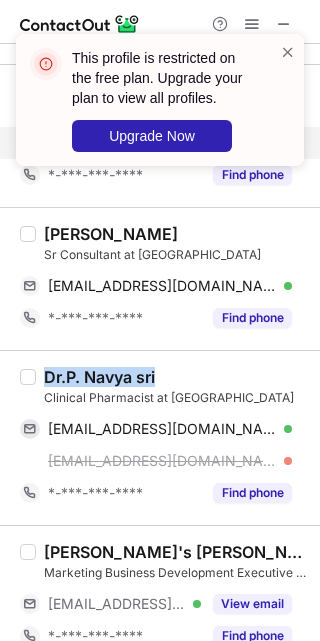 click on "Dr.P. Navya sri" at bounding box center [176, 377] 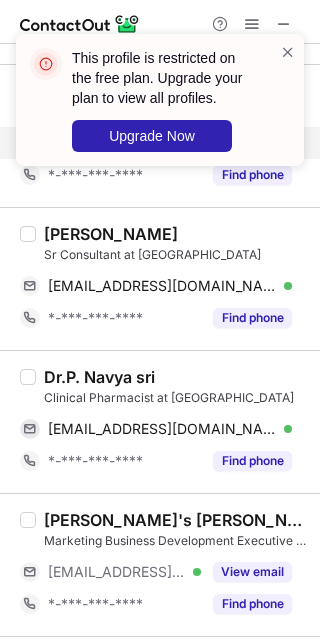 click on "Dr.P. Navya sri" at bounding box center [99, 377] 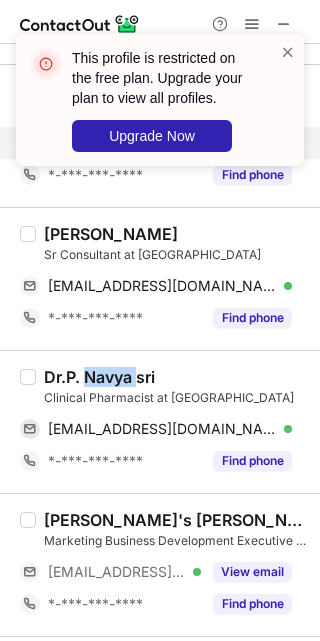 click on "Dr.P. Navya sri" at bounding box center [99, 377] 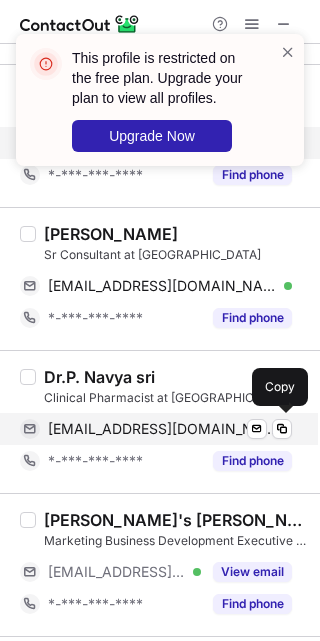 click on "navyanavs222@gmail.com" at bounding box center [162, 429] 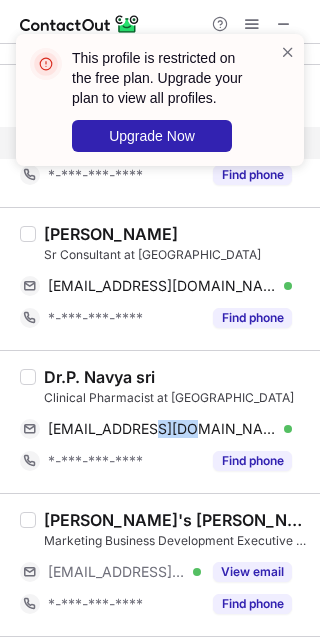 click on "Dr.P. Navya sri Clinical Pharmacist at Queens NRI Hospitals navyanavs222@gmail.com Verified Send email Copy *-***-***-**** Find phone" at bounding box center (160, 421) 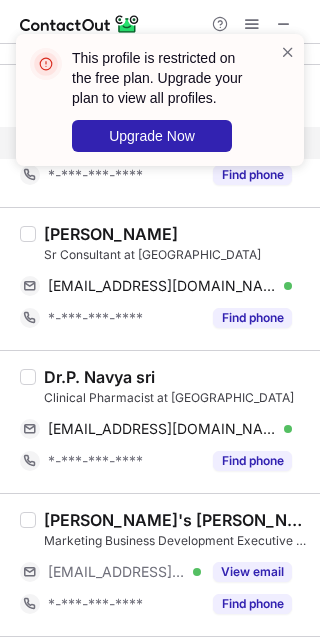 click on "Dr.P. Navya sri Clinical Pharmacist at Queens NRI Hospitals navyanavs222@gmail.com Verified Send email Copy *-***-***-**** Find phone" at bounding box center [160, 421] 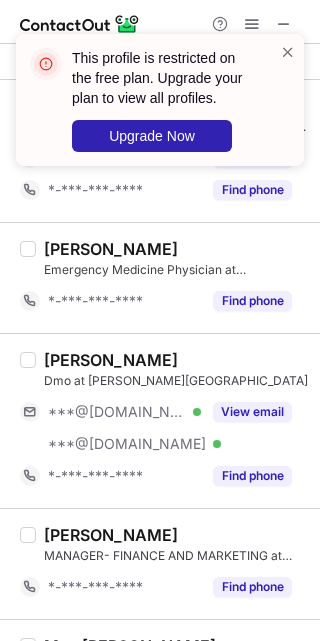 scroll, scrollTop: 716, scrollLeft: 0, axis: vertical 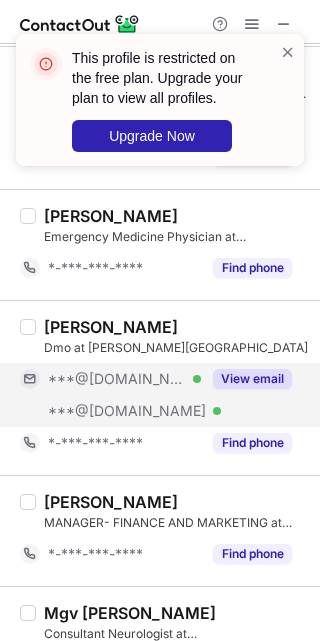 click on "***@[DOMAIN_NAME] Verified" at bounding box center [110, 379] 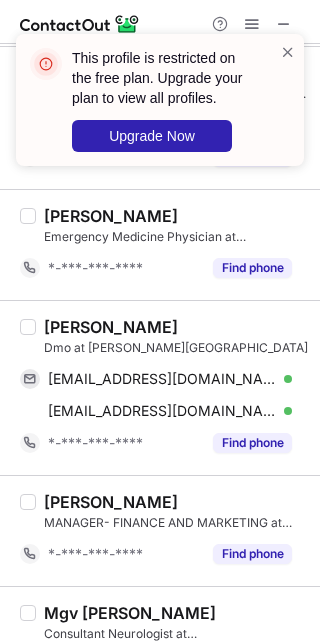 click on "Sanapala Sunil" at bounding box center (111, 327) 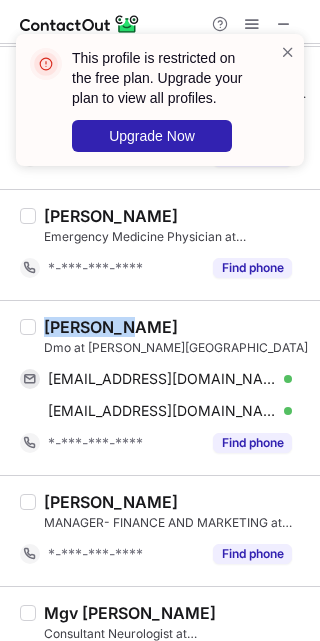 click on "Sanapala Sunil" at bounding box center [111, 327] 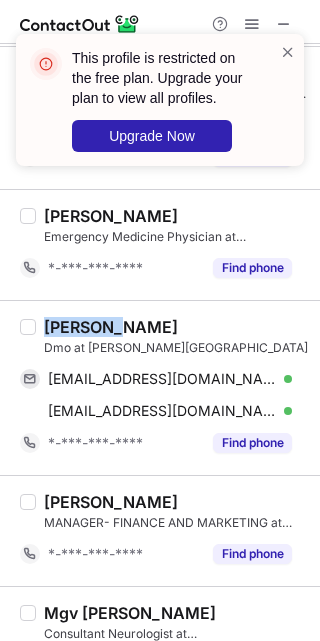 scroll, scrollTop: 717, scrollLeft: 0, axis: vertical 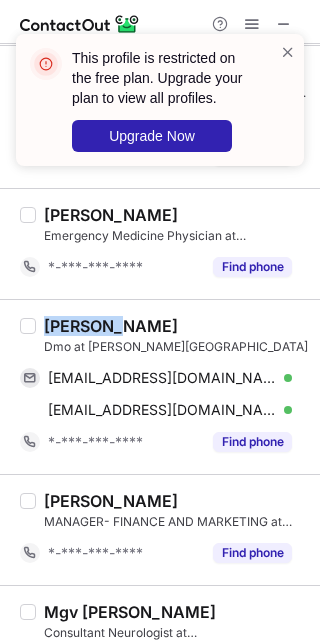 copy on "Sanapala" 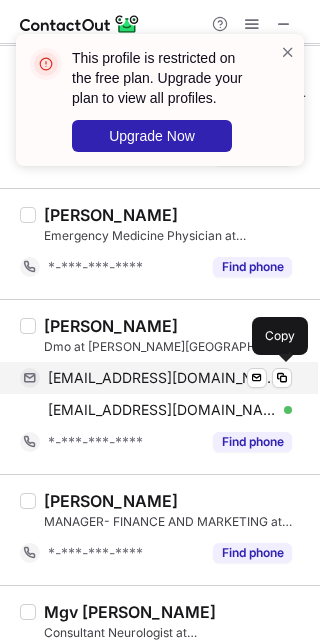 click on "sunilmadhav2@gmail.com Verified Send email Copy" at bounding box center (156, 378) 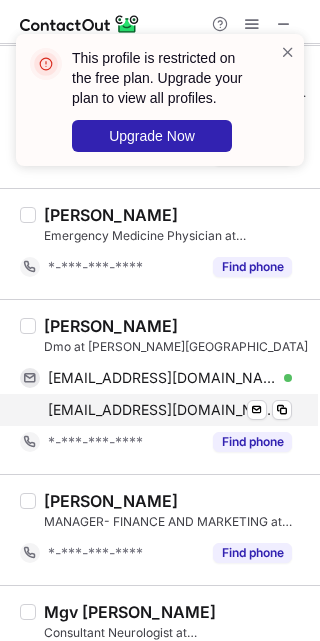 click on "sunil_madhav2@yahoo.com" at bounding box center (162, 410) 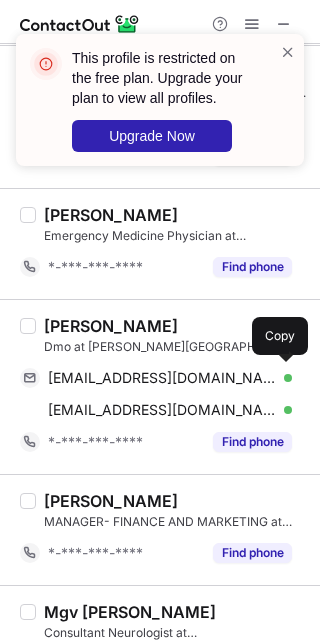 click on "Sanapala Sunil Dmo at Raheja Medical Centre sunilmadhav2@gmail.com Verified Send email Copy sunil_madhav2@yahoo.com Verified Send email Copy *-***-***-**** Find phone" at bounding box center [160, 386] 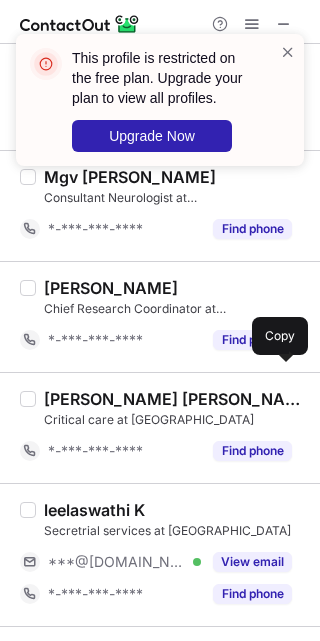 scroll, scrollTop: 1164, scrollLeft: 0, axis: vertical 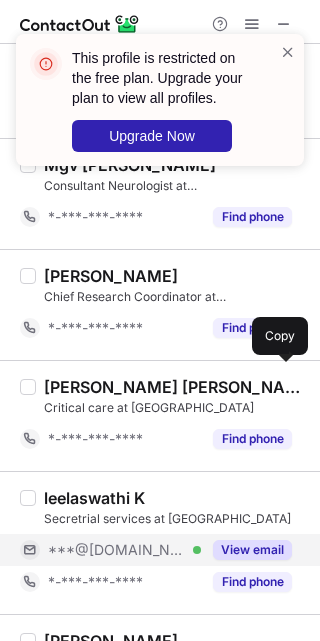 click on "***@[DOMAIN_NAME] Verified" at bounding box center (124, 550) 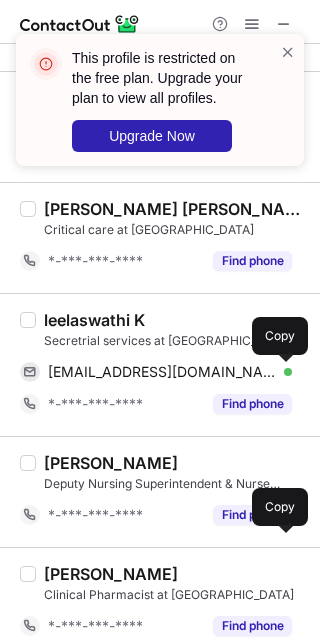 scroll, scrollTop: 1343, scrollLeft: 0, axis: vertical 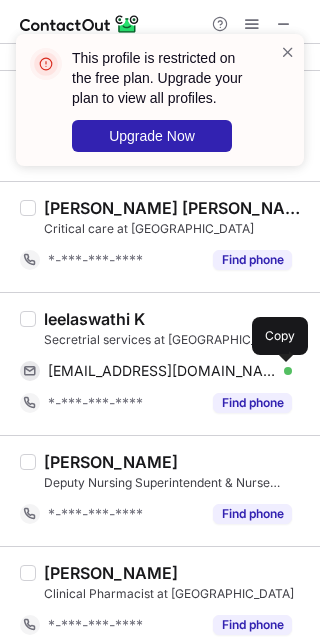 click on "leelaswathi K" at bounding box center [94, 319] 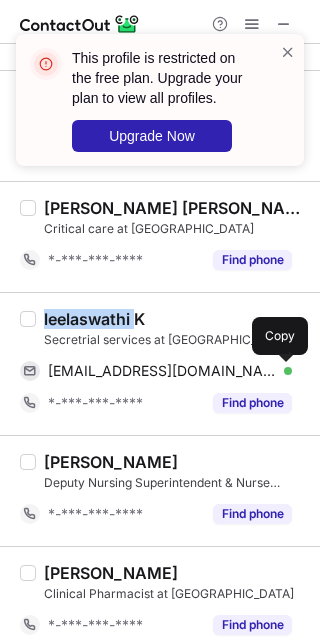 click on "leelaswathi K" at bounding box center (94, 319) 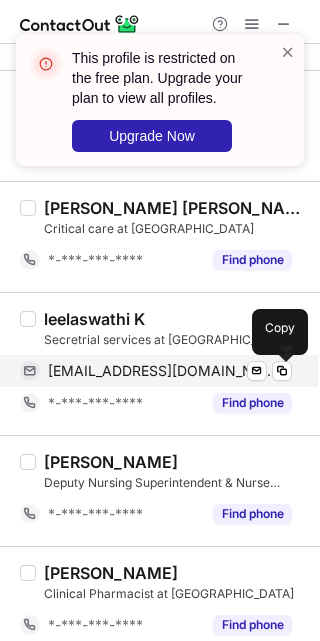 click on "swathikantipaka@gmail.com" at bounding box center [162, 371] 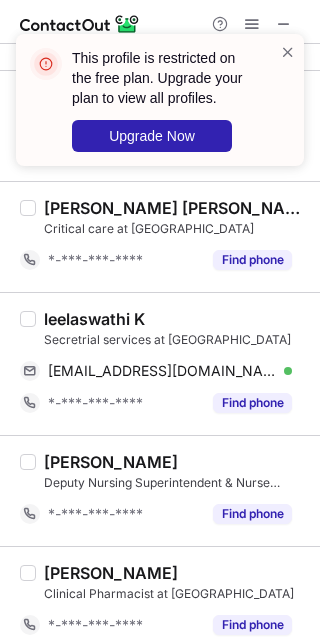 click on "leelaswathi K Secretrial services at Queens NRI Hospital swathikantipaka@gmail.com Verified Send email Copy *-***-***-**** Find phone" at bounding box center [160, 363] 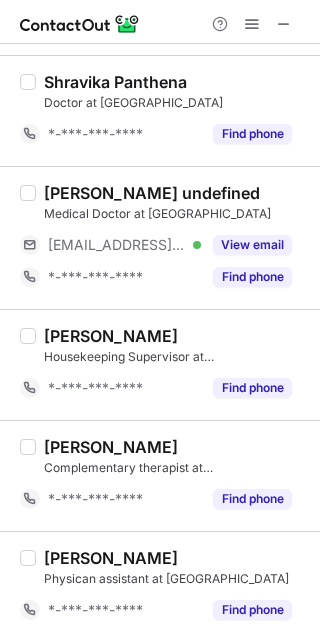 scroll, scrollTop: 834, scrollLeft: 0, axis: vertical 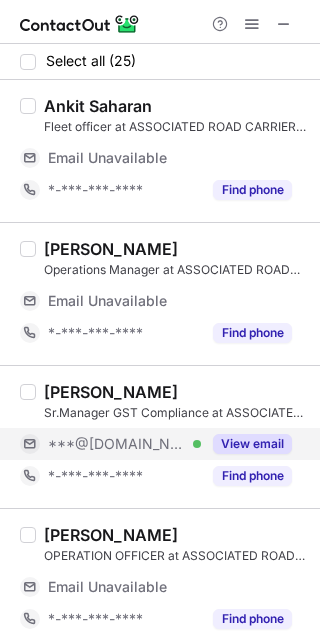 click on "***@[DOMAIN_NAME] Verified" at bounding box center [124, 444] 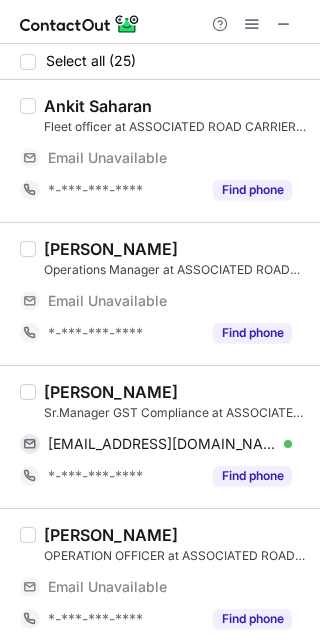 click on "[PERSON_NAME]" at bounding box center [111, 392] 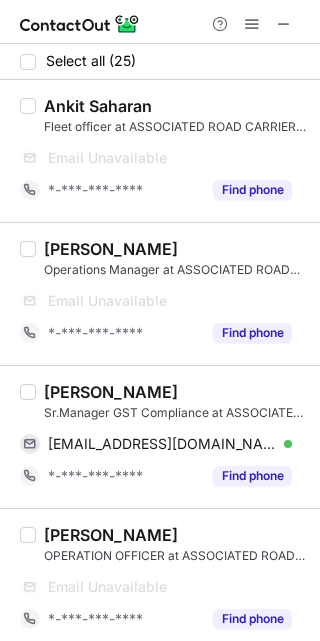 click on "[PERSON_NAME]" at bounding box center [111, 392] 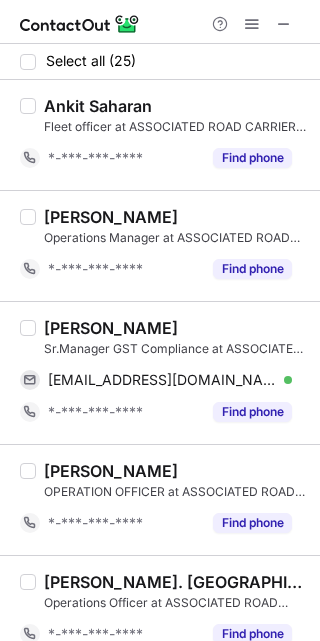 click on "[PERSON_NAME]" at bounding box center (111, 328) 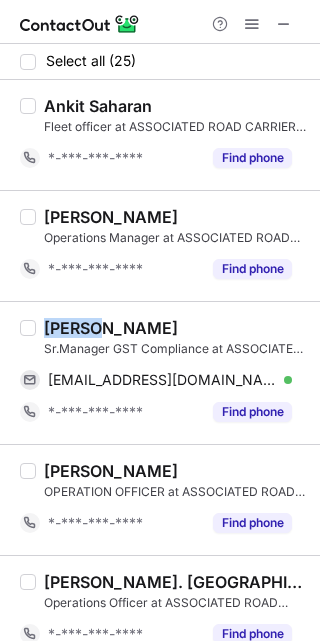 click on "[PERSON_NAME]" at bounding box center (111, 328) 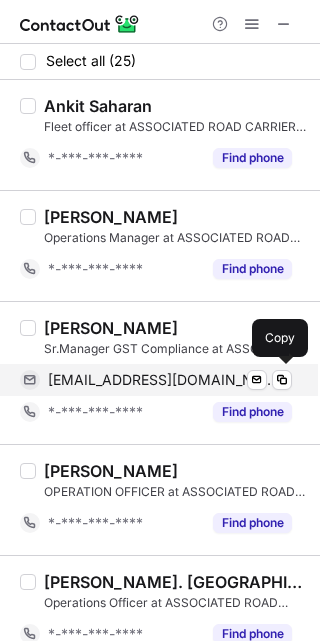 click on "[EMAIL_ADDRESS][DOMAIN_NAME]" at bounding box center [162, 380] 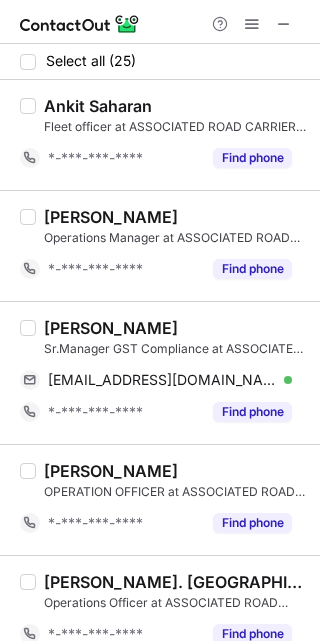 click on "Satya Prakash K" at bounding box center [176, 328] 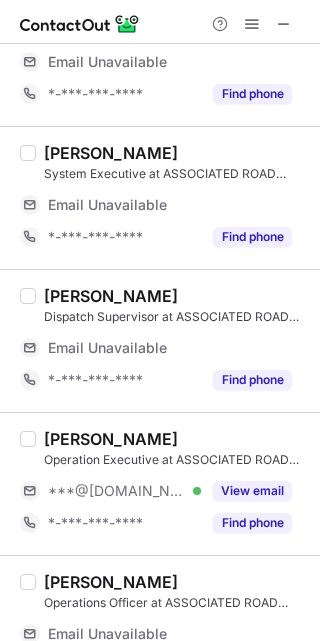 scroll, scrollTop: 2098, scrollLeft: 0, axis: vertical 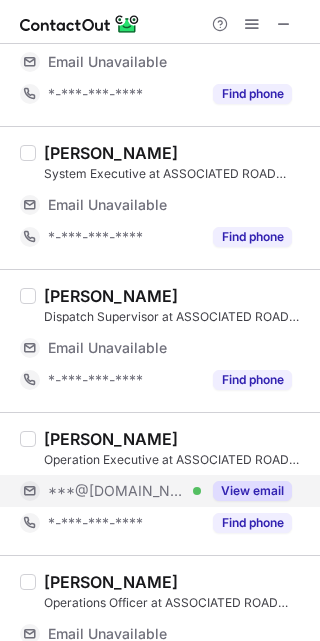 click on "***@[DOMAIN_NAME] Verified" at bounding box center (124, 491) 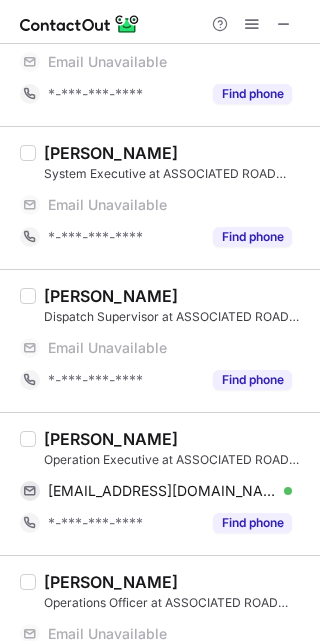 click on "Dinesh Kumar" at bounding box center (111, 439) 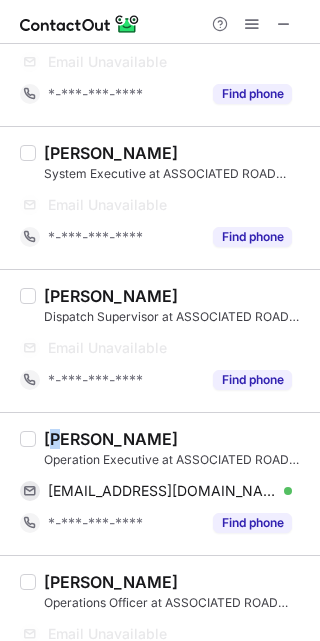 click on "Dinesh Kumar" at bounding box center [111, 439] 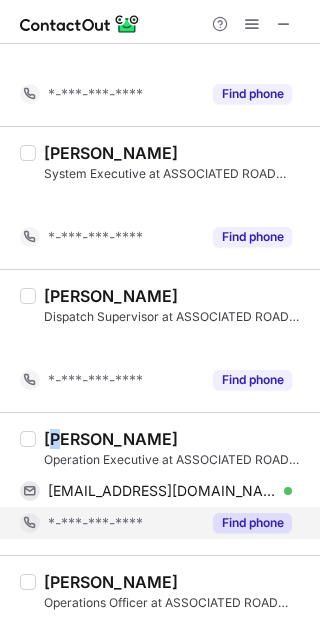 scroll, scrollTop: 1746, scrollLeft: 0, axis: vertical 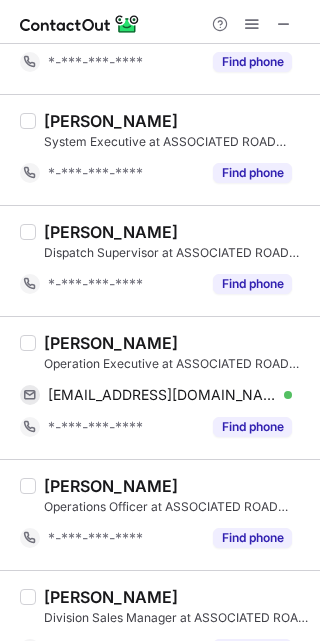 click on "Dinesh Kumar" at bounding box center (111, 343) 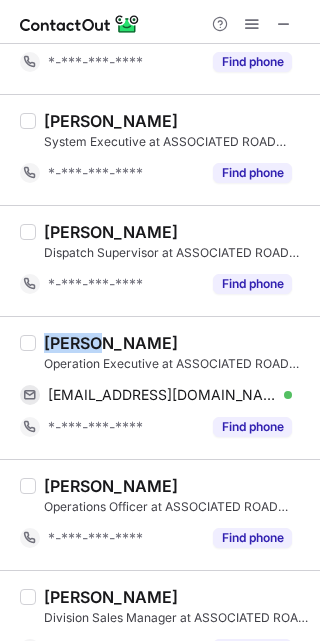 click on "Dinesh Kumar" at bounding box center (111, 343) 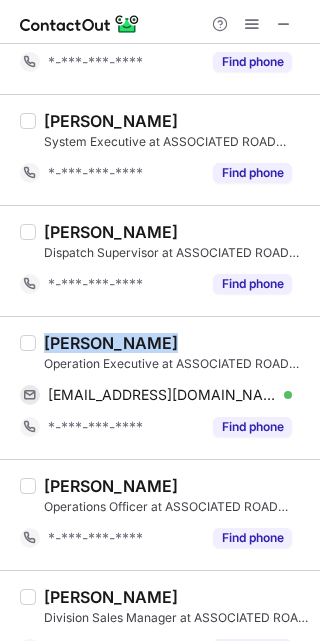 click on "Dinesh Kumar" at bounding box center (111, 343) 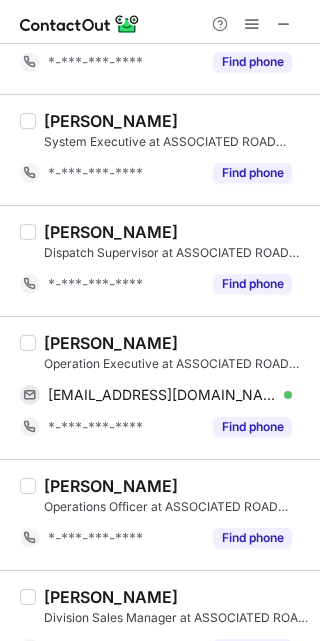 click on "Dinesh Kumar" at bounding box center (111, 343) 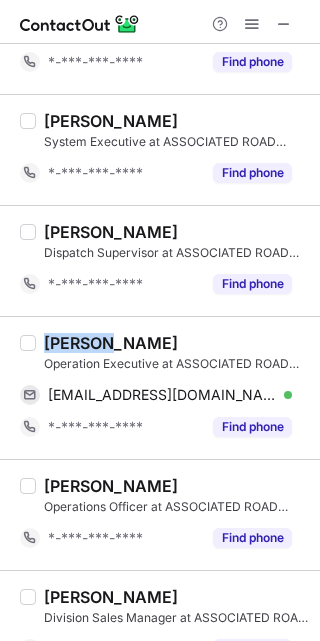 click on "Dinesh Kumar" at bounding box center [111, 343] 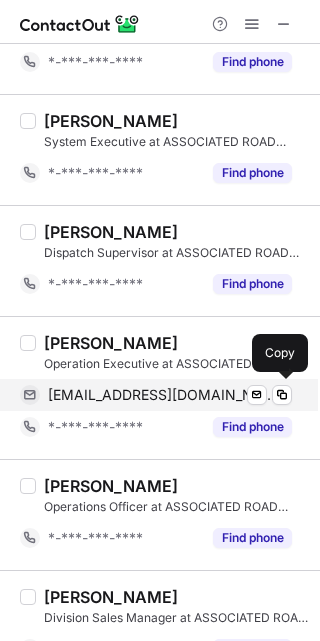 click on "infod29@gmail.com" at bounding box center [162, 395] 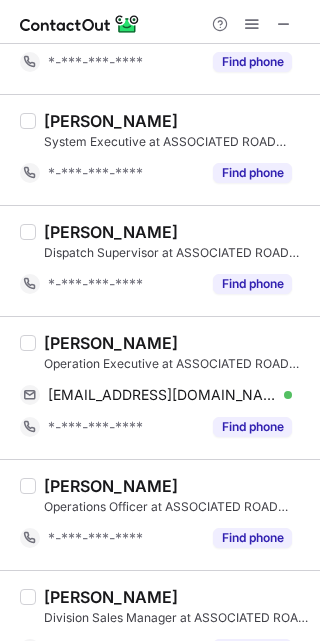 click on "Rohit Solse Dispatch Supervisor at ASSOCIATED ROAD CARRIERS LIMITED *-***-***-**** Find phone" at bounding box center [160, 260] 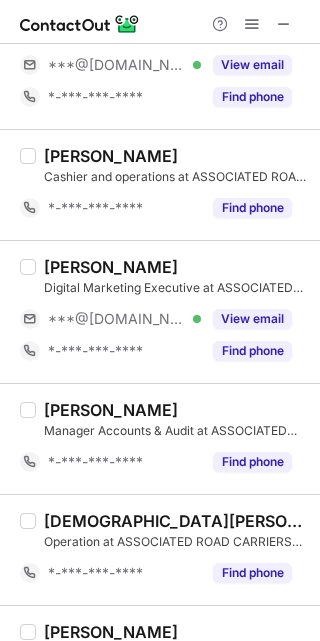 scroll, scrollTop: 671, scrollLeft: 0, axis: vertical 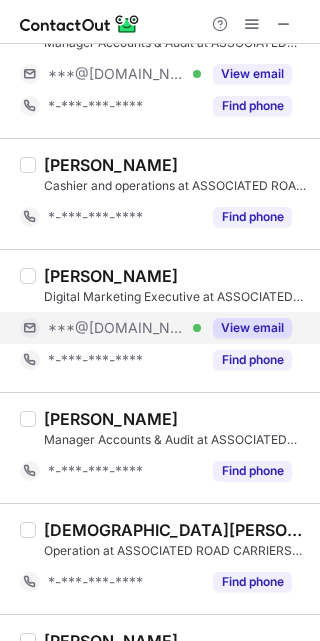click on "***@[DOMAIN_NAME] Verified" at bounding box center [124, 328] 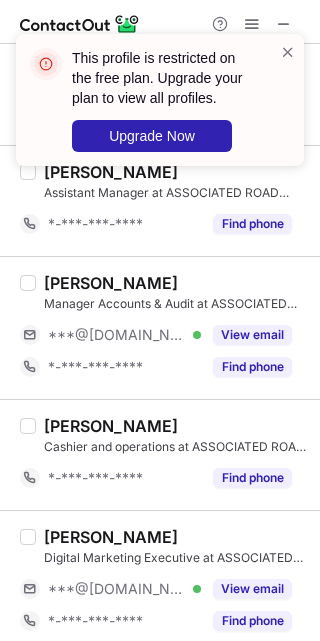 scroll, scrollTop: 402, scrollLeft: 0, axis: vertical 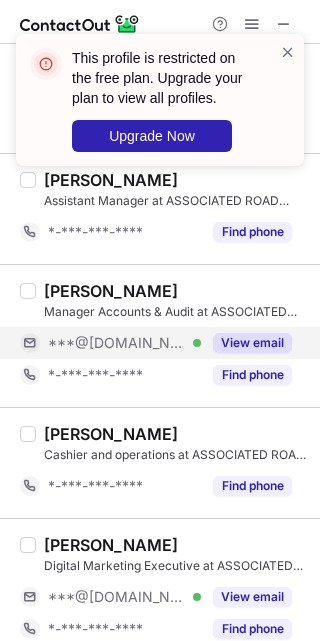 click on "***@[DOMAIN_NAME] Verified" at bounding box center (124, 343) 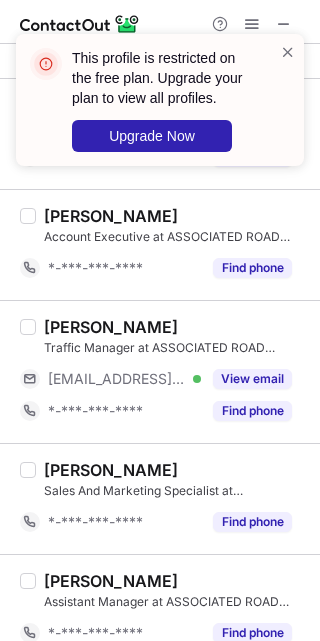 scroll, scrollTop: 0, scrollLeft: 0, axis: both 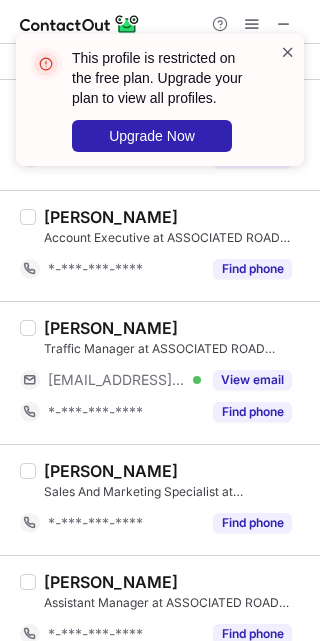 click at bounding box center (288, 52) 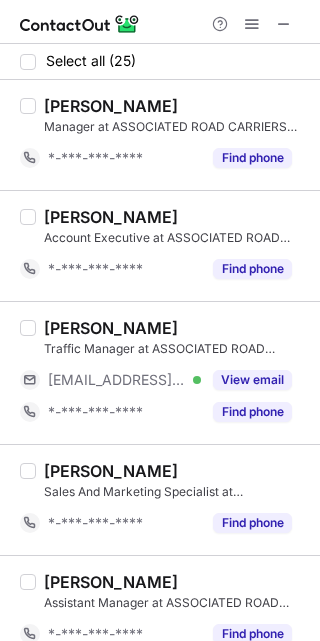 click at bounding box center (288, 52) 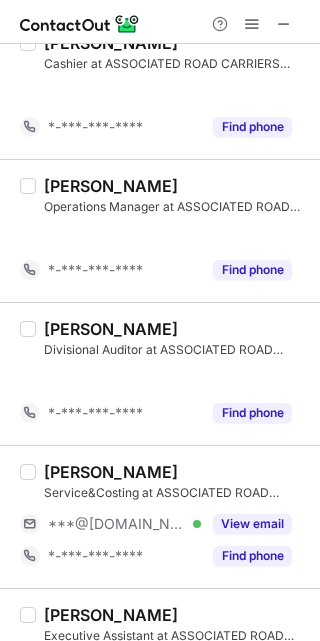scroll, scrollTop: 2341, scrollLeft: 0, axis: vertical 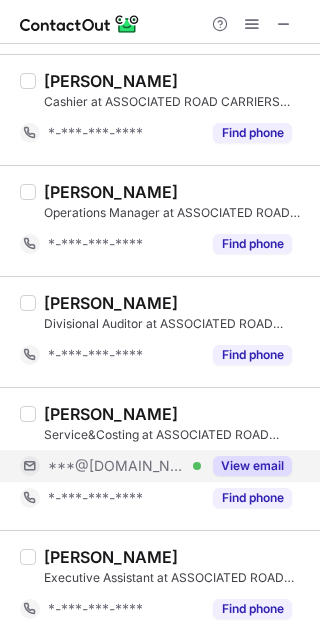 click on "***@[DOMAIN_NAME] Verified" at bounding box center (124, 466) 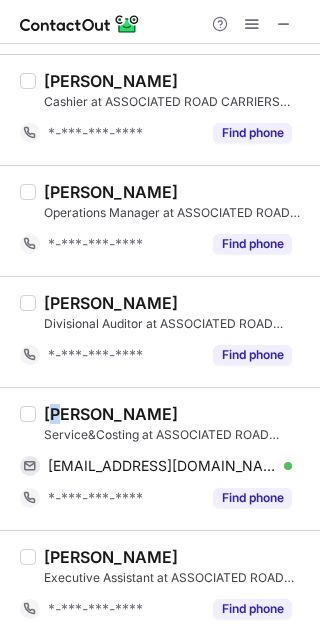 click on "Manish Gupta" at bounding box center (111, 414) 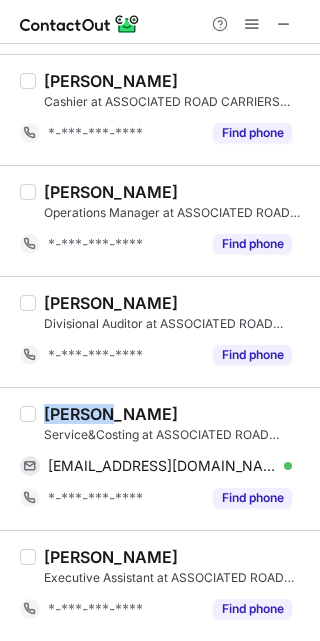 click on "Manish Gupta" at bounding box center (111, 414) 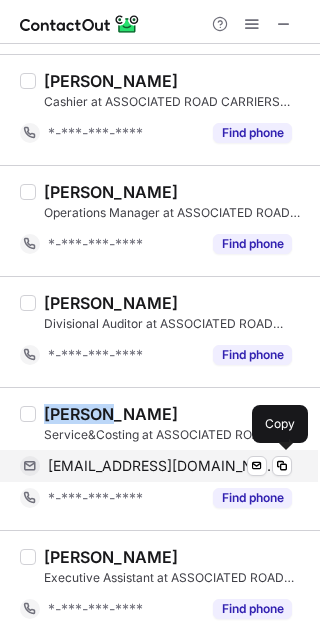 click on "manishgupta074@gmail.com" at bounding box center (162, 466) 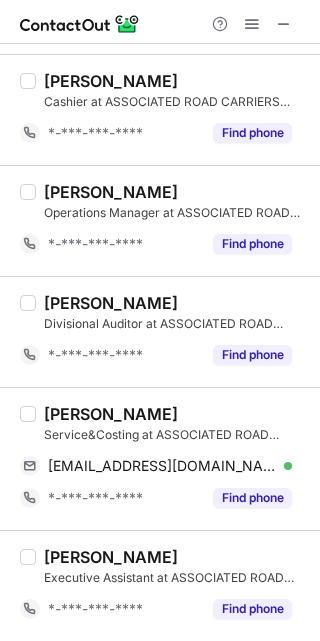 click on "Suman Kumar Mishra Divisional Auditor at ASSOCIATED ROAD CARRIERS LIMITED *-***-***-**** Find phone" at bounding box center [160, 331] 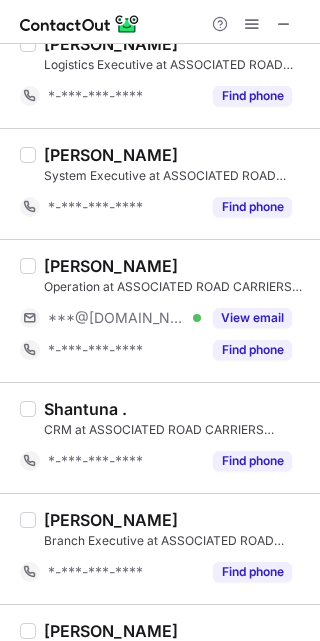 scroll, scrollTop: 997, scrollLeft: 0, axis: vertical 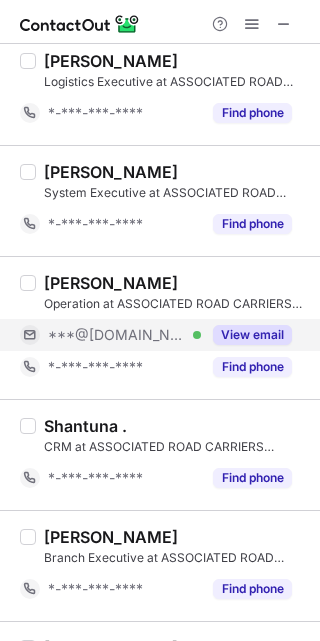 click on "***@[DOMAIN_NAME] Verified" at bounding box center [124, 335] 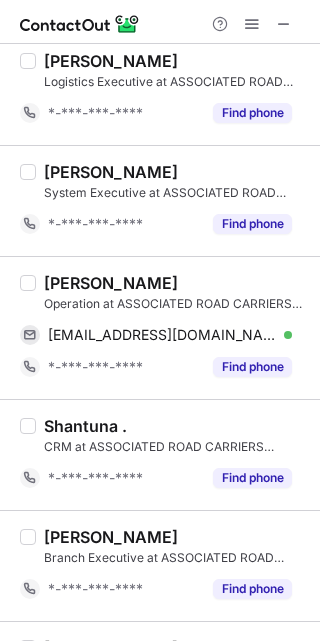 click on "Vikash Lakhlan" at bounding box center (111, 283) 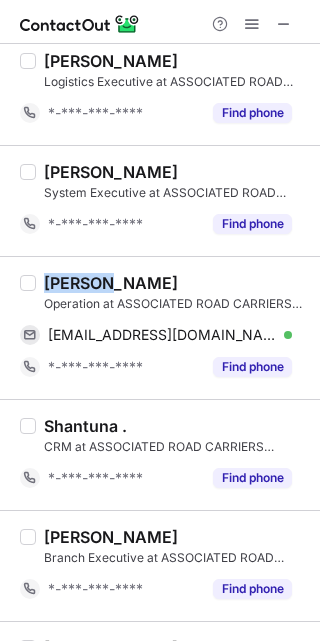 click on "Vikash Lakhlan" at bounding box center (111, 283) 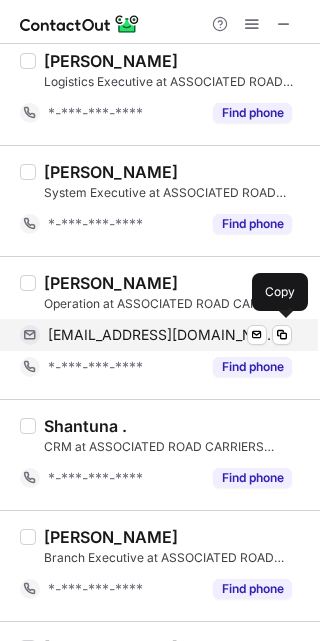 click on "vikashlakhlan247@gmail.com" at bounding box center (162, 335) 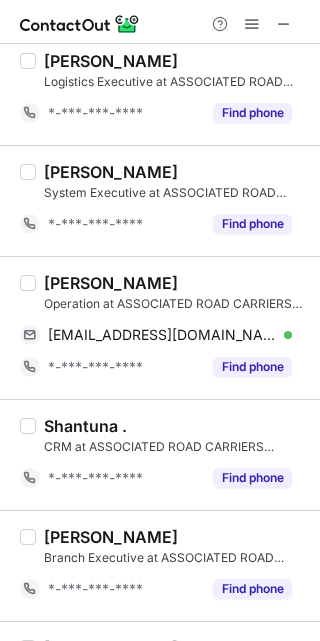 click on "Vikash Lakhlan Operation at ASSOCIATED ROAD CARRIERS LIMITED vikashlakhlan247@gmail.com Verified Send email Copy *-***-***-**** Find phone" at bounding box center (160, 327) 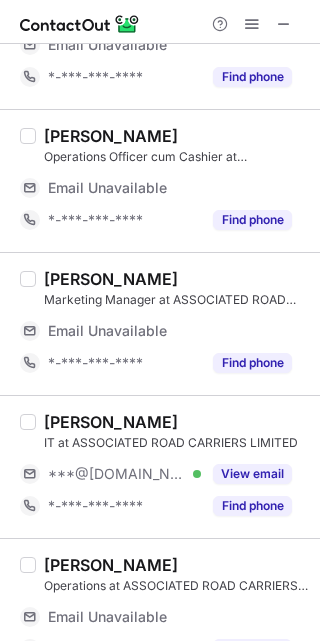 scroll, scrollTop: 268, scrollLeft: 0, axis: vertical 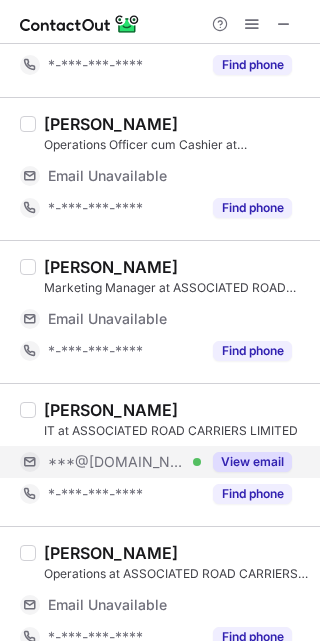 click on "View email" at bounding box center (246, 462) 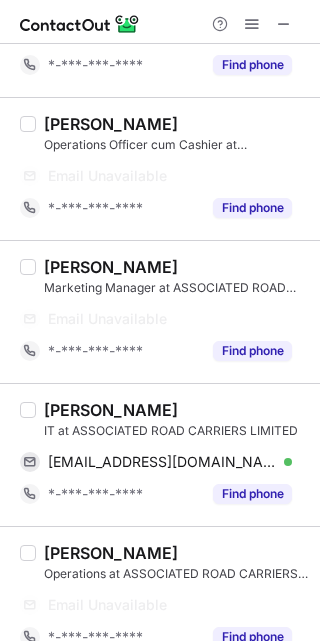 click on "Ajay Tripathi" at bounding box center [111, 410] 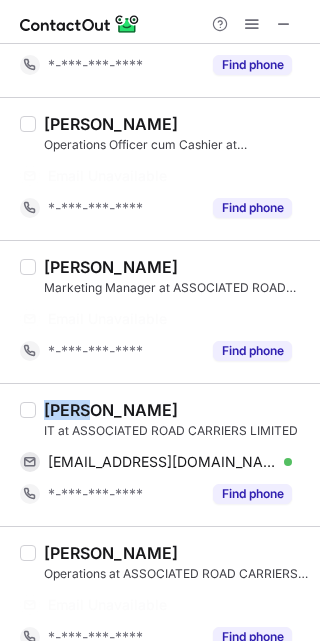 click on "Ajay Tripathi" at bounding box center (111, 410) 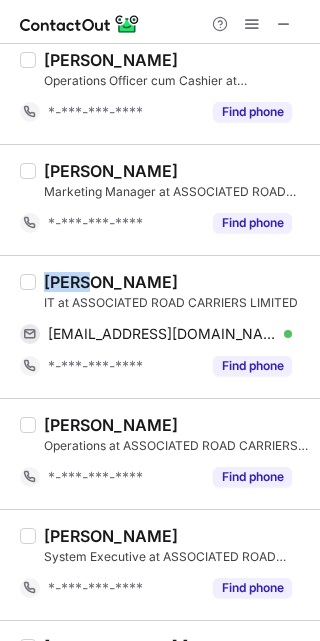 scroll, scrollTop: 236, scrollLeft: 0, axis: vertical 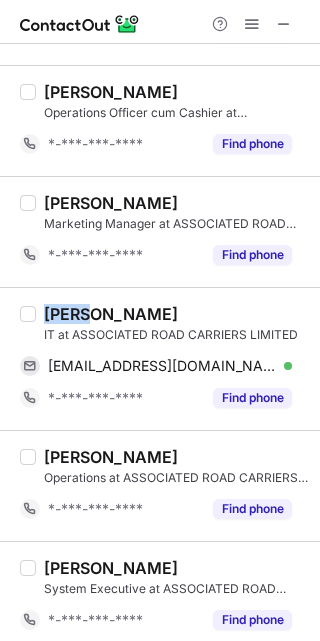 copy on "Ajay" 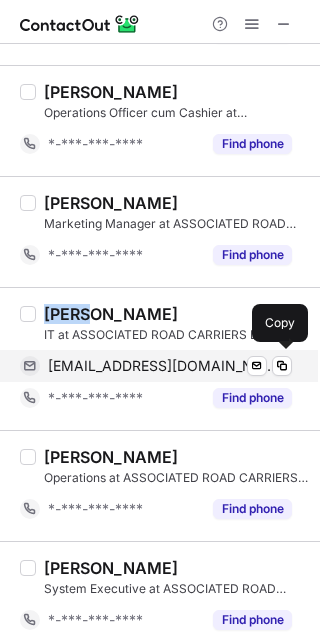click on "atajaytripathi8@gmail.com" at bounding box center [162, 366] 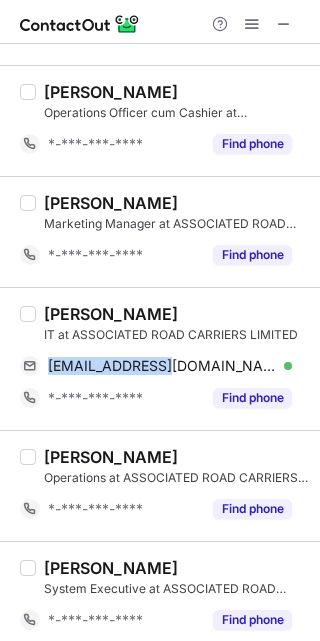 click on "rahul yadav" at bounding box center [176, 457] 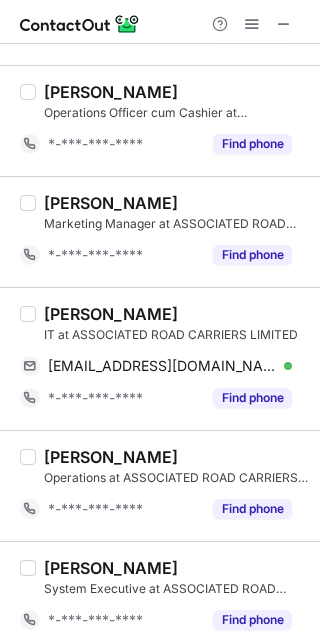 click on "rahul yadav" at bounding box center [176, 457] 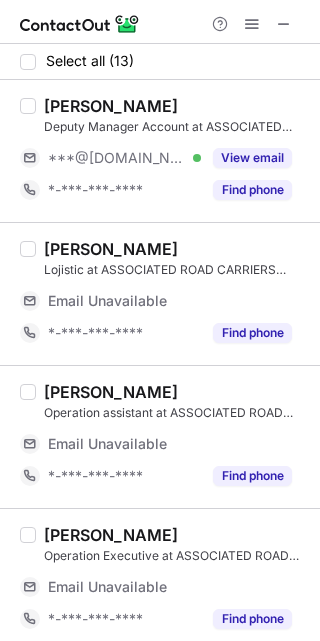 scroll, scrollTop: 0, scrollLeft: 0, axis: both 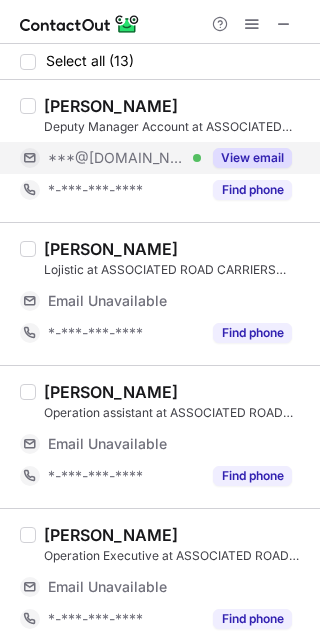 click on "***@[DOMAIN_NAME] Verified" at bounding box center [124, 158] 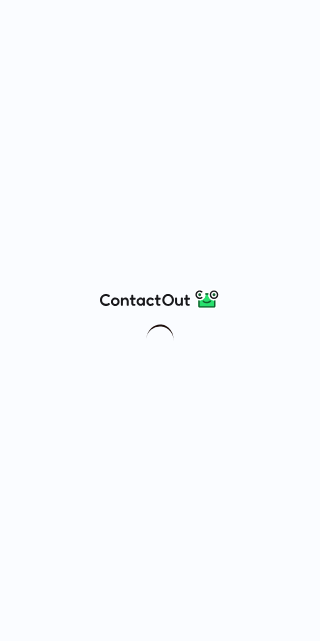 scroll, scrollTop: 0, scrollLeft: 0, axis: both 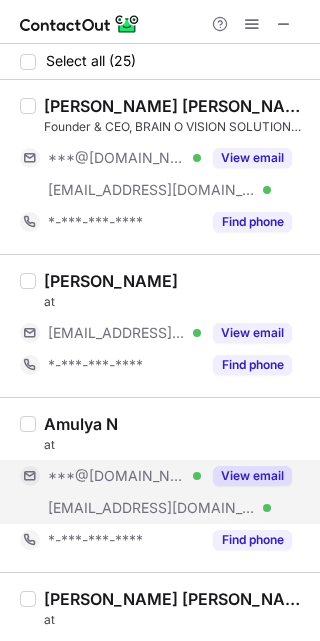 click on "***@[DOMAIN_NAME] Verified" at bounding box center (124, 476) 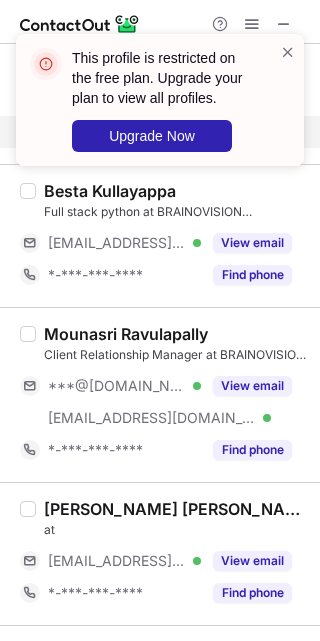 scroll, scrollTop: 805, scrollLeft: 0, axis: vertical 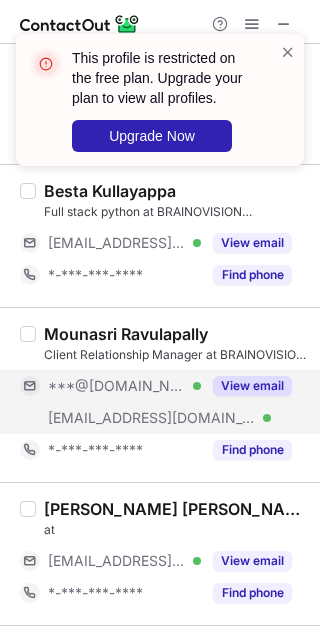click on "***@[DOMAIN_NAME] Verified" at bounding box center (124, 386) 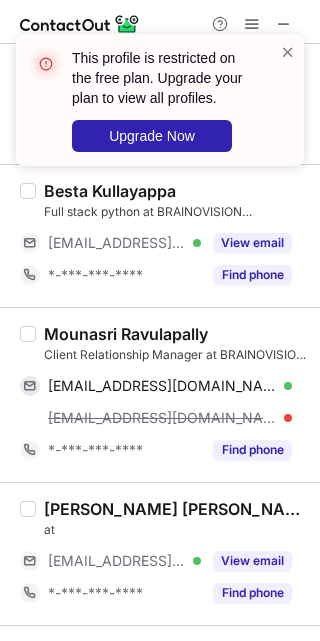 click on "Mounasri Ravulapally" at bounding box center [126, 334] 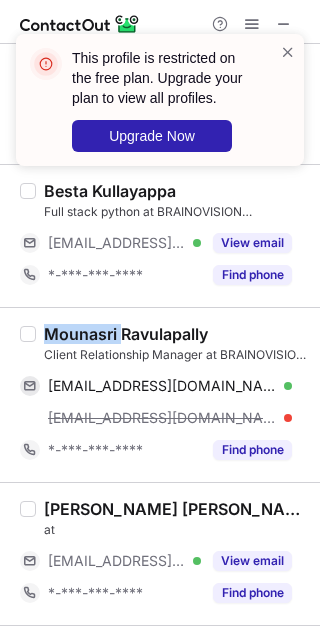 click on "Mounasri Ravulapally" at bounding box center [126, 334] 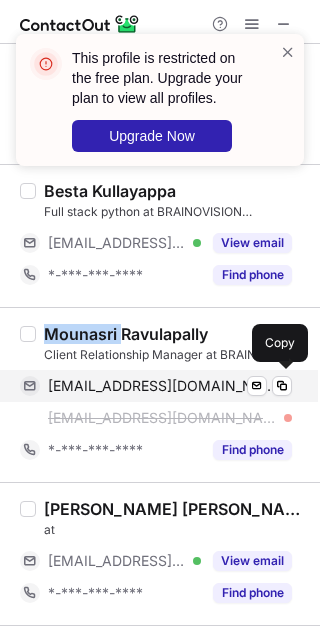 click on "[EMAIL_ADDRESS][DOMAIN_NAME]" at bounding box center [162, 386] 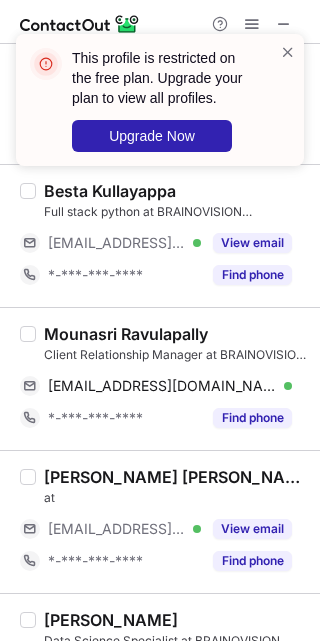 click on "Mounasri Ravulapally" at bounding box center (176, 334) 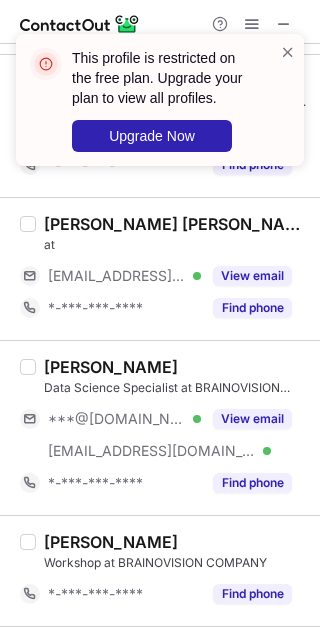 scroll, scrollTop: 1074, scrollLeft: 0, axis: vertical 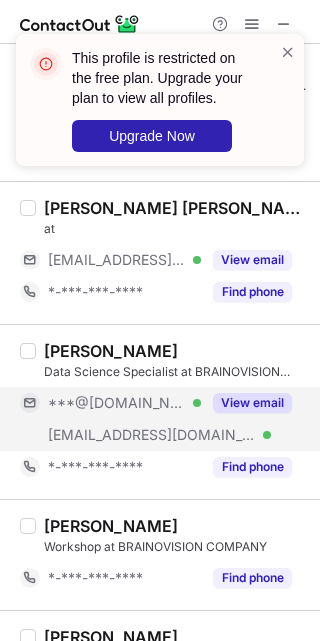 click on "View email" at bounding box center [246, 403] 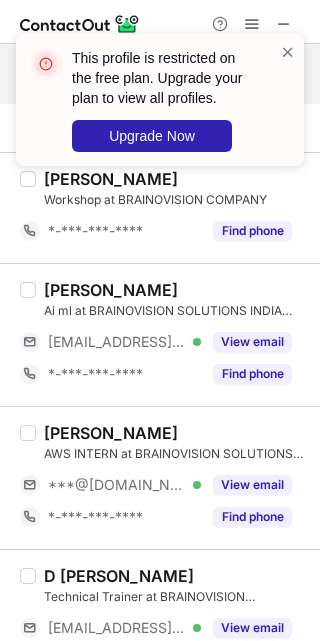scroll, scrollTop: 1432, scrollLeft: 0, axis: vertical 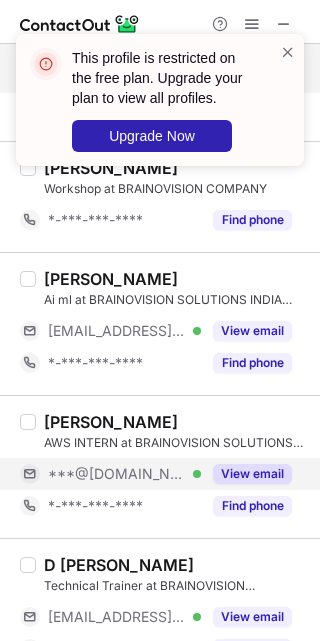 click on "***@[DOMAIN_NAME] Verified" at bounding box center [124, 474] 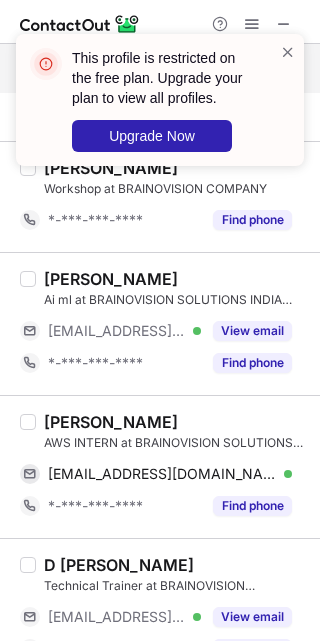 click on "[PERSON_NAME]" at bounding box center [111, 422] 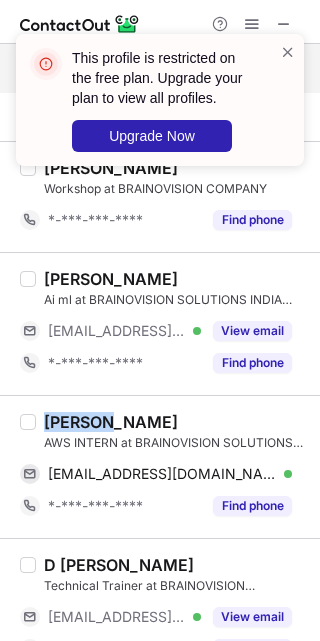 click on "[PERSON_NAME]" at bounding box center [111, 422] 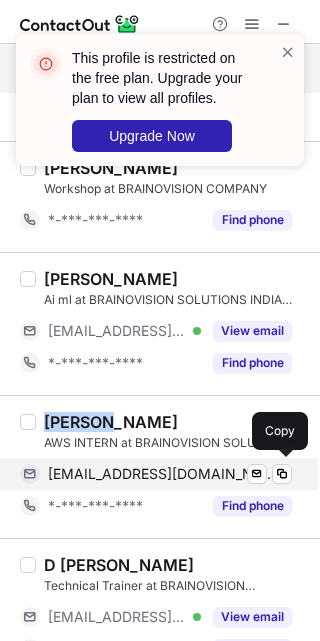 click on "[EMAIL_ADDRESS][DOMAIN_NAME]" at bounding box center (162, 474) 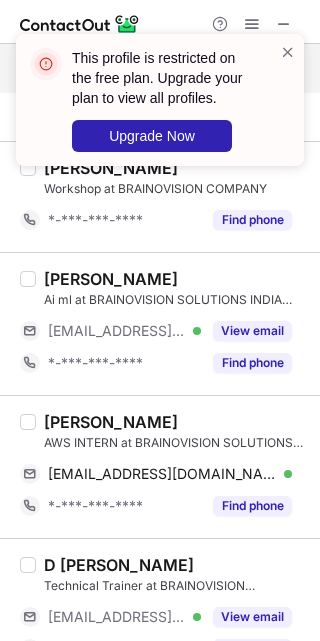 click on "D Obul Technical Trainer at BRAINOVISION SOLUTIONS INDIA PVT.LTD ***@brainovision.in Verified View email *-***-***-**** Find phone" at bounding box center (160, 609) 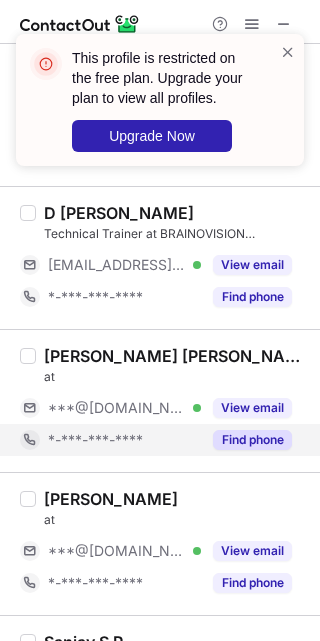 scroll, scrollTop: 1791, scrollLeft: 0, axis: vertical 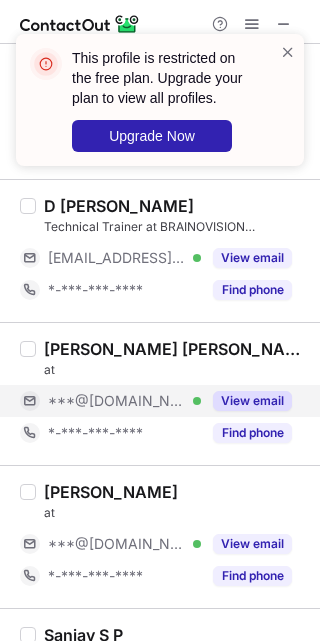 click on "***@[DOMAIN_NAME] Verified" at bounding box center [124, 401] 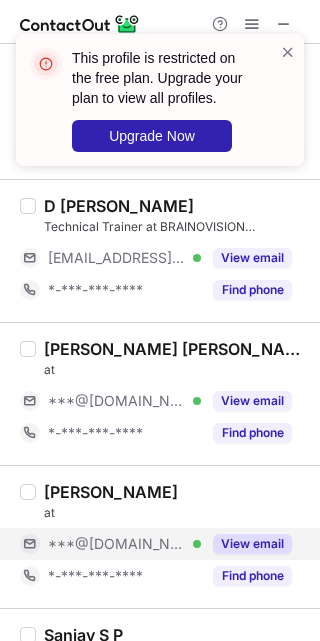 click on "***@[DOMAIN_NAME] Verified" at bounding box center (124, 544) 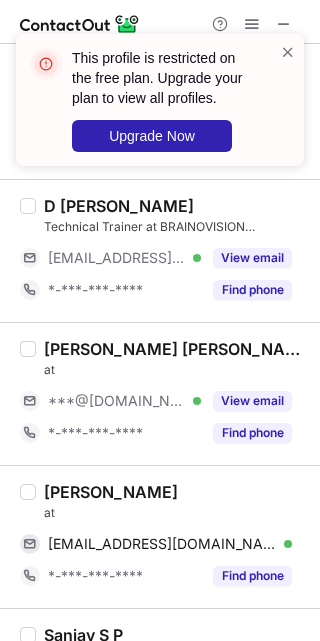 click on "Piyush Joshi" at bounding box center [111, 492] 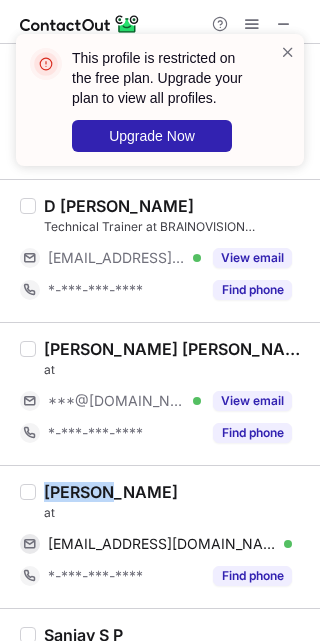 click on "Piyush Joshi" at bounding box center [111, 492] 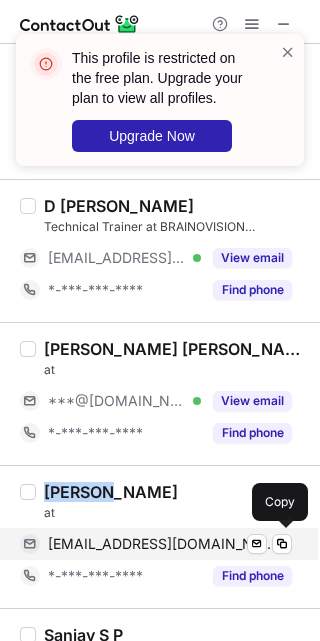 click on "piyushaundhekar@gmail.com" at bounding box center (162, 544) 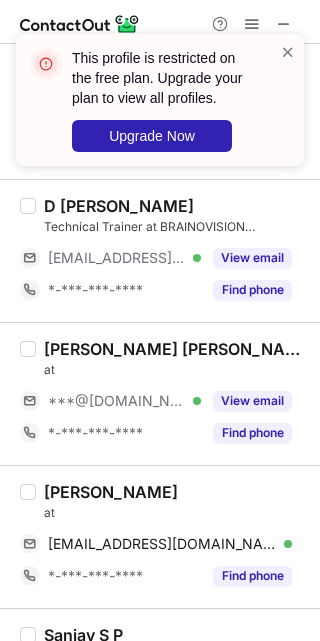 click on "Piyush Joshi" at bounding box center [176, 492] 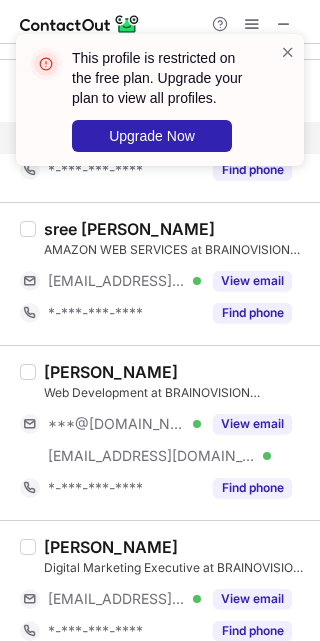 scroll, scrollTop: 2776, scrollLeft: 0, axis: vertical 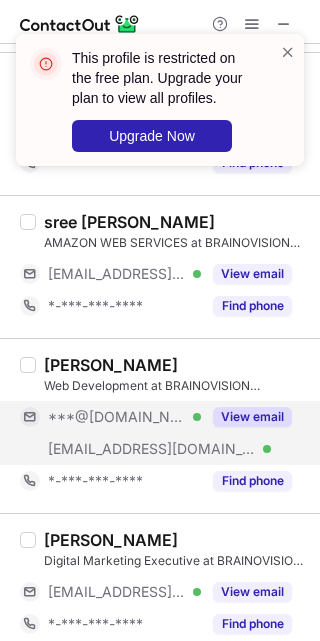 click on "***@[DOMAIN_NAME] Verified" at bounding box center (124, 417) 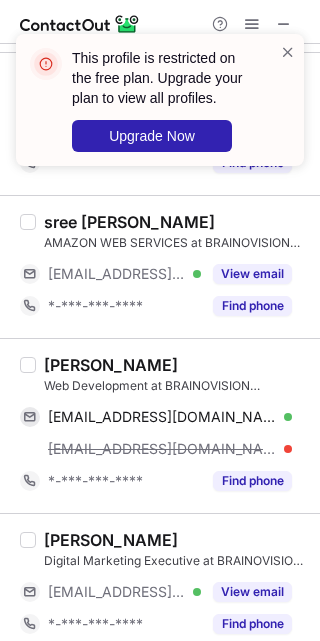 click on "Shriya Tickoo" at bounding box center [111, 365] 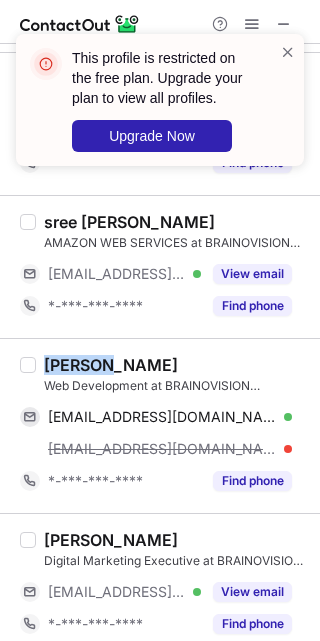 click on "Shriya Tickoo" at bounding box center [111, 365] 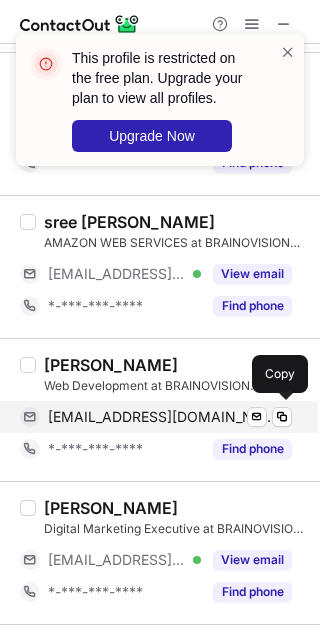 click on "shriyatickoo2000@gmail.com" at bounding box center (162, 417) 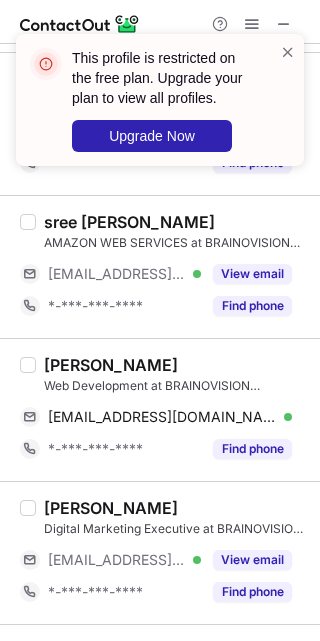 click on "Shriya Tickoo Web Development at BRAINOVISION SOLUTIONS INDIA PVT.LTD shriyatickoo2000@gmail.com Verified Send email Copy *-***-***-**** Find phone" at bounding box center [160, 409] 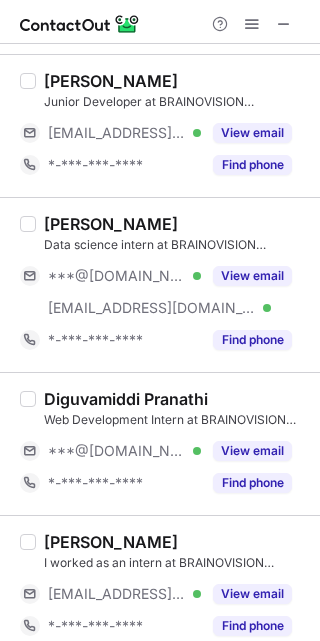 scroll, scrollTop: 2661, scrollLeft: 0, axis: vertical 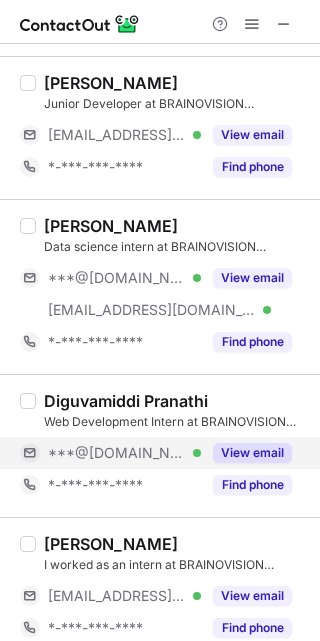 click on "***@[DOMAIN_NAME] Verified" at bounding box center [124, 453] 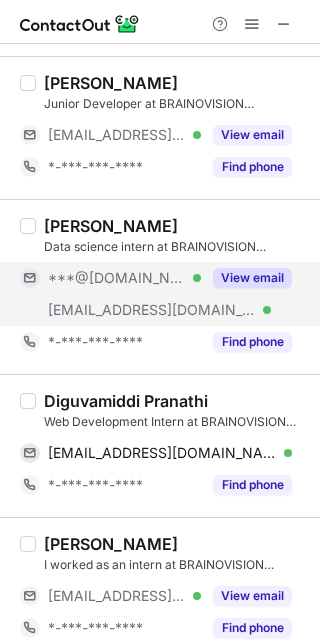 click on "***@[DOMAIN_NAME] Verified" at bounding box center (124, 278) 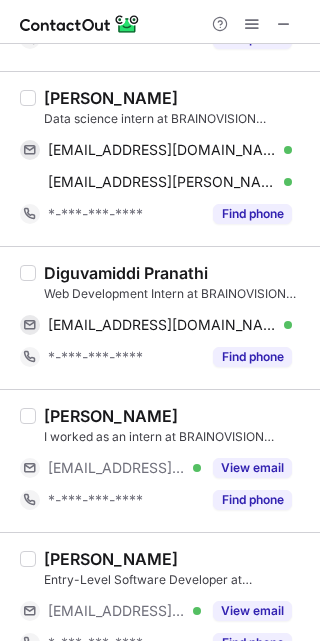 scroll, scrollTop: 2565, scrollLeft: 0, axis: vertical 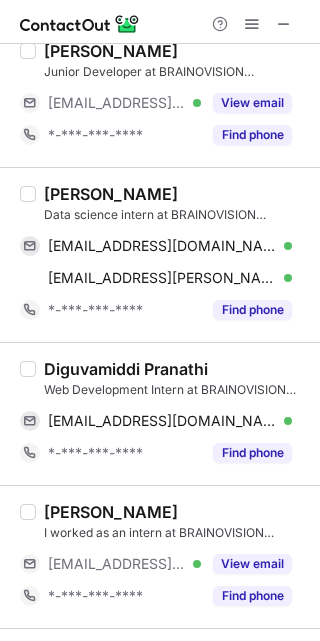 click on "Select all (25) Aindleni Niveditha  at  *-***-***-**** Find phone banala surekha Associate Software Engineer at Nickundh ***@codsoft.in Verified View email *-***-***-**** Find phone ramya gudala Data science at BRAINOVISION SOLUTIONS INDIA PVT.LTD ***@brainovision.in Verified View email *-***-***-**** Find phone Vaddi Hemanth web development at BRAINOVISION SOLUTIONS INDIA PVT.LTD ***@brainovision.in Verified View email *-***-***-**** Find phone Surya Khandavalli Python Developer Intern at BRAINOVISION SOLUTIONS INDIA PVT.LTD ***@brainovision.in Verified View email *-***-***-**** Find phone Ravi kumar Rajaboina Intership at BRAINOVISION SOLUTIONS INDIA PVT.LTD ***@brainovision.in Verified View email *-***-***-**** Find phone Burla Rajasri  at  ***@brainovision.in Verified View email *-***-***-**** Find phone Bade Naveen Cybersecurity with aiml at BRAINOVISION SOLUTIONS INDIA PVT.LTD ***@brainovision.in Verified View email *-***-***-**** Find phone NITHIN ADURI ***@brainovision.in Verified View email Verified" at bounding box center (160, -748) 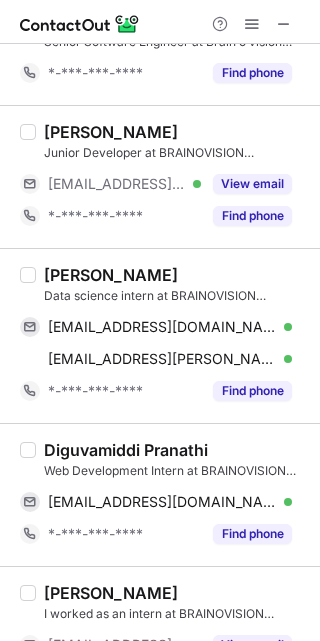 scroll, scrollTop: 2475, scrollLeft: 0, axis: vertical 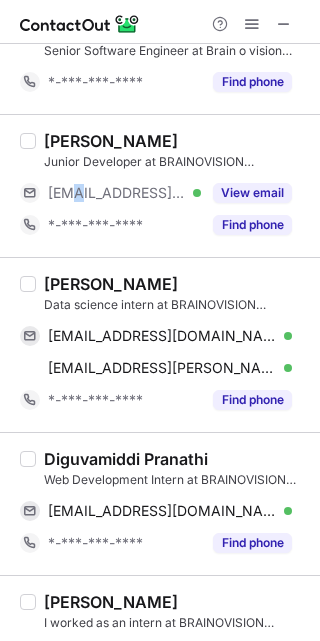 click on "***@brainovision.in" at bounding box center (117, 193) 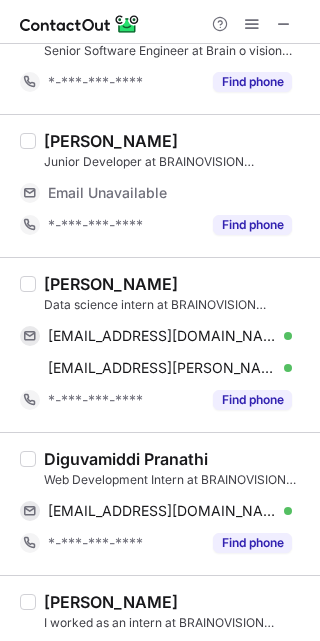 click on "Sreevidhya Chitteti" at bounding box center [111, 284] 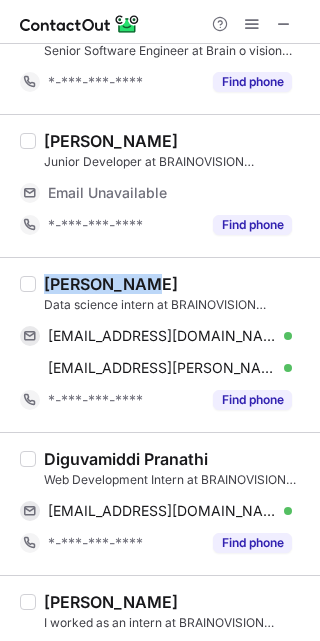 click on "Sreevidhya Chitteti" at bounding box center (111, 284) 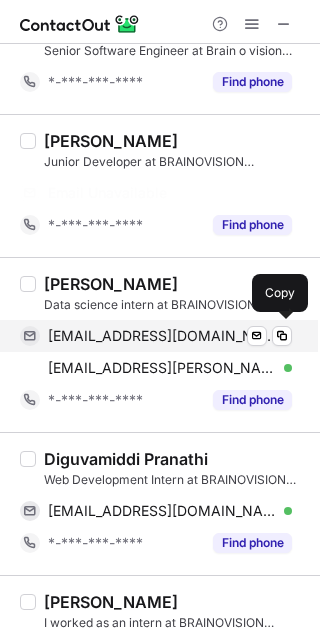 click on "sreevidhyachitteti@gmail.com" at bounding box center [162, 336] 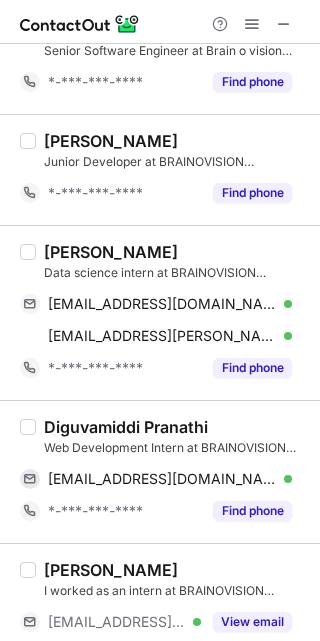 click on "Diguvamiddi Pranathi" at bounding box center (126, 427) 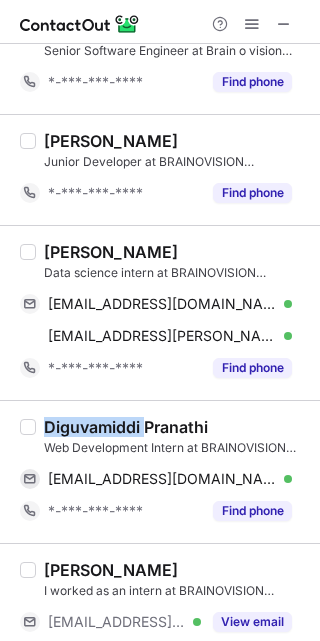 click on "Diguvamiddi Pranathi" at bounding box center [126, 427] 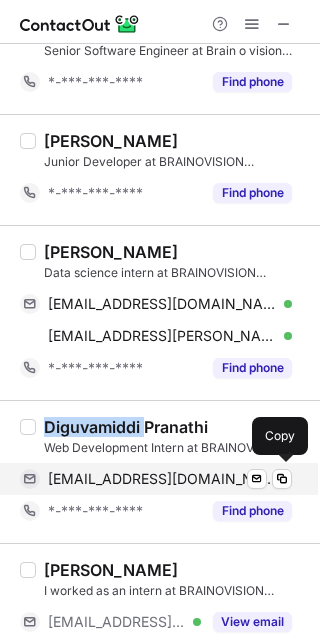 click on "diguvamiddipranathi@gmail.com" at bounding box center (162, 479) 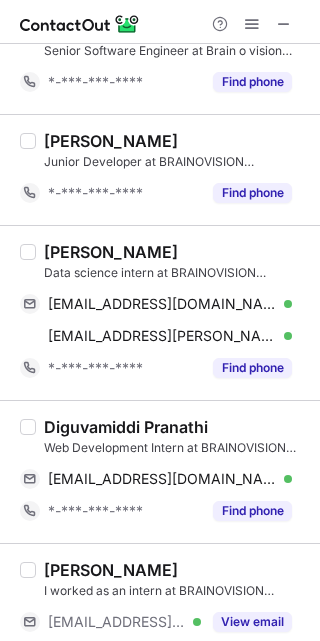 click on "Diguvamiddi Pranathi Web Development Intern at BRAINOVISION SOLUTIONS INDIA PVT.LTD diguvamiddipranathi@gmail.com Verified Send email Copy *-***-***-**** Find phone" at bounding box center (160, 471) 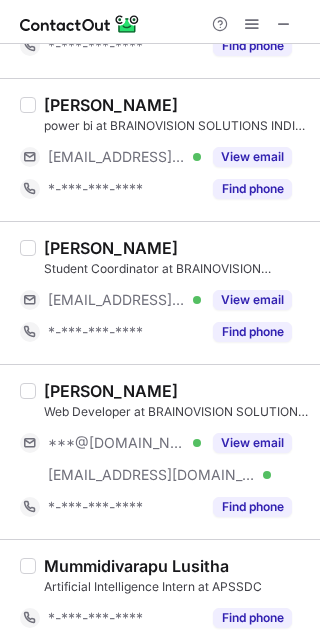 scroll, scrollTop: 1669, scrollLeft: 0, axis: vertical 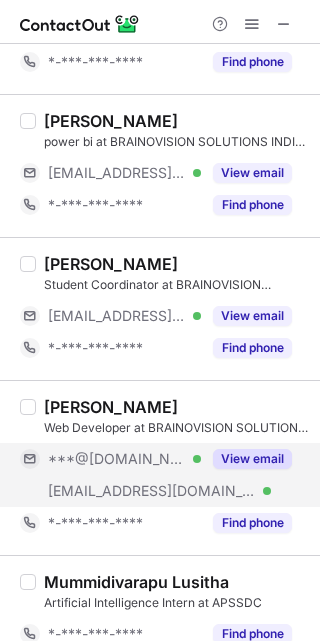 click on "***@[DOMAIN_NAME] Verified" at bounding box center [110, 459] 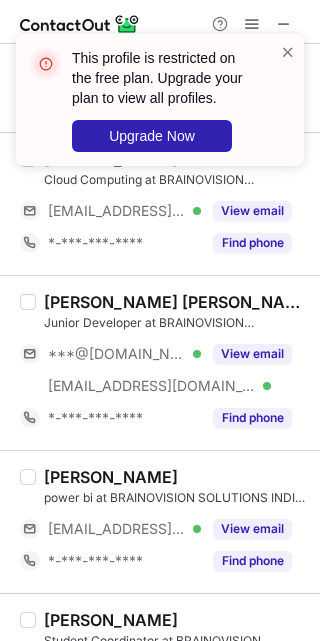 scroll, scrollTop: 1311, scrollLeft: 0, axis: vertical 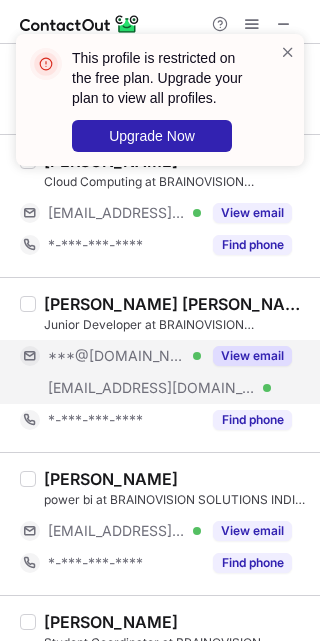 click on "***@[DOMAIN_NAME] Verified" at bounding box center [124, 356] 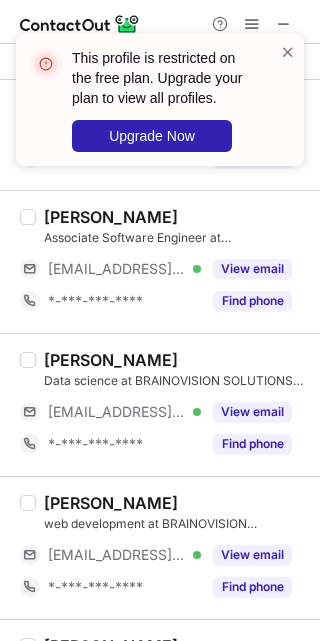 scroll, scrollTop: 0, scrollLeft: 0, axis: both 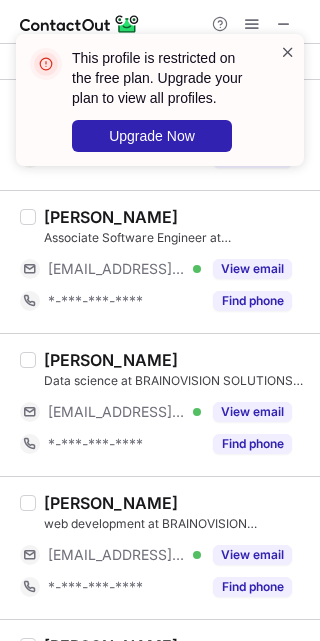 click at bounding box center [288, 52] 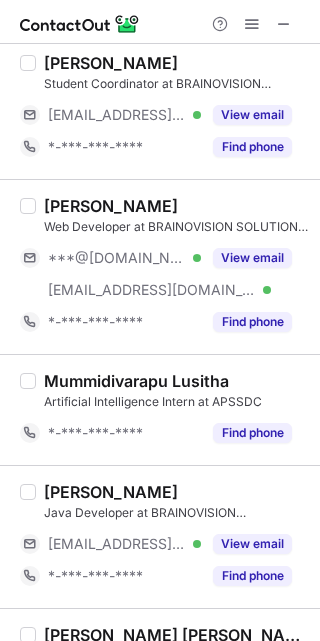 scroll, scrollTop: 1880, scrollLeft: 0, axis: vertical 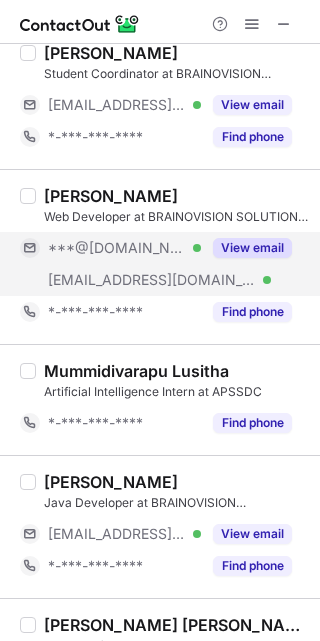 click on "***@[DOMAIN_NAME] Verified" at bounding box center (124, 248) 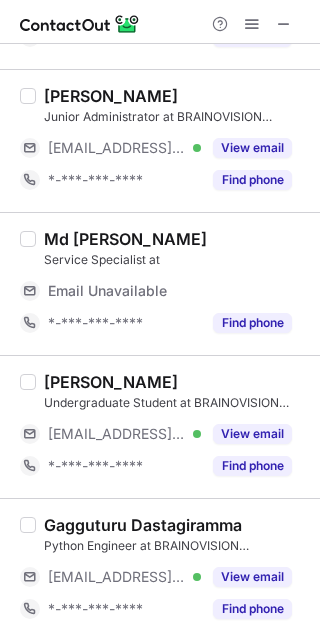 scroll, scrollTop: 2155, scrollLeft: 0, axis: vertical 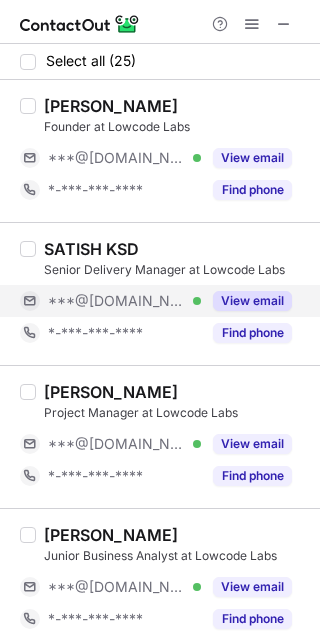 click on "***@[DOMAIN_NAME] Verified" at bounding box center [124, 301] 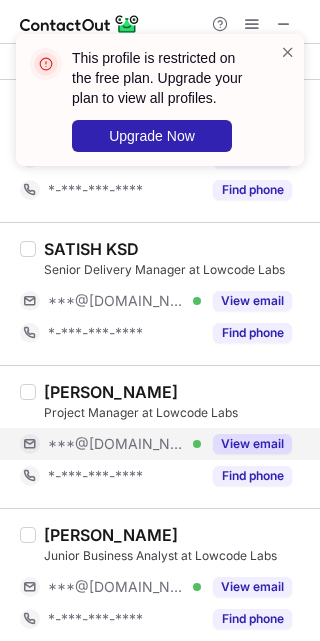click on "***@[DOMAIN_NAME] Verified" at bounding box center (124, 444) 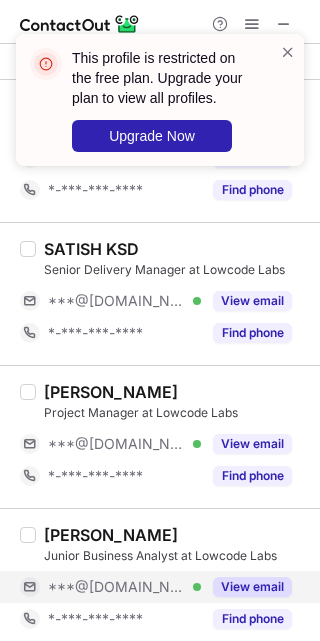 click on "***@[DOMAIN_NAME] Verified" at bounding box center (124, 587) 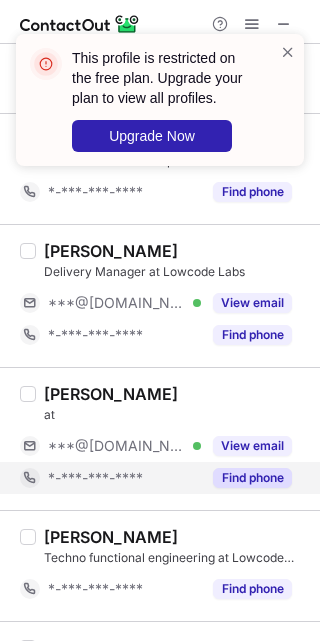 scroll, scrollTop: 716, scrollLeft: 0, axis: vertical 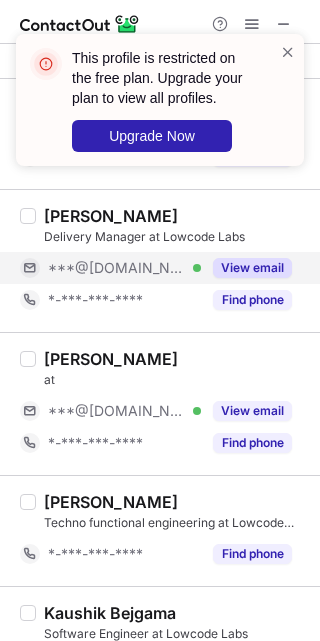 click on "***@[DOMAIN_NAME] Verified" at bounding box center (124, 268) 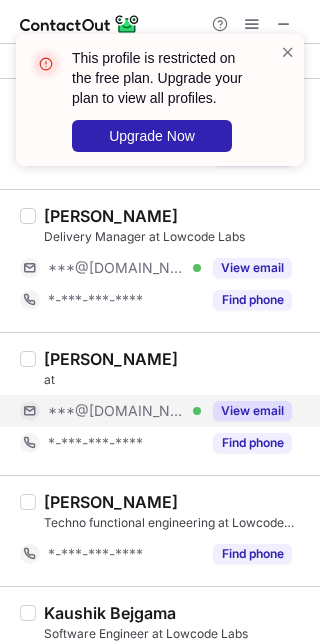click on "***@[DOMAIN_NAME] Verified" at bounding box center [124, 411] 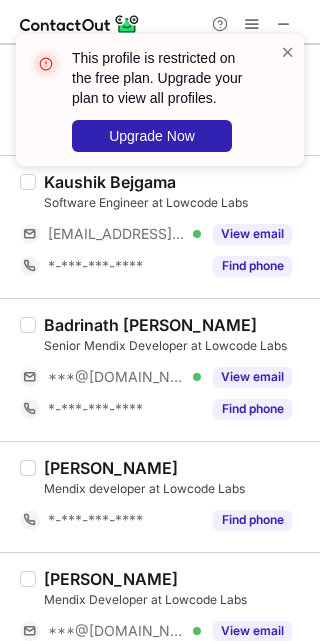 scroll, scrollTop: 1164, scrollLeft: 0, axis: vertical 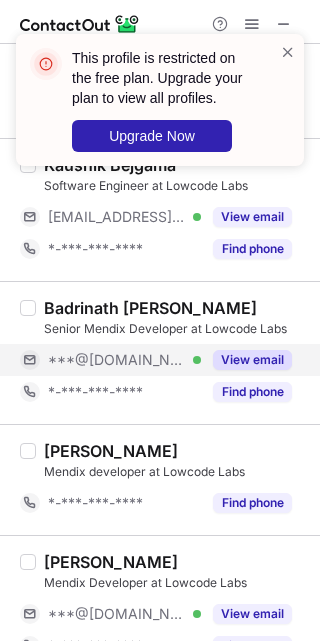 click on "***@[DOMAIN_NAME] Verified" at bounding box center (124, 360) 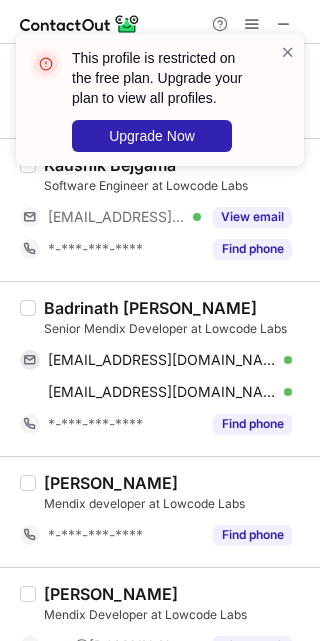 click on "Badrinath [PERSON_NAME]" at bounding box center (150, 308) 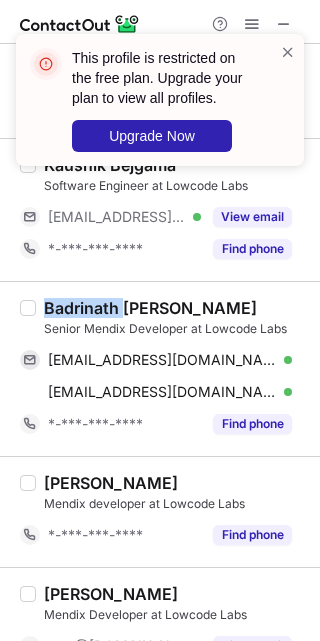 click on "Badrinath [PERSON_NAME]" at bounding box center [150, 308] 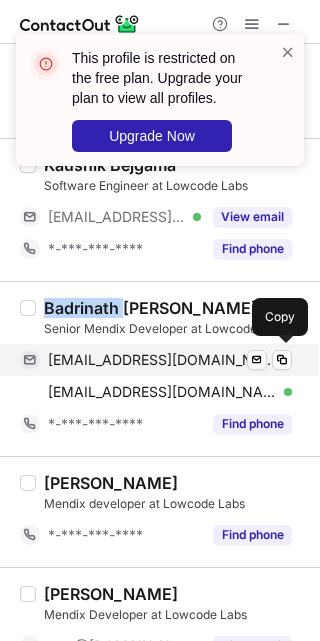 click on "[EMAIL_ADDRESS][DOMAIN_NAME]" at bounding box center [162, 360] 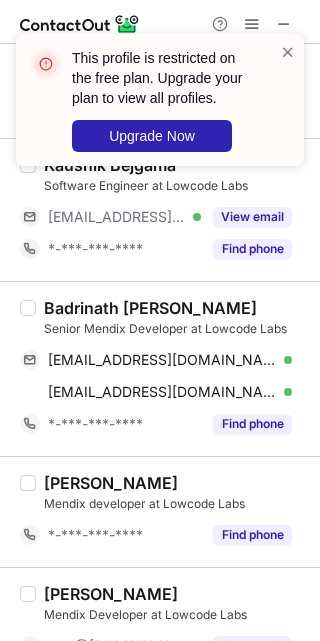 click on "Badrinath [PERSON_NAME] Senior Mendix Developer at Lowcode Labs [EMAIL_ADDRESS][DOMAIN_NAME] Verified Send email Copy [EMAIL_ADDRESS][DOMAIN_NAME] Verified Send email Copy *-***-***-**** Find phone" at bounding box center (160, 368) 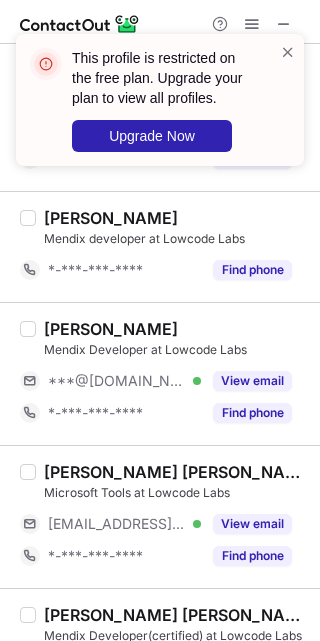 scroll, scrollTop: 1522, scrollLeft: 0, axis: vertical 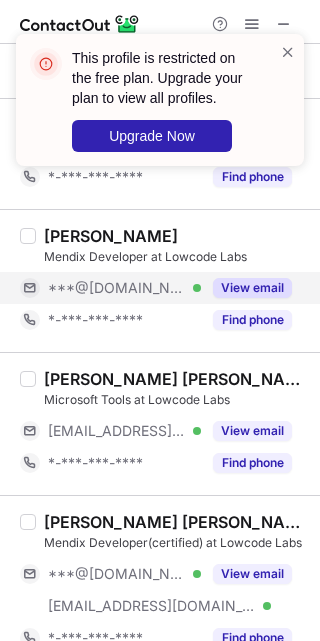 click on "***@[DOMAIN_NAME] Verified" at bounding box center (124, 288) 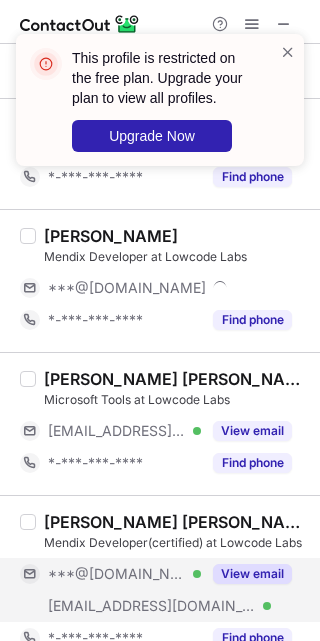 click on "***@[DOMAIN_NAME] Verified" at bounding box center (124, 574) 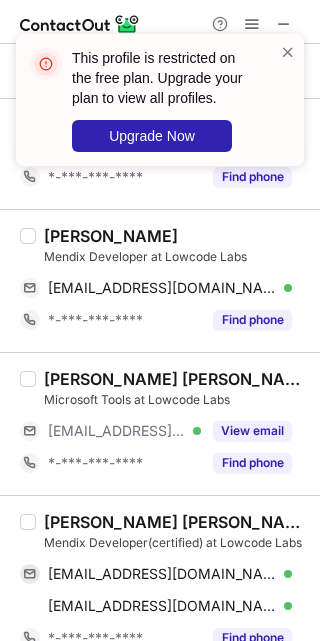 click on "[PERSON_NAME]" at bounding box center (111, 236) 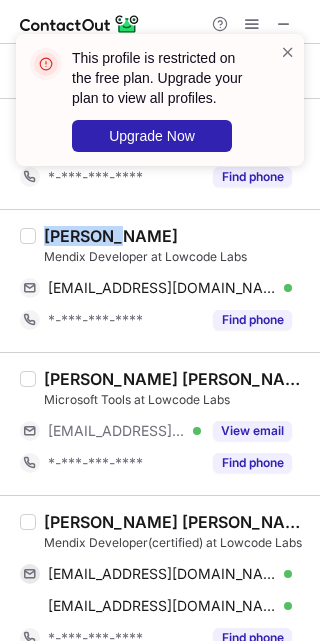 click on "[PERSON_NAME]" at bounding box center [111, 236] 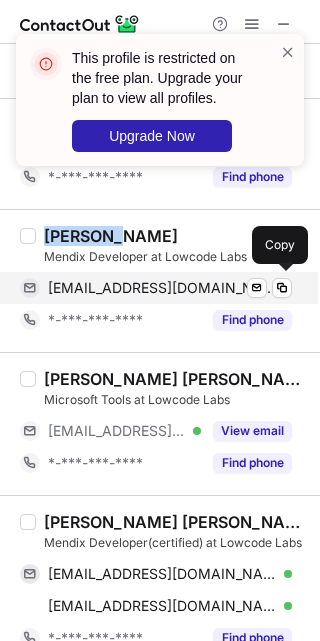 click on "[EMAIL_ADDRESS][DOMAIN_NAME]" at bounding box center [162, 288] 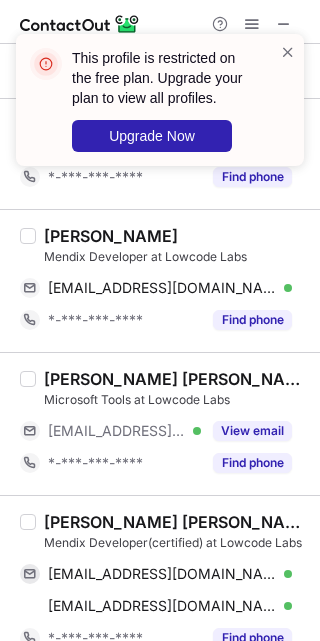 click on "[PERSON_NAME] [PERSON_NAME]" at bounding box center [176, 522] 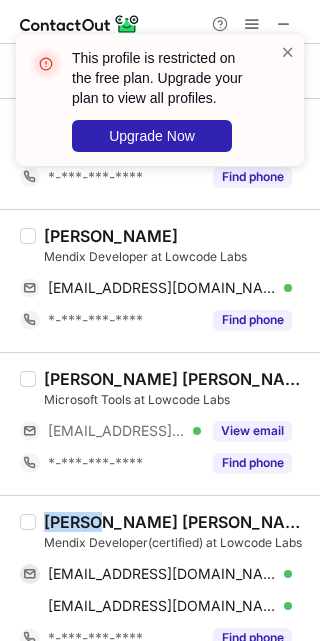 click on "[PERSON_NAME] [PERSON_NAME]" at bounding box center [176, 522] 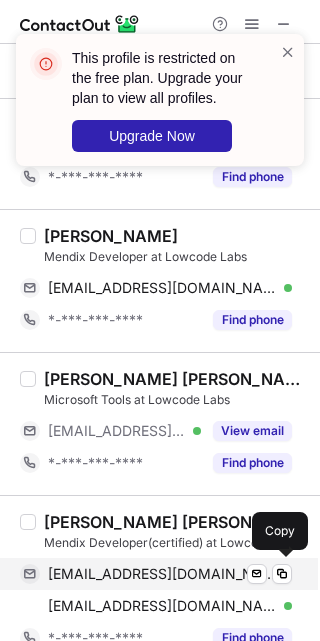 click on "[EMAIL_ADDRESS][DOMAIN_NAME]" at bounding box center (162, 574) 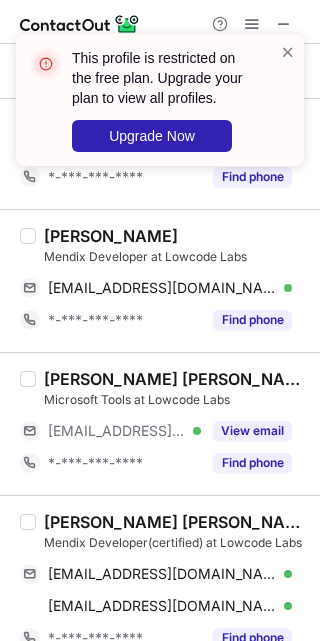 click on "[PERSON_NAME] [PERSON_NAME] Mendix Developer(certified) at Lowcode Labs [EMAIL_ADDRESS][DOMAIN_NAME] Verified Send email Copy [EMAIL_ADDRESS][DOMAIN_NAME] Verified Send email Copy *-***-***-**** Find phone" at bounding box center (160, 582) 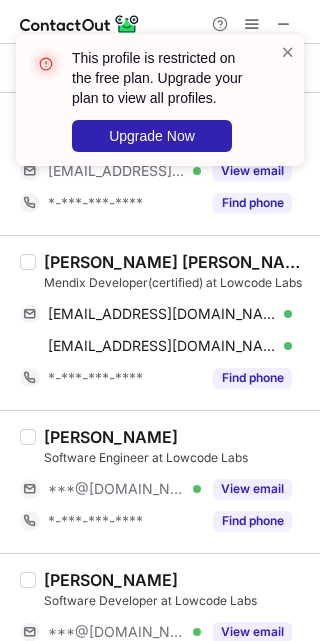 scroll, scrollTop: 1791, scrollLeft: 0, axis: vertical 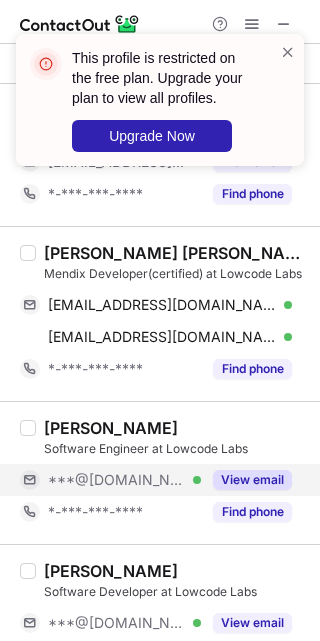 click on "***@[DOMAIN_NAME] Verified" at bounding box center [124, 480] 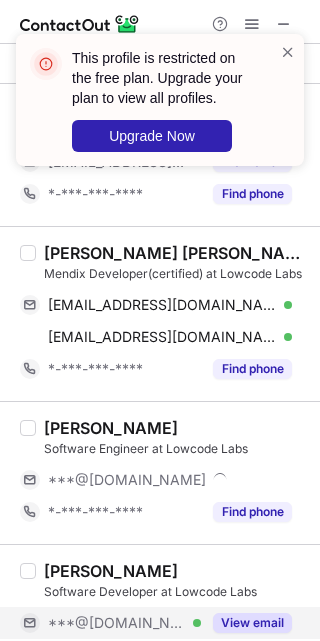 click on "***@[DOMAIN_NAME] Verified" at bounding box center (124, 623) 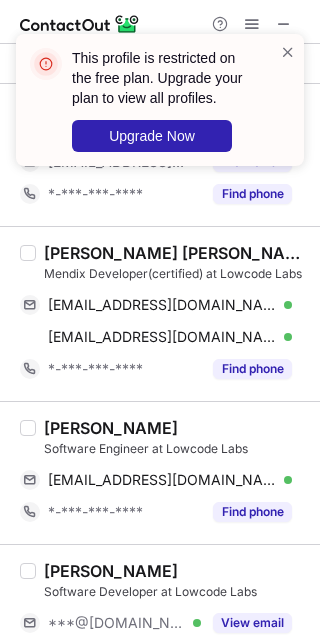 scroll, scrollTop: 1970, scrollLeft: 0, axis: vertical 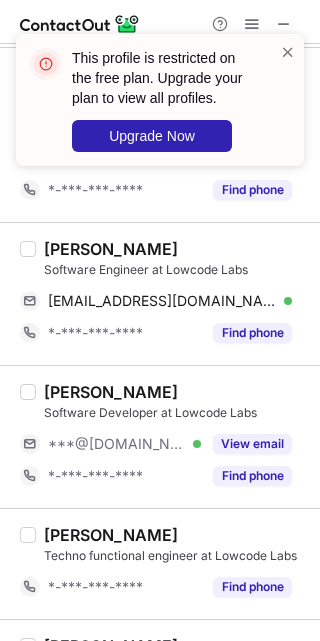 click on "[PERSON_NAME]" at bounding box center [111, 249] 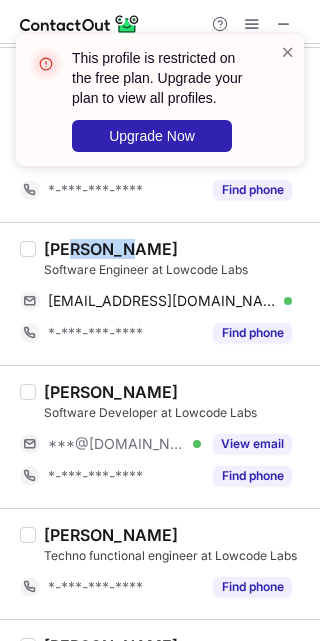 click on "[PERSON_NAME]" at bounding box center (111, 249) 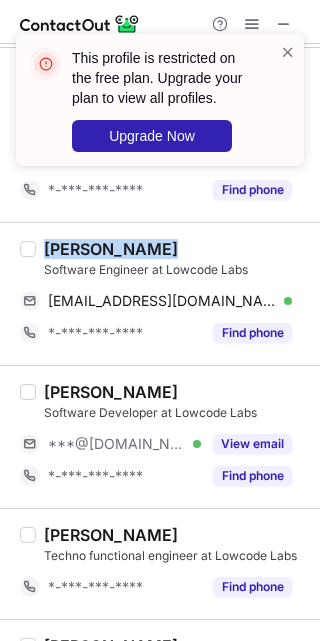 click on "[PERSON_NAME]" at bounding box center (111, 249) 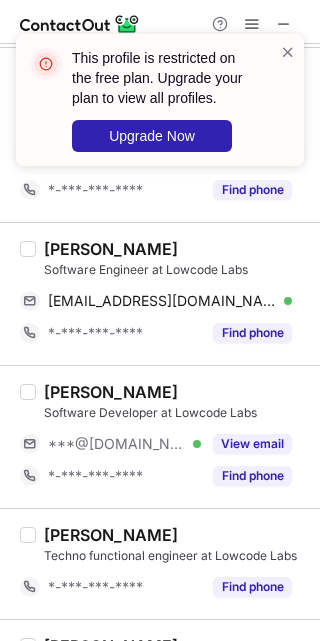click on "[PERSON_NAME]" at bounding box center [111, 249] 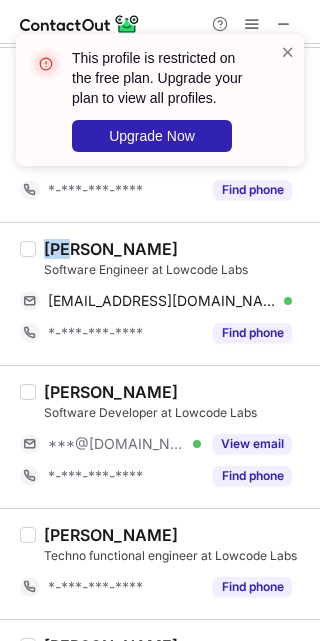 click on "[PERSON_NAME]" at bounding box center [111, 249] 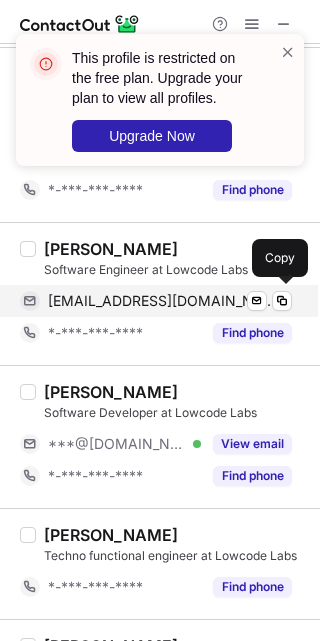 click on "[EMAIL_ADDRESS][DOMAIN_NAME]" at bounding box center [162, 301] 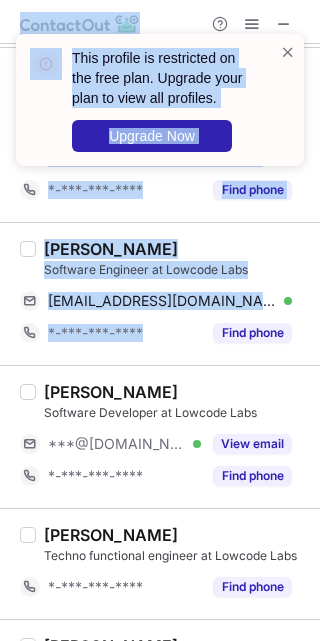 scroll, scrollTop: 1970, scrollLeft: 0, axis: vertical 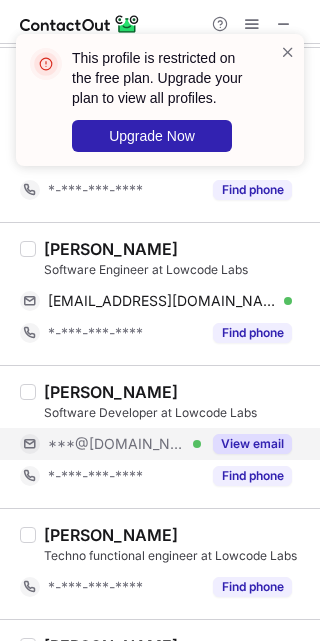 click on "***@[DOMAIN_NAME] Verified" at bounding box center (124, 444) 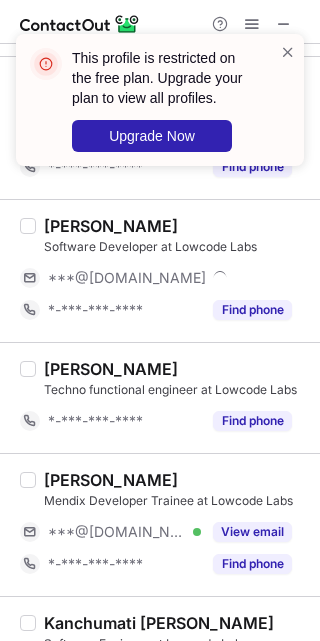 scroll, scrollTop: 2149, scrollLeft: 0, axis: vertical 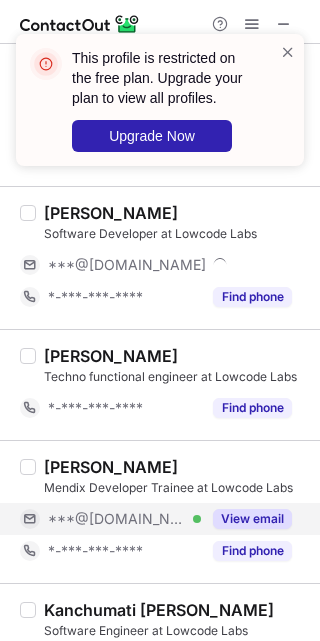 click on "***@[DOMAIN_NAME] Verified" at bounding box center (124, 519) 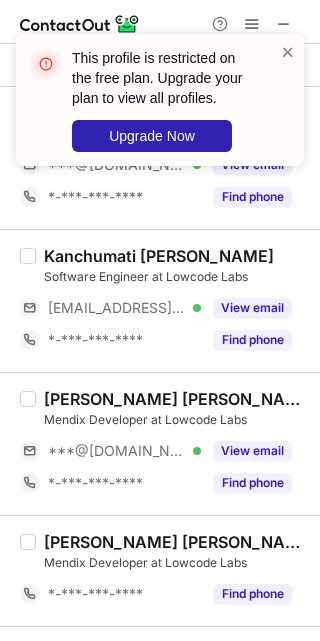 scroll, scrollTop: 2507, scrollLeft: 0, axis: vertical 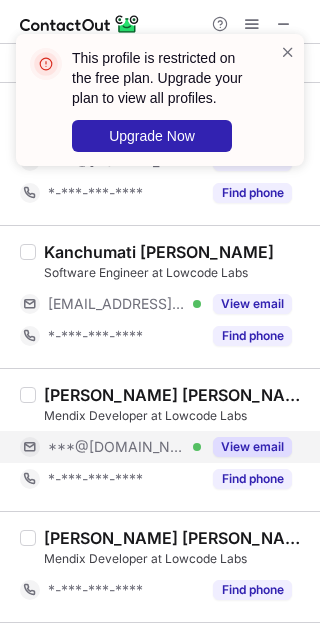 click on "***@[DOMAIN_NAME] Verified" at bounding box center [124, 447] 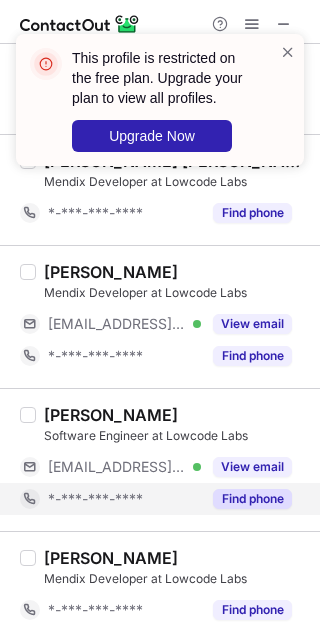 scroll, scrollTop: 2885, scrollLeft: 0, axis: vertical 